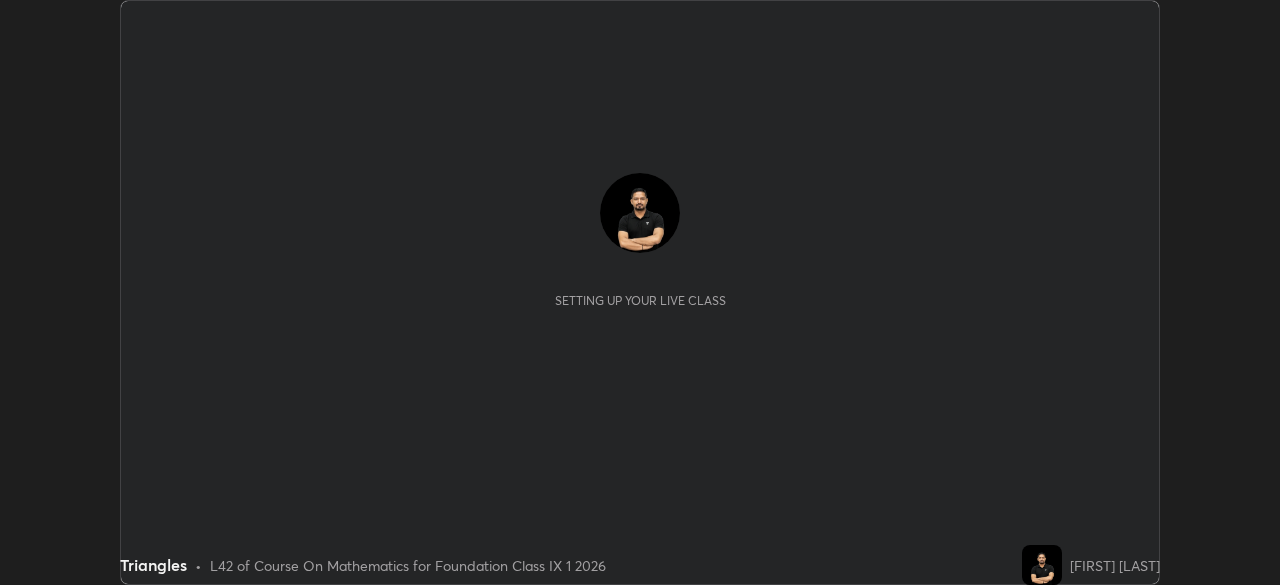 scroll, scrollTop: 0, scrollLeft: 0, axis: both 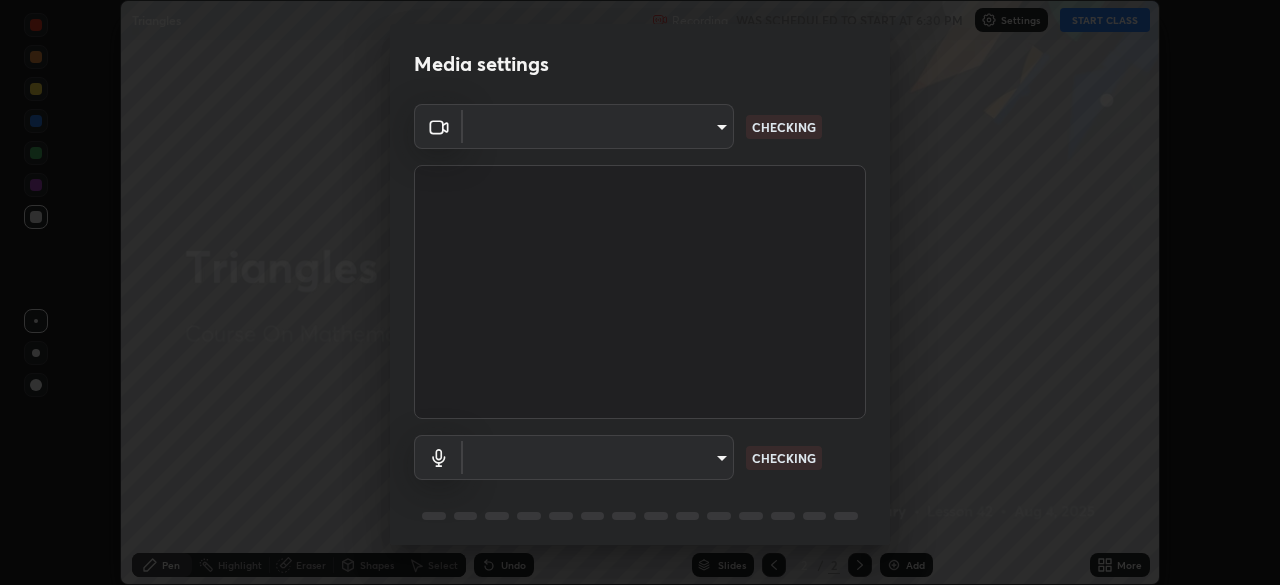type on "c9a1120e25c89c36e8d8570cf0cb17c85750bfc17b2a205ec9a15008c0c7a0b4" 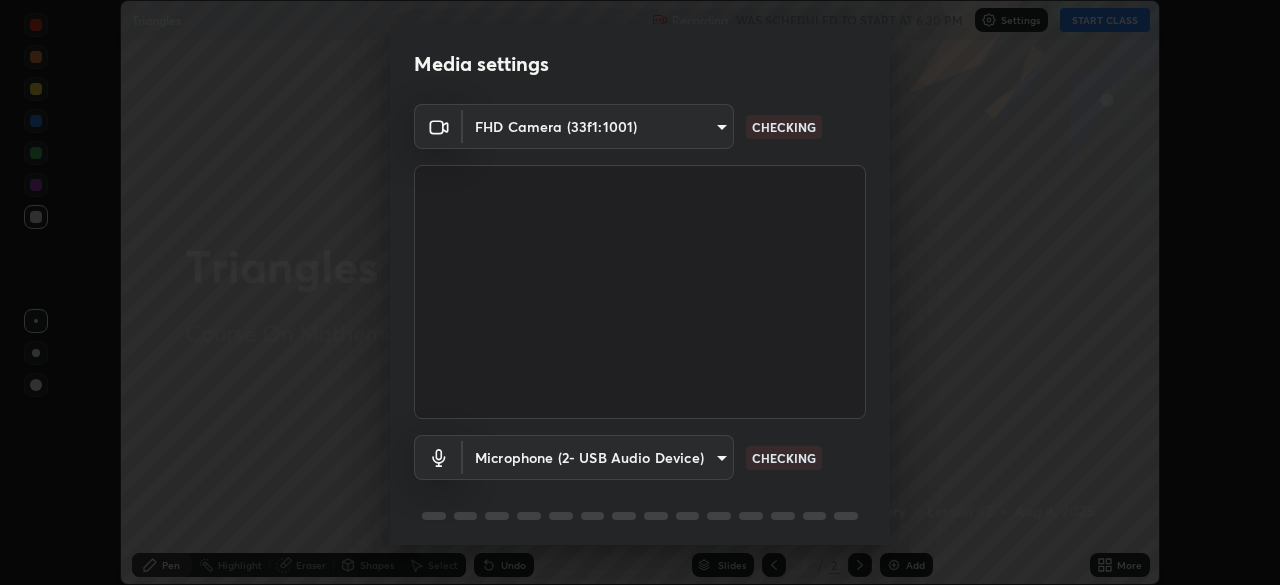 scroll, scrollTop: 71, scrollLeft: 0, axis: vertical 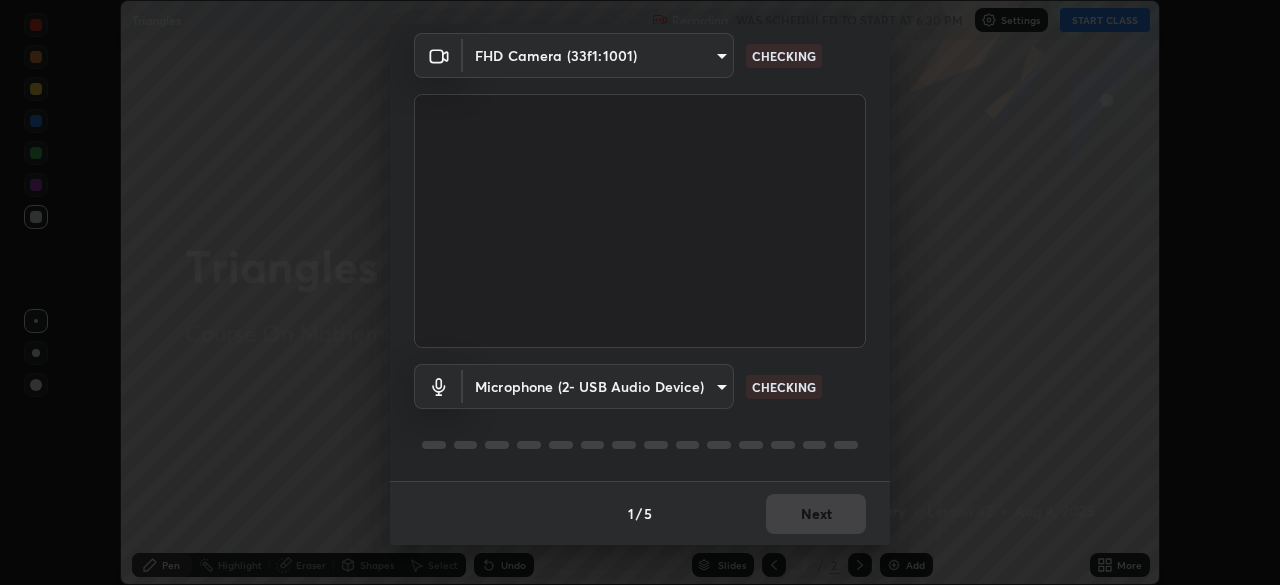 click on "Erase all Triangles Recording WAS SCHEDULED TO START AT 6:30 PM Settings START CLASS Setting up your live class Triangles • L42 of Course On Mathematics for Foundation Class IX 1 2026 [PERSON] Pen Highlight Eraser Shapes Select Undo Slides 2 / 2 Add More No doubts shared Encourage your learners to ask a doubt for better clarity Report an issue Reason for reporting Buffering Chat not working Audio - Video sync issue Educator video quality low ​ Attach an image Report Media settings FHD Camera (33f1:1001) c9a1120e25c89c36e8d8570cf0cb17c85750bfc17b2a205ec9a15008c0c7a0b4 CHECKING Microphone (2- USB Audio Device) f2691d7b7a1631acd8c2b2389c757aad4c5fd2a22799db9204f918ced836459a CHECKING 1 / 5 Next" at bounding box center [640, 292] 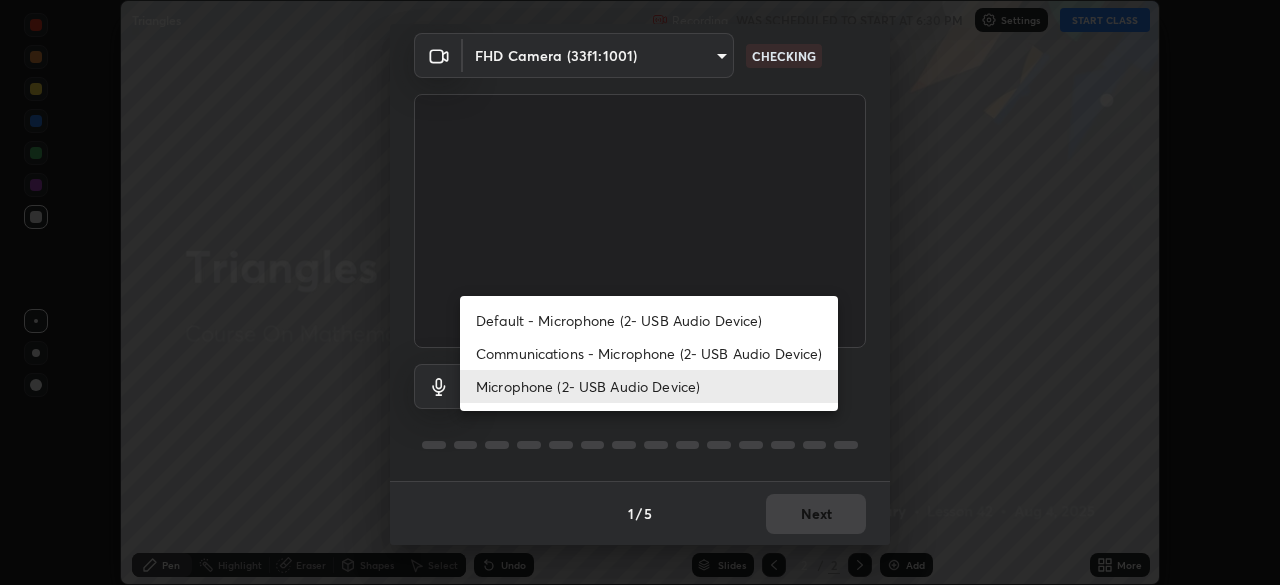 click on "Default - Microphone (2- USB Audio Device)" at bounding box center [649, 320] 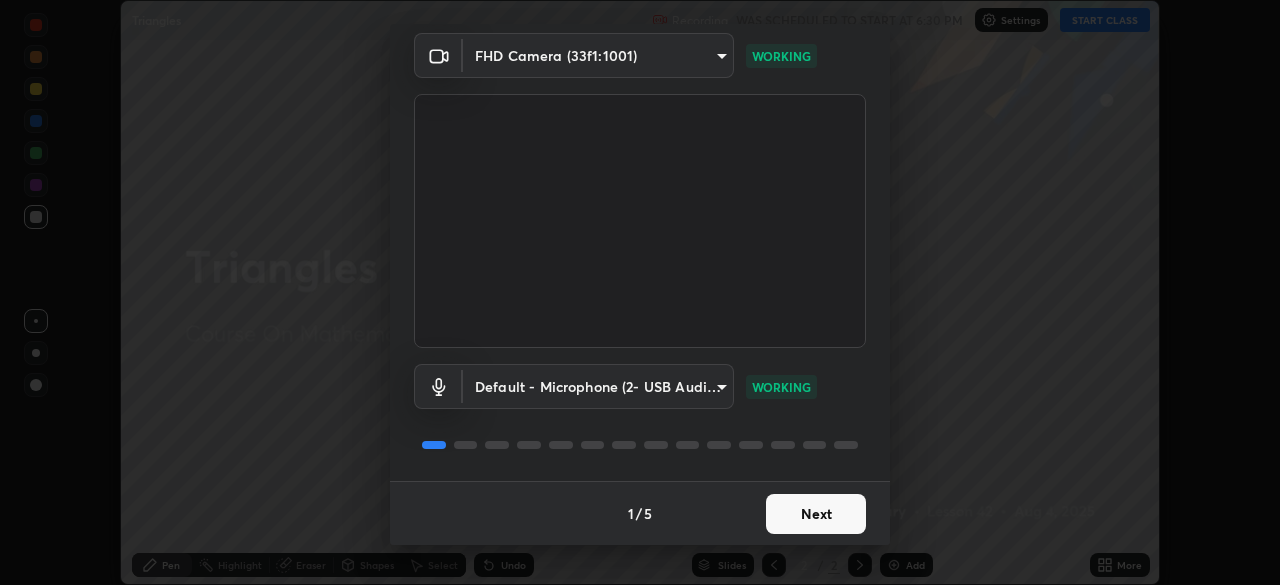 click on "Next" at bounding box center [816, 514] 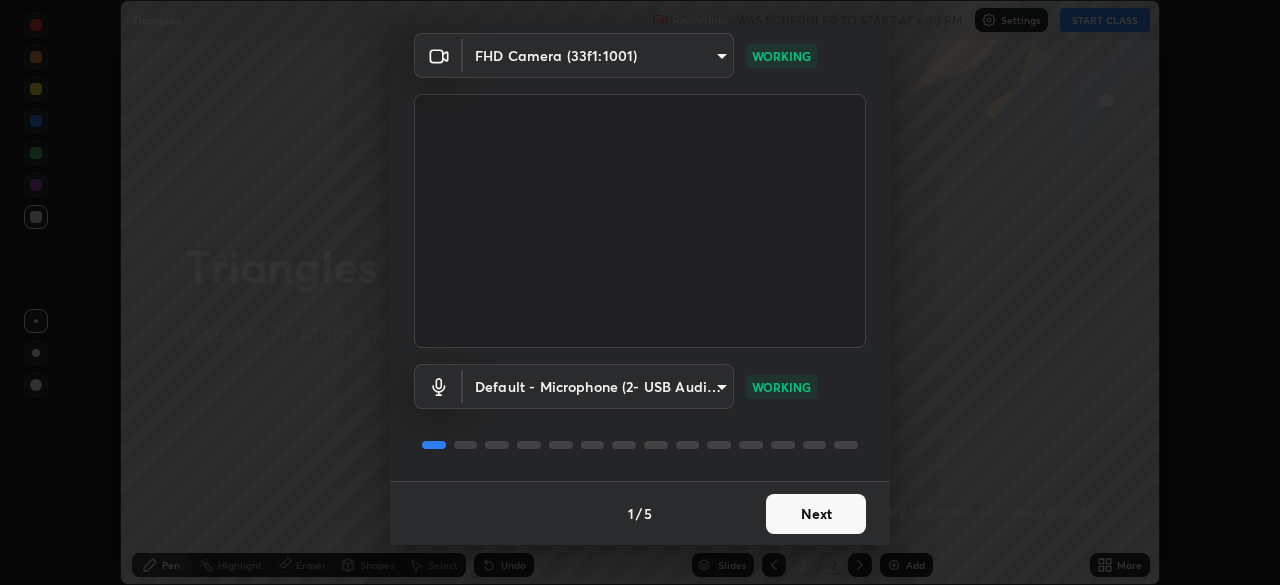 scroll, scrollTop: 0, scrollLeft: 0, axis: both 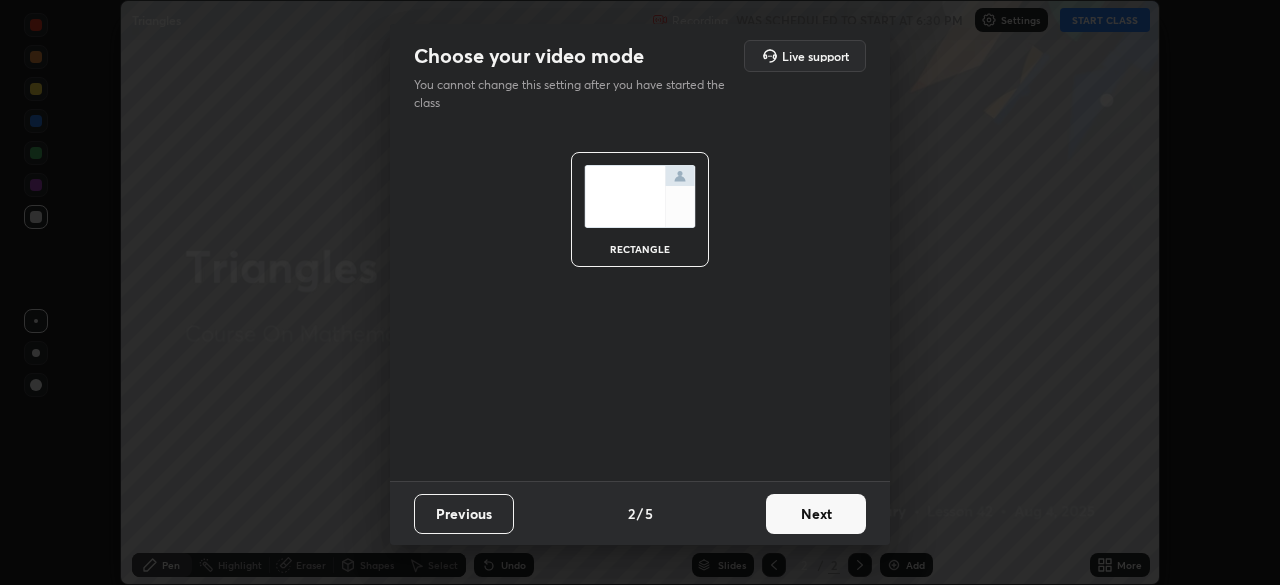 click on "Next" at bounding box center [816, 514] 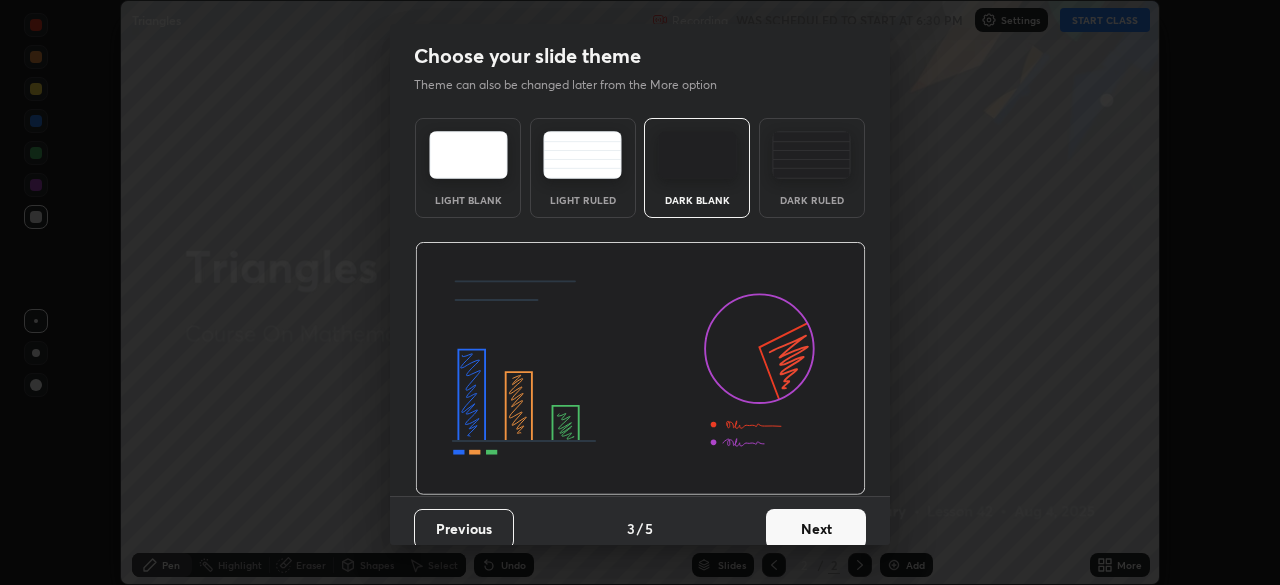 click on "Next" at bounding box center (816, 529) 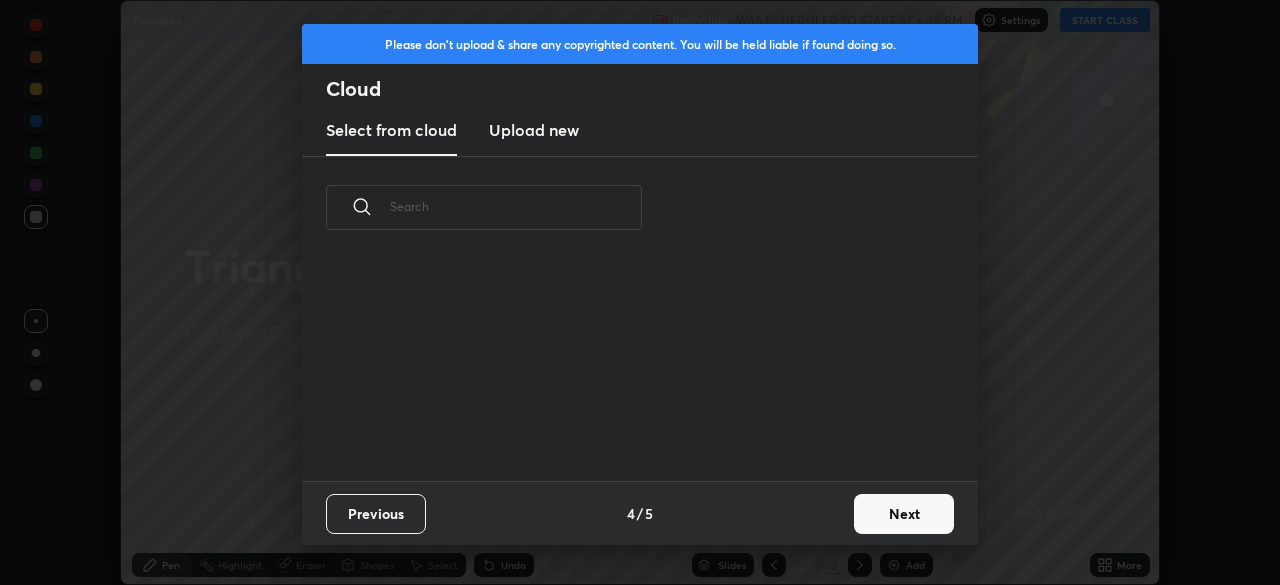 click on "Next" at bounding box center (904, 514) 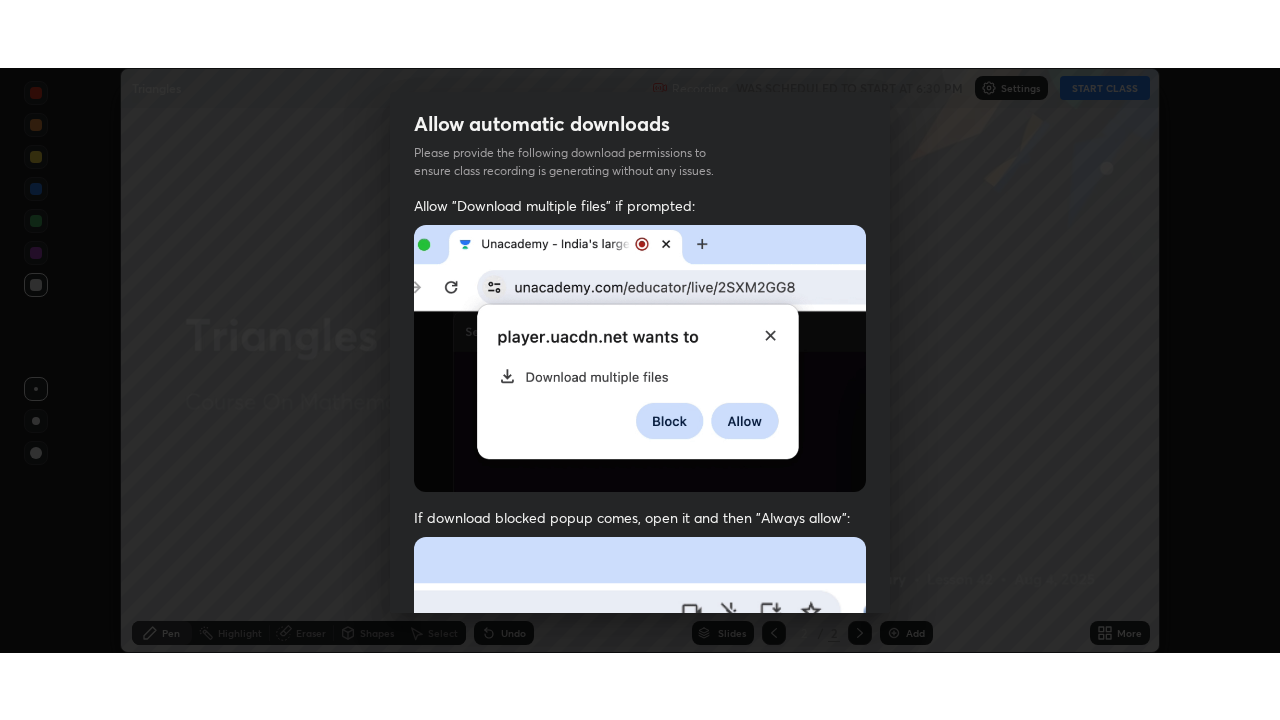 scroll, scrollTop: 479, scrollLeft: 0, axis: vertical 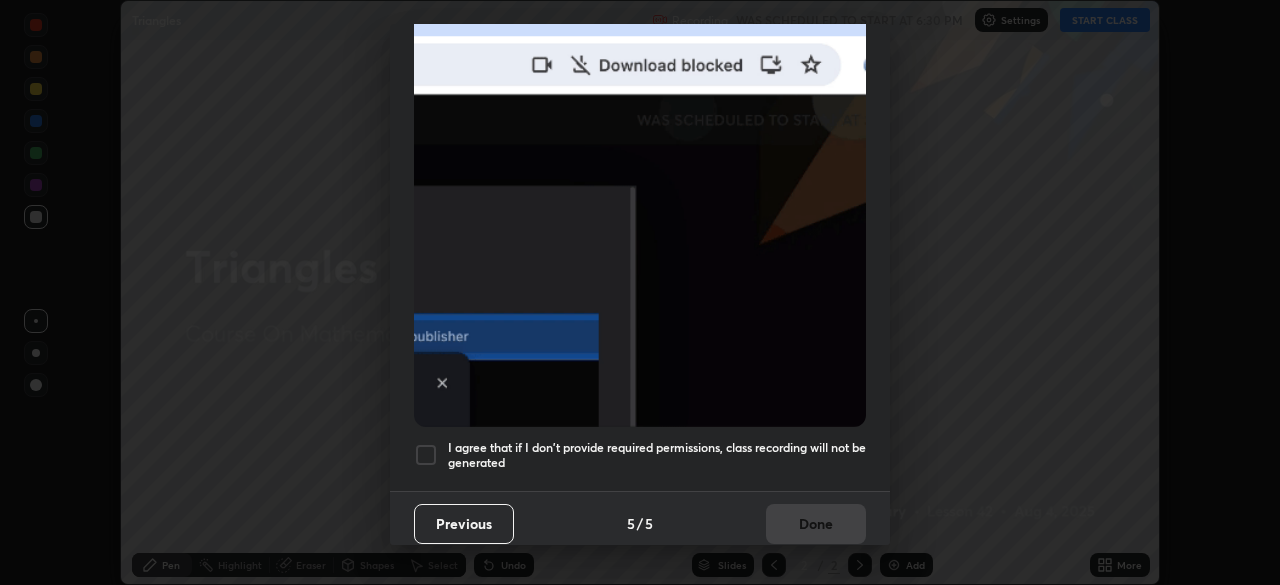 click at bounding box center (426, 455) 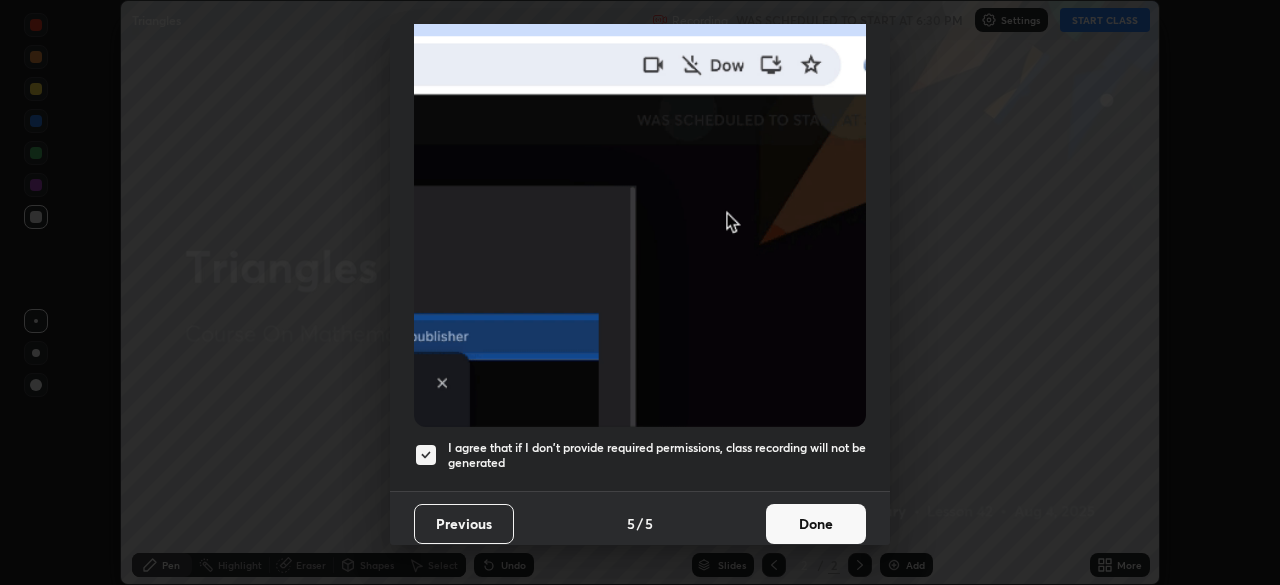 click on "Done" at bounding box center [816, 524] 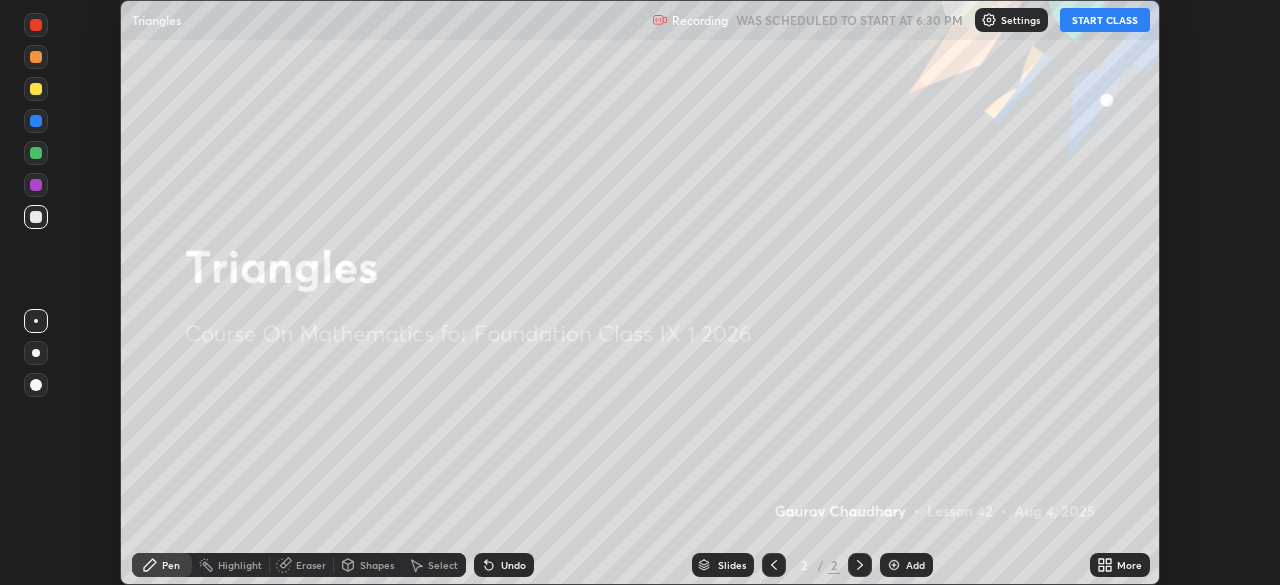 click on "START CLASS" at bounding box center [1105, 20] 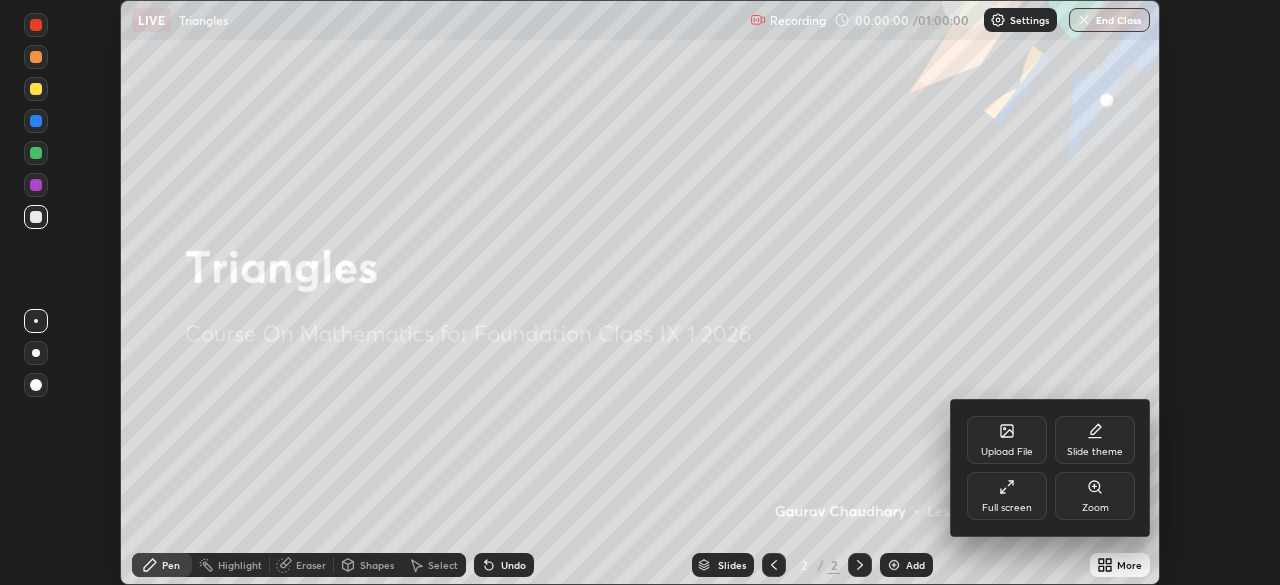 click on "Full screen" at bounding box center (1007, 508) 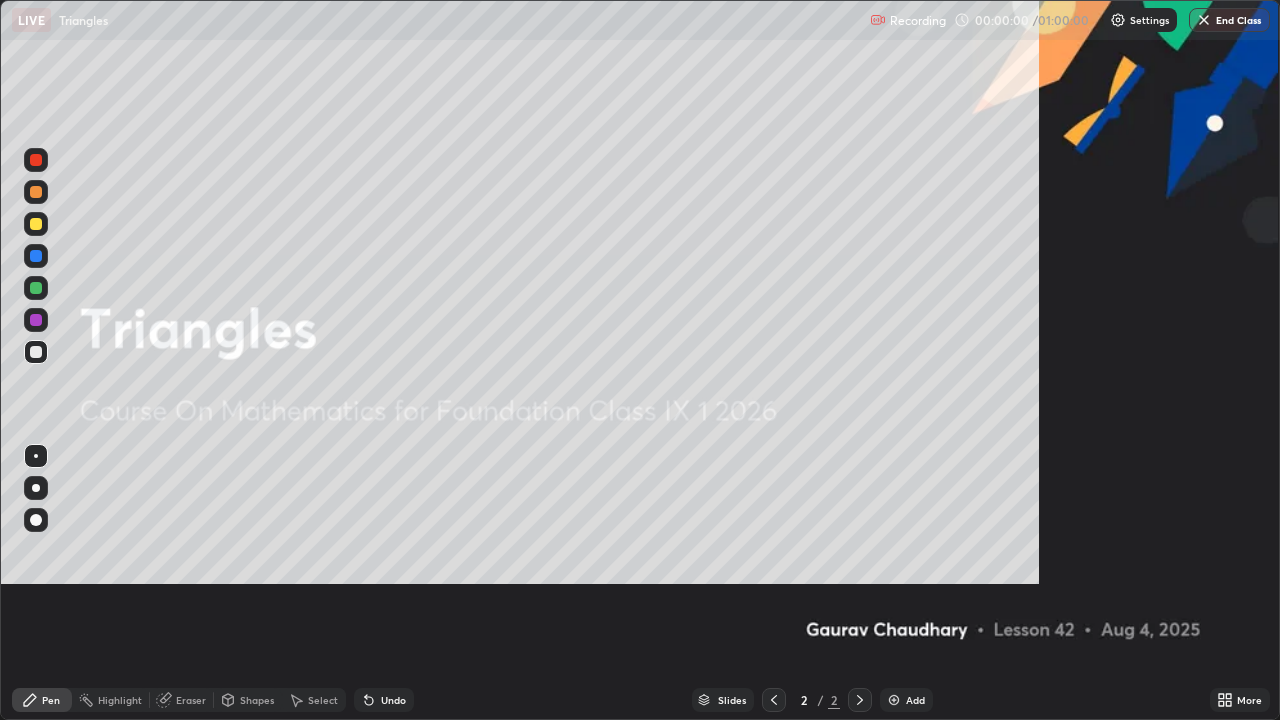 scroll, scrollTop: 99280, scrollLeft: 98720, axis: both 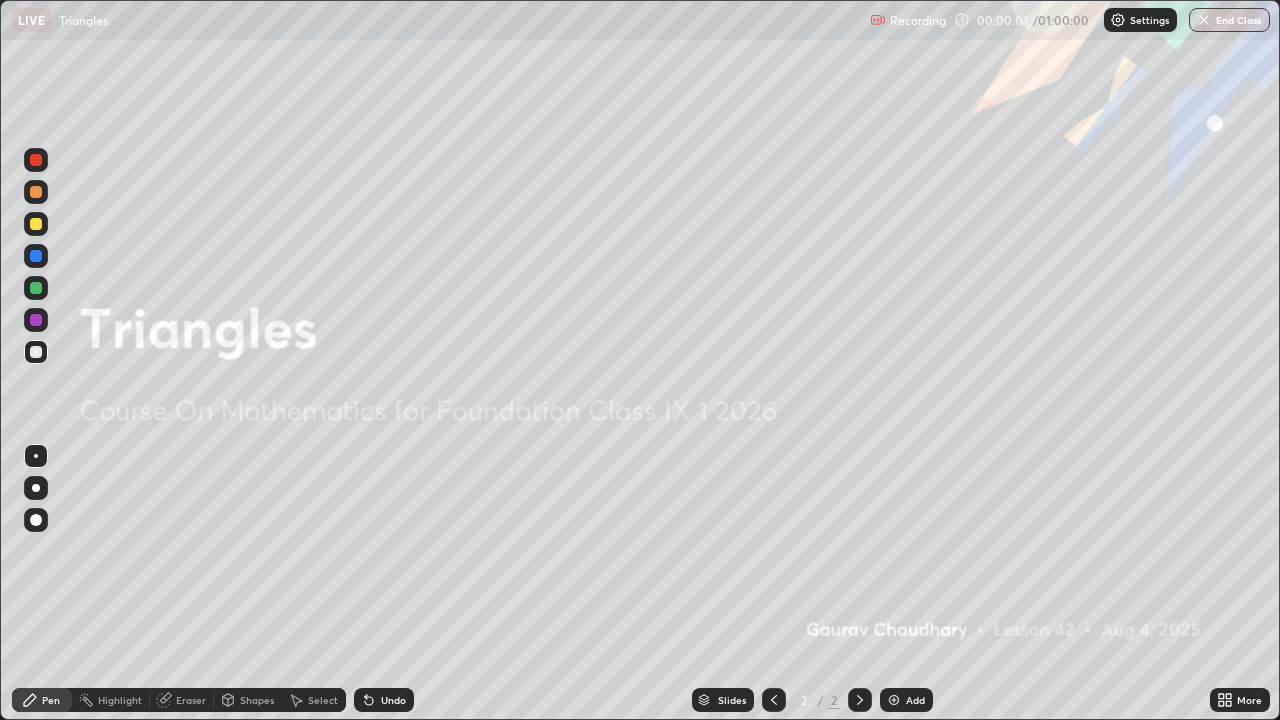 click 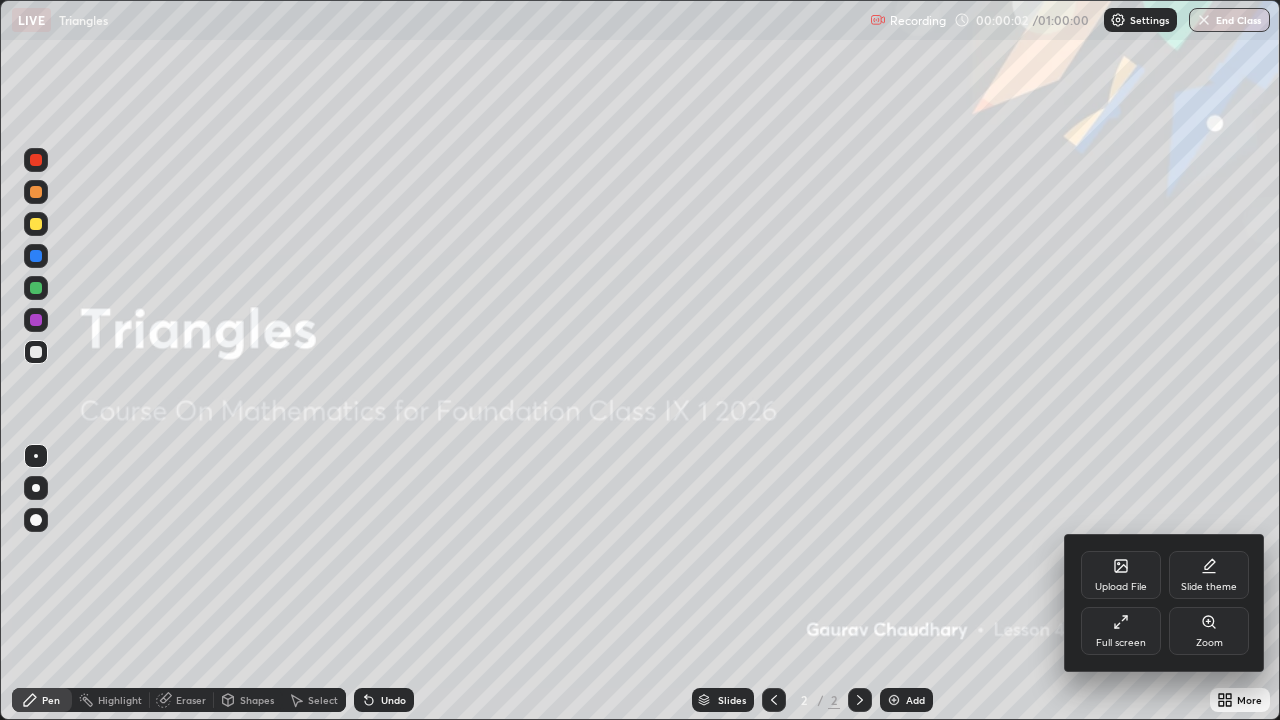click on "Full screen" at bounding box center (1121, 643) 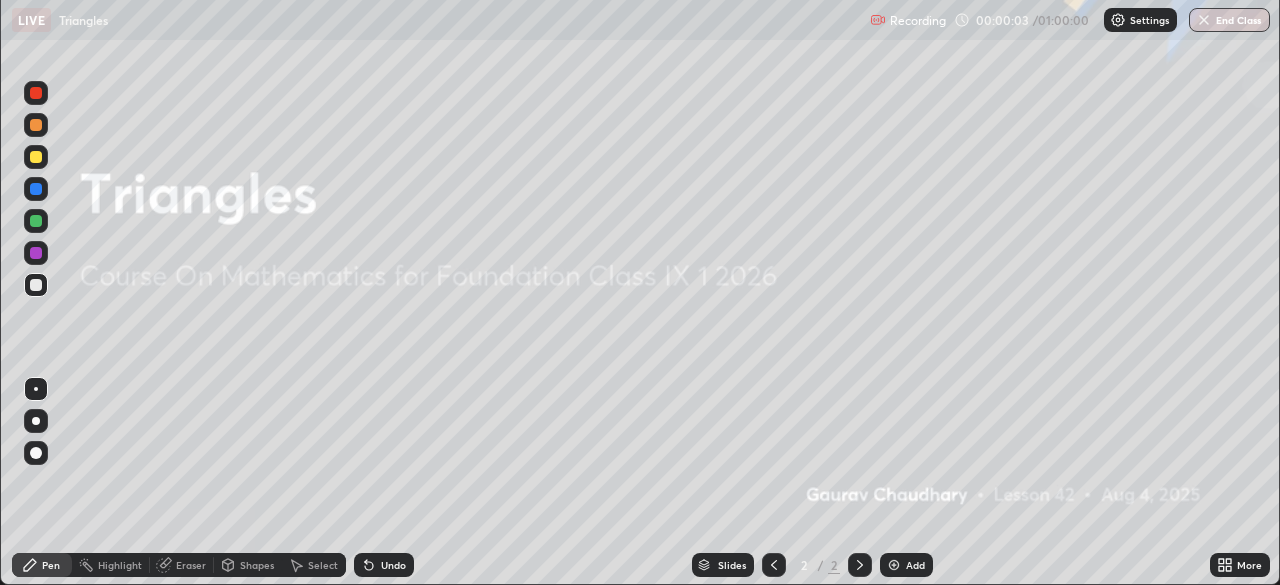 scroll, scrollTop: 585, scrollLeft: 1280, axis: both 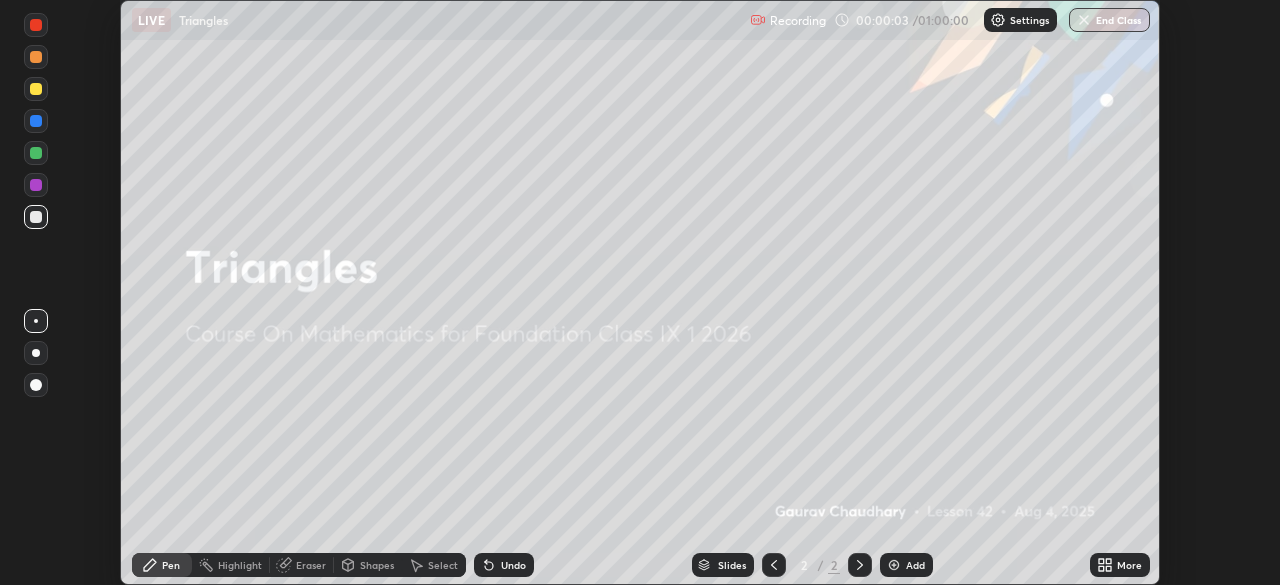 click on "More" at bounding box center (1129, 565) 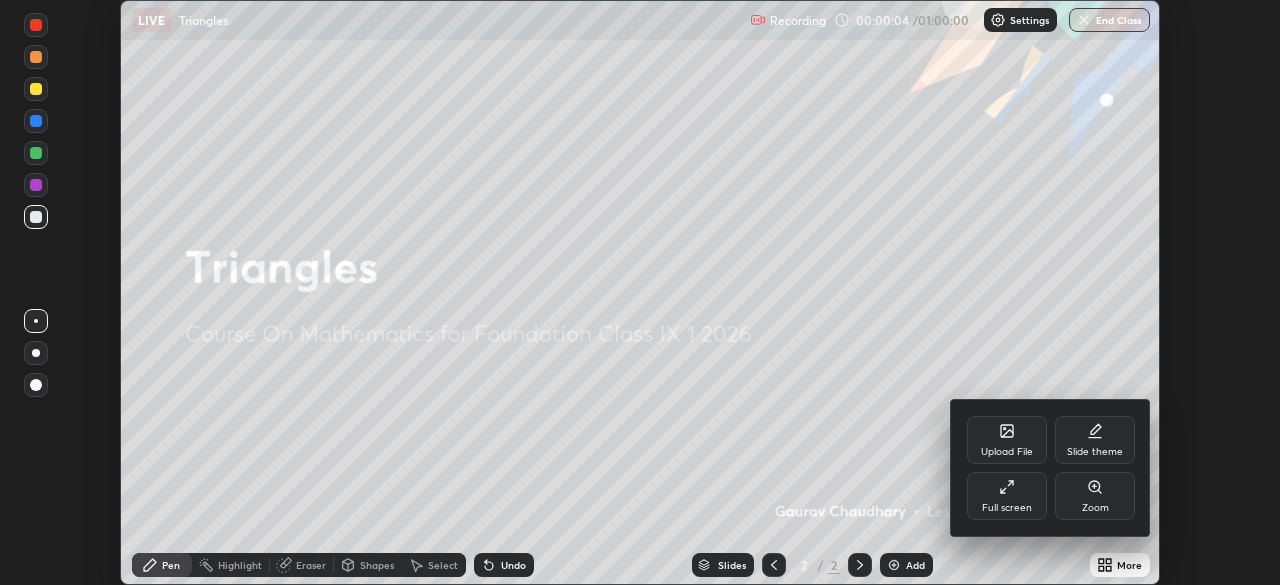 click on "Upload File" at bounding box center (1007, 452) 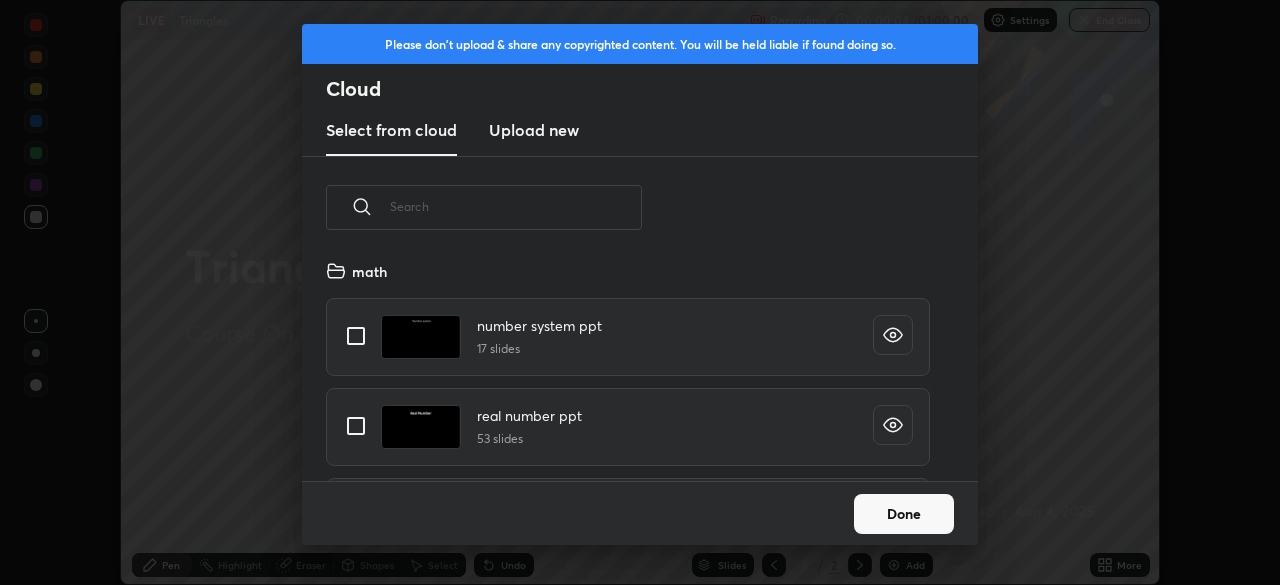 scroll, scrollTop: 7, scrollLeft: 11, axis: both 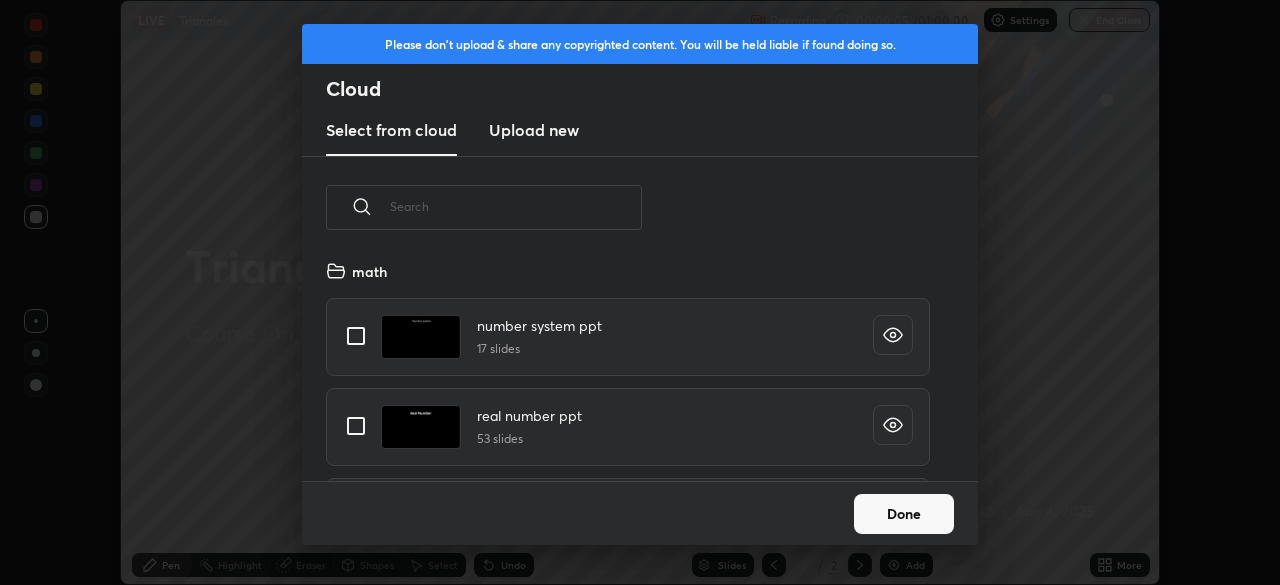 click at bounding box center (516, 206) 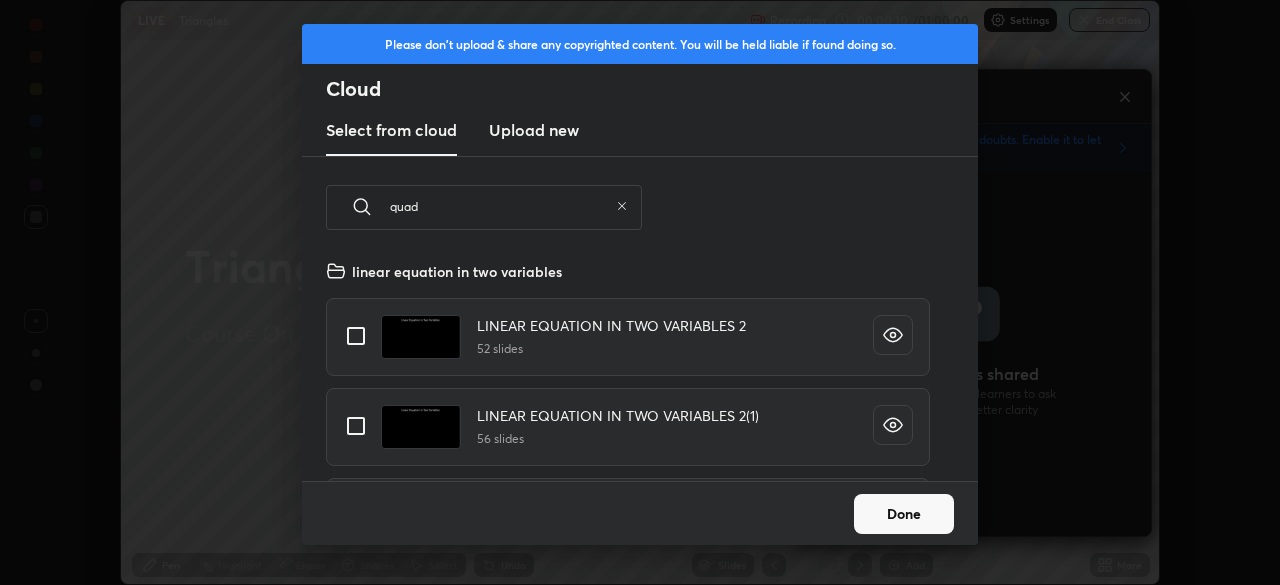 scroll, scrollTop: 358, scrollLeft: 352, axis: both 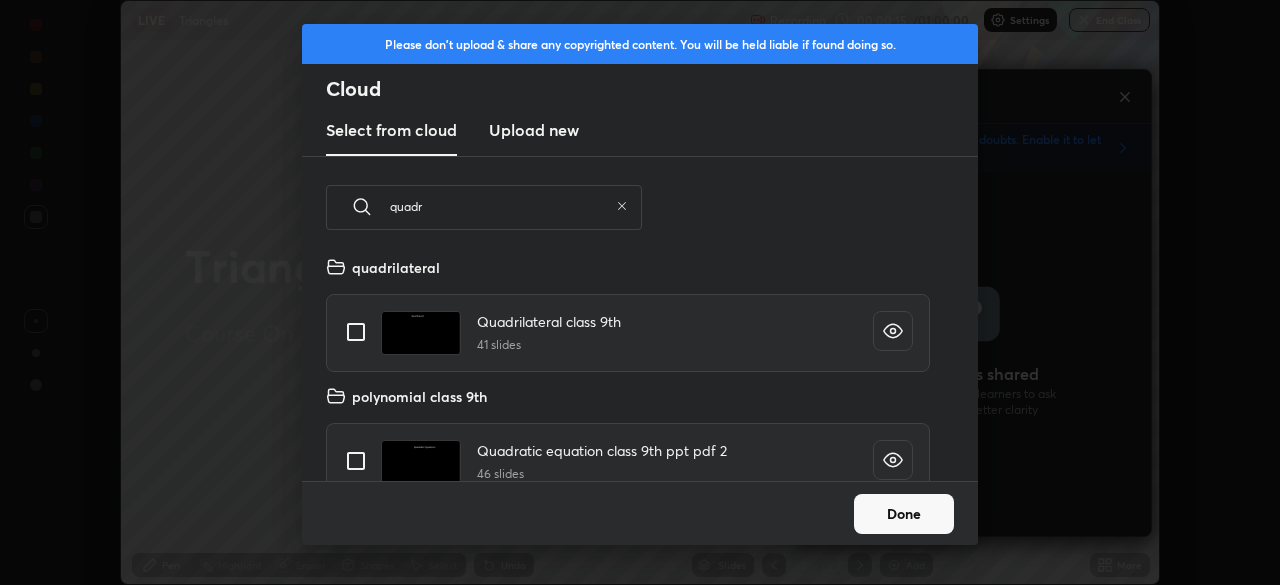 type on "quadr" 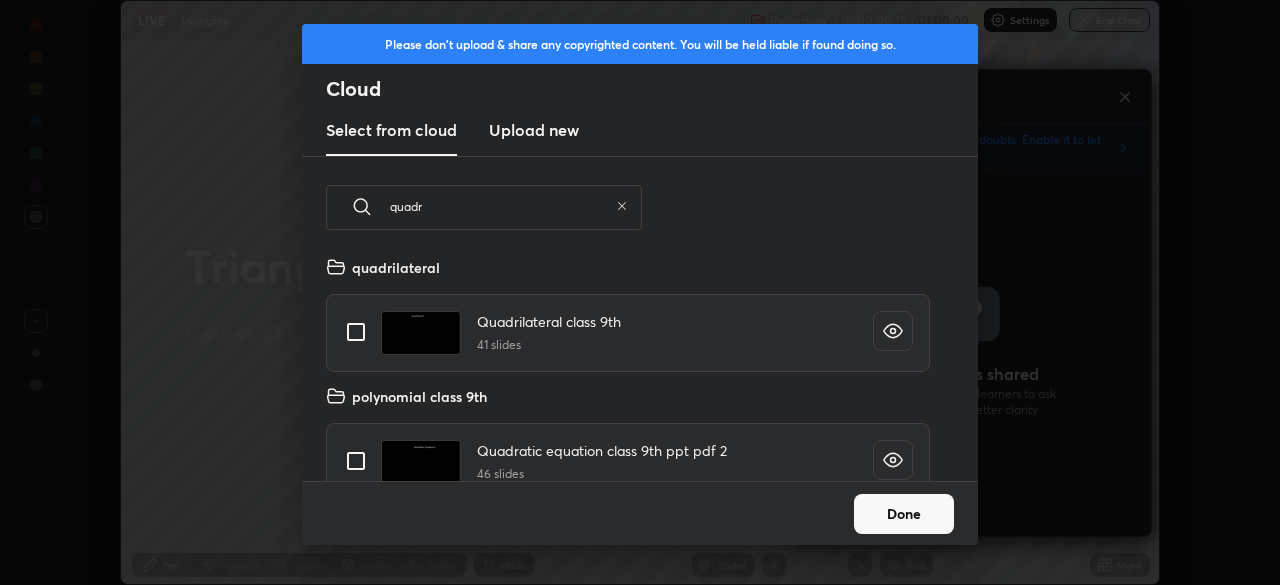 click at bounding box center [356, 332] 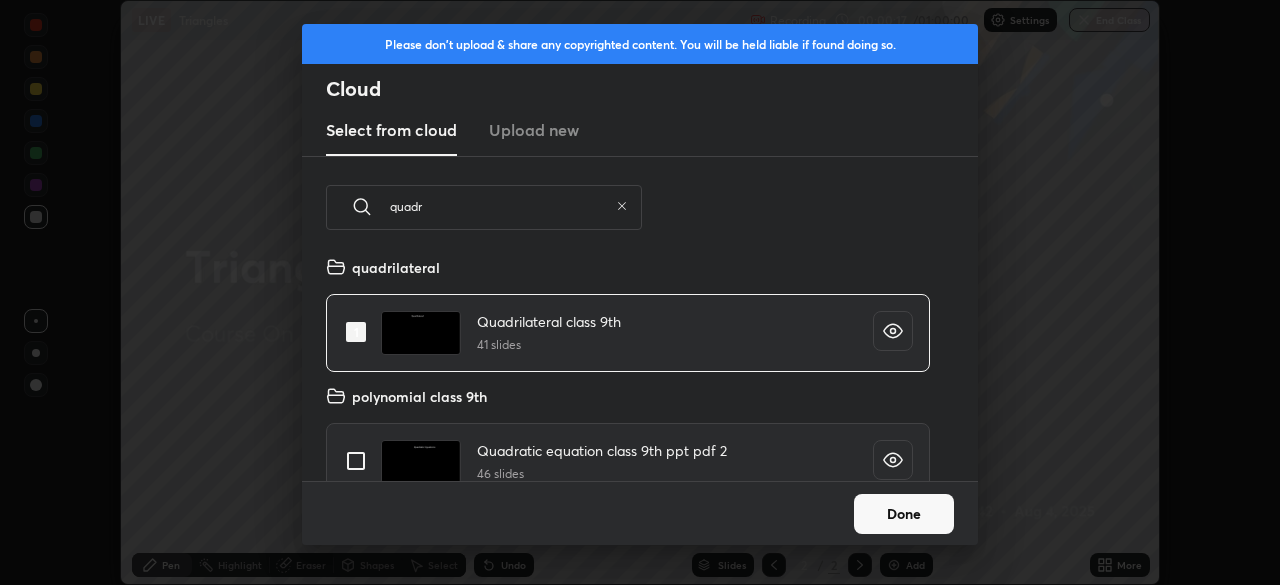 click on "Done" at bounding box center [904, 514] 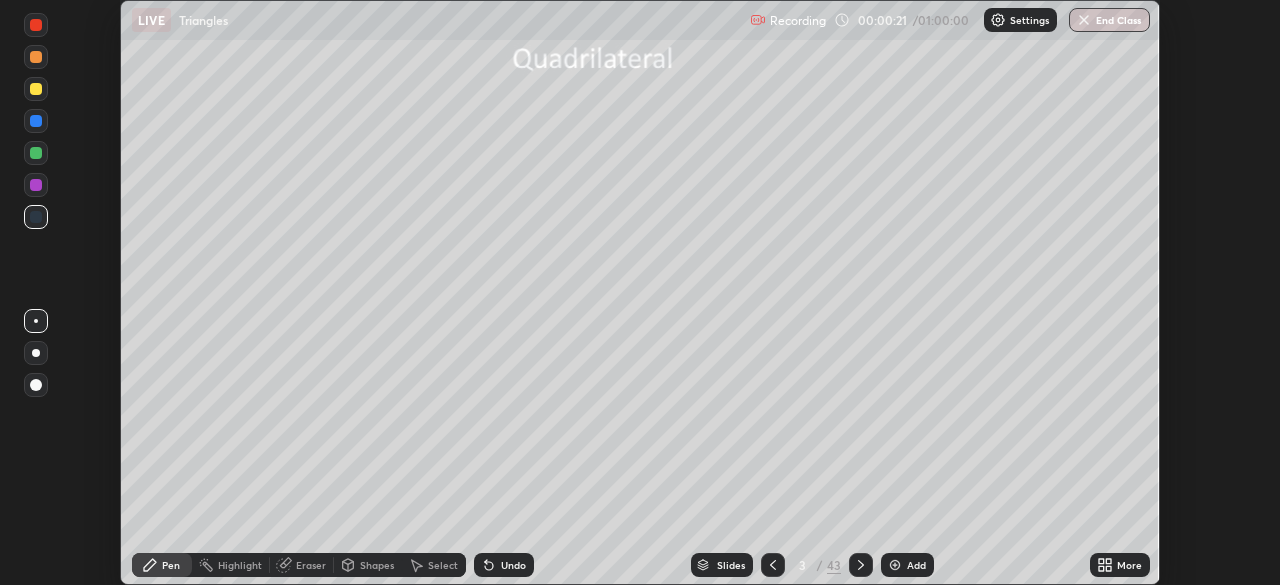 click on "More" at bounding box center (1129, 565) 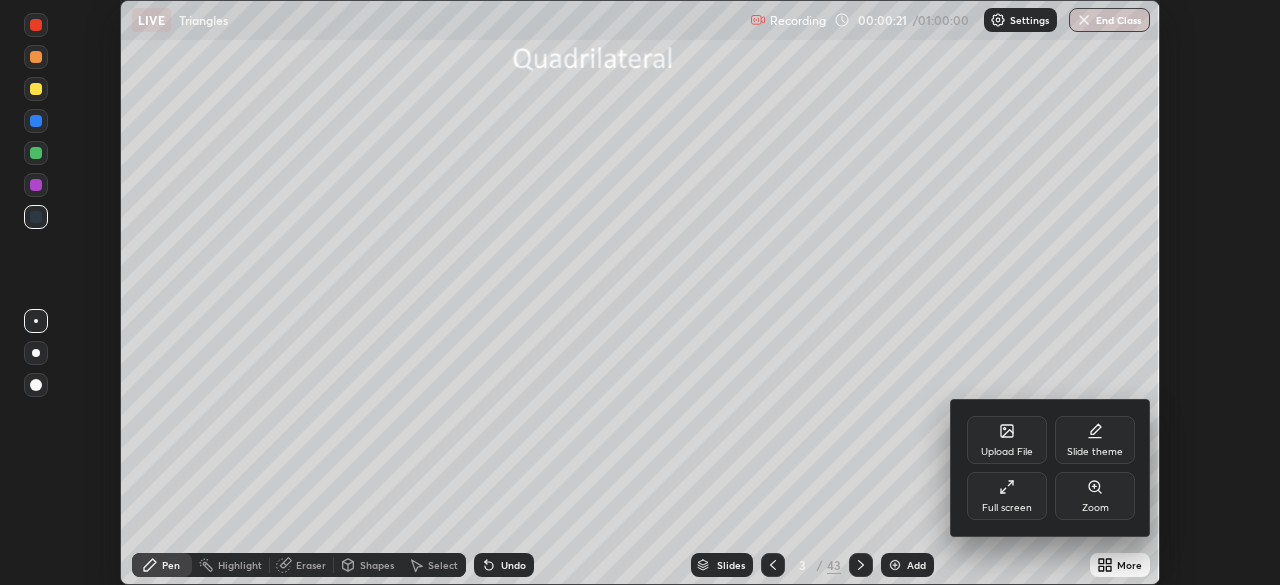 click on "Full screen" at bounding box center (1007, 508) 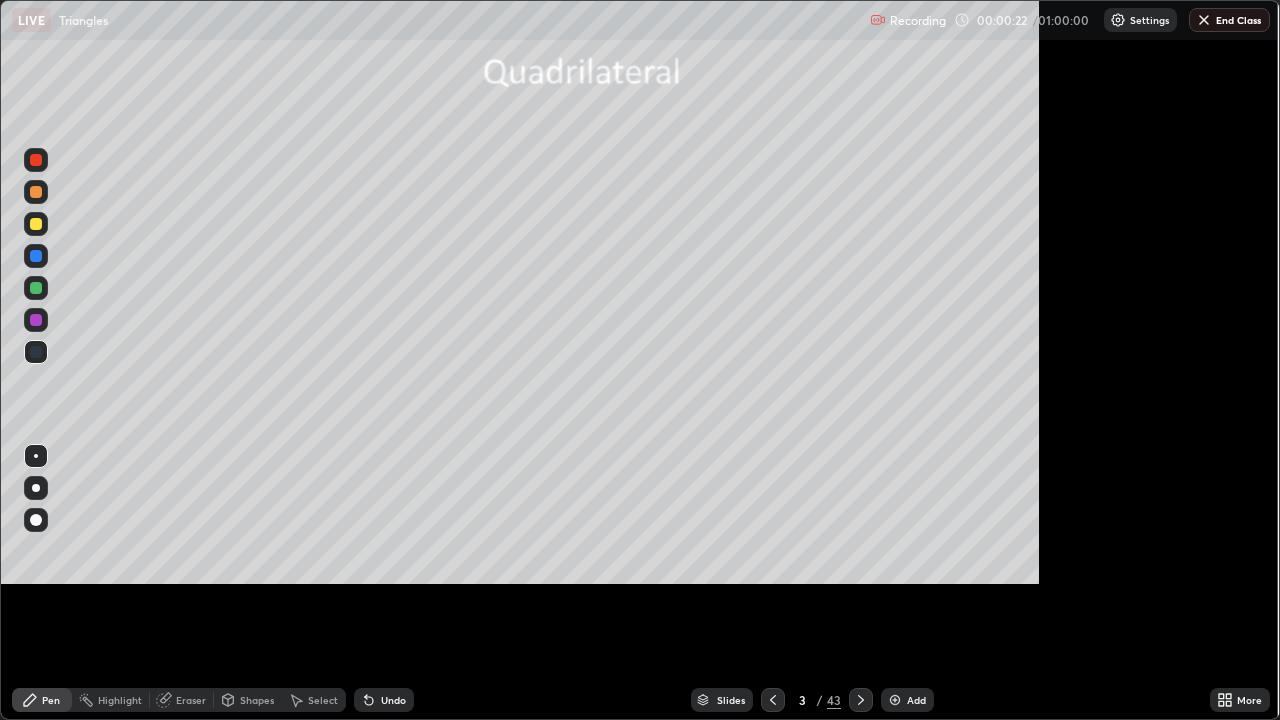 scroll, scrollTop: 99280, scrollLeft: 98720, axis: both 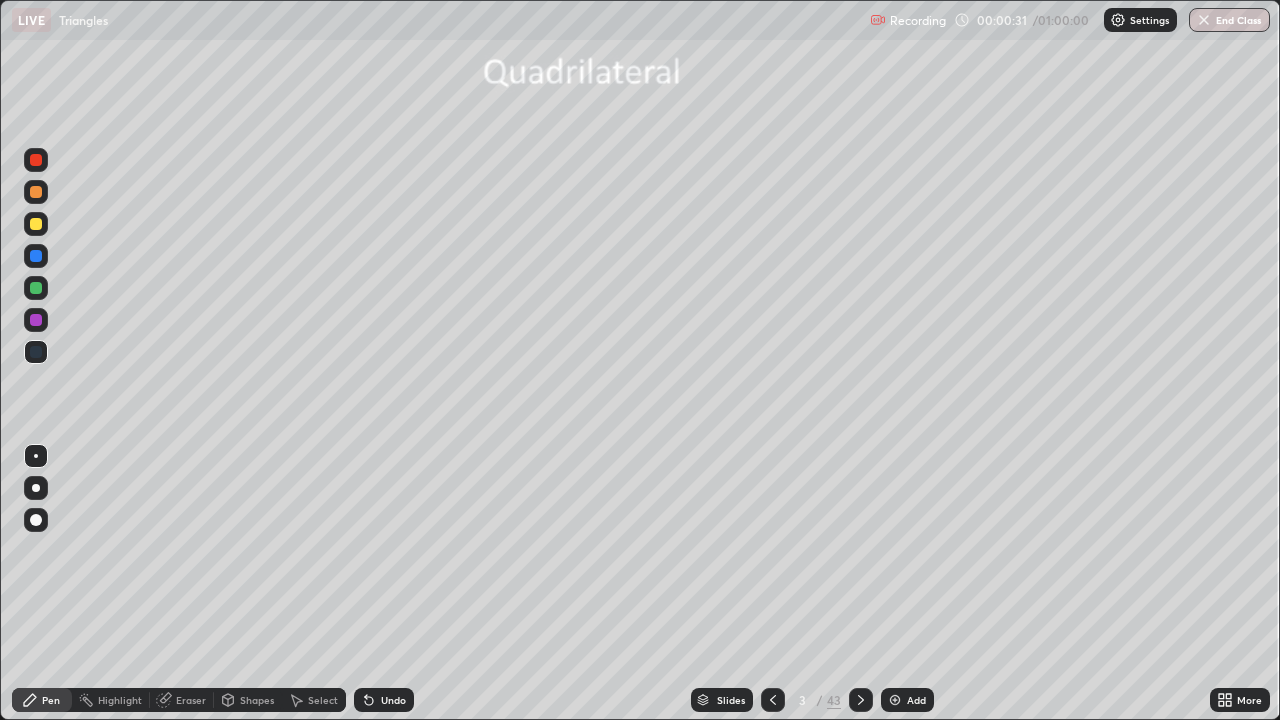 click on "Slides" at bounding box center [731, 700] 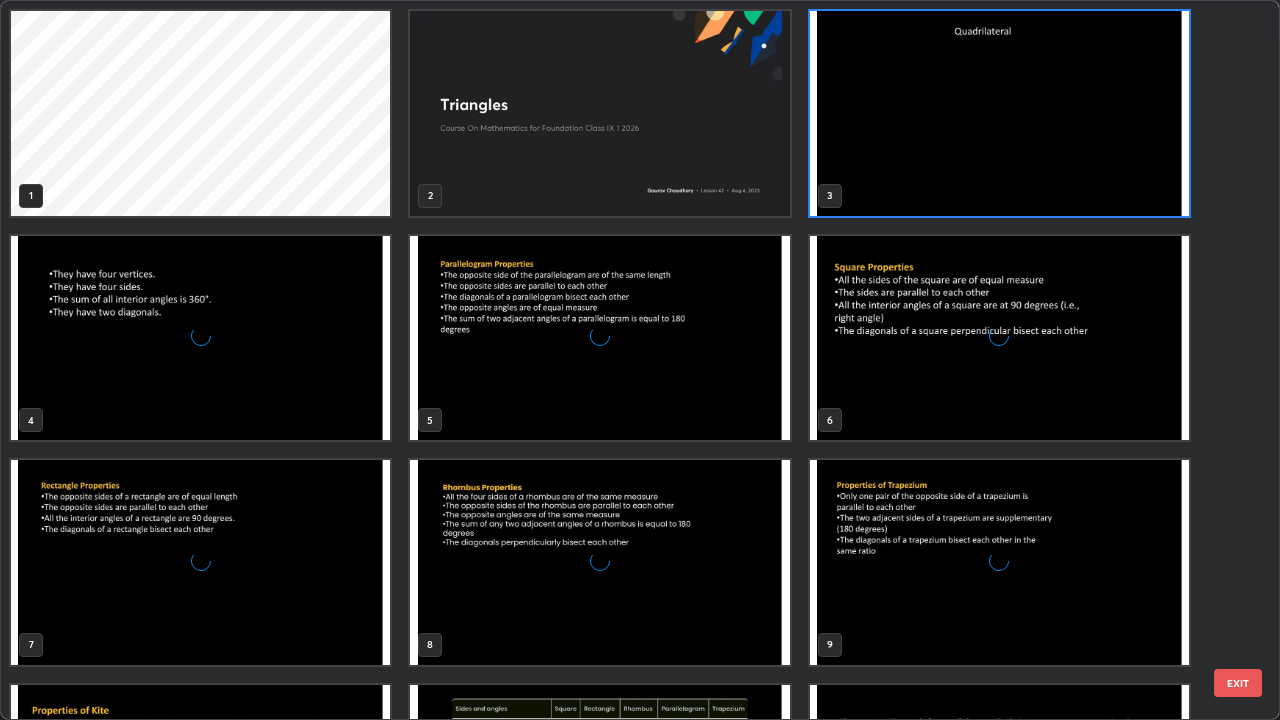 scroll, scrollTop: 7, scrollLeft: 11, axis: both 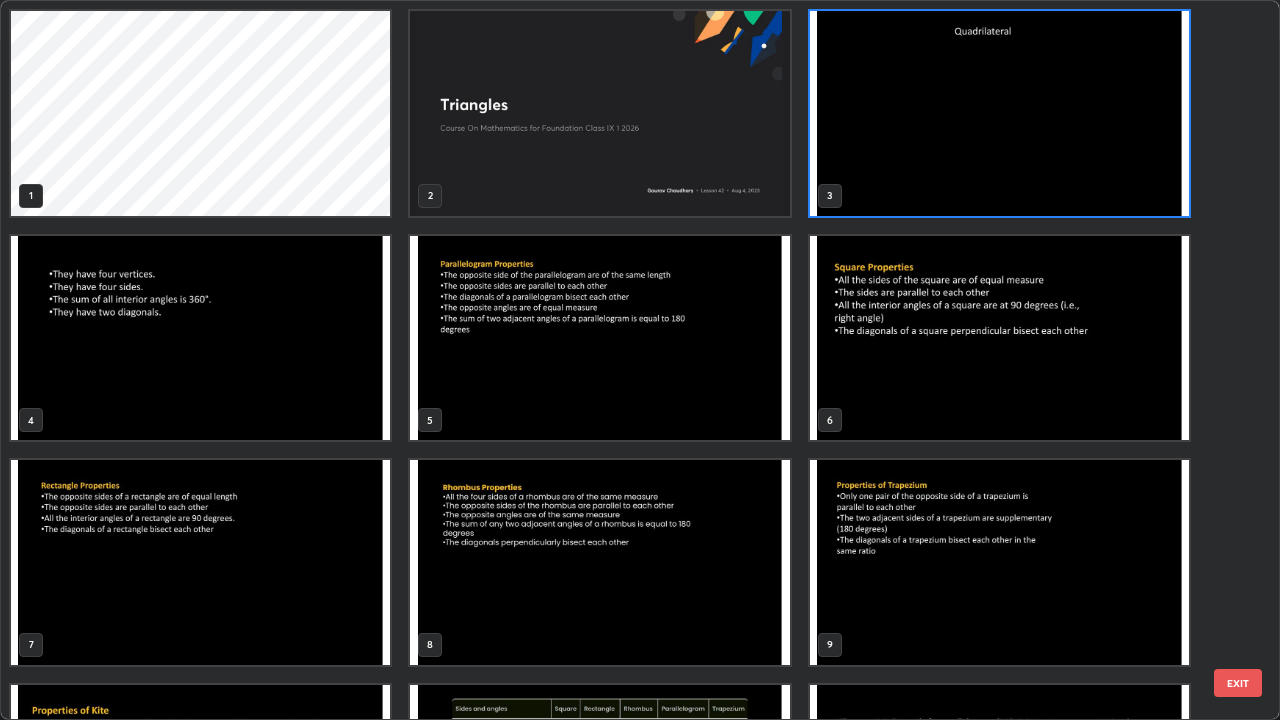 click at bounding box center (999, 338) 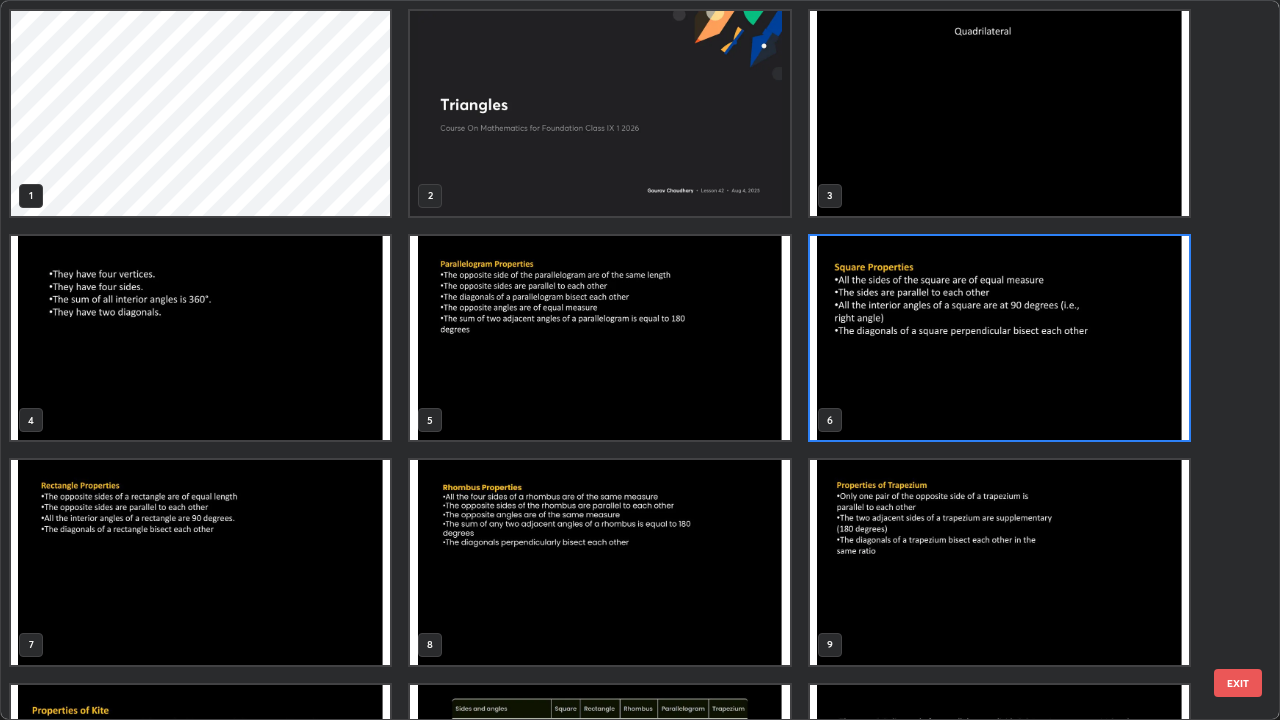 click at bounding box center (999, 338) 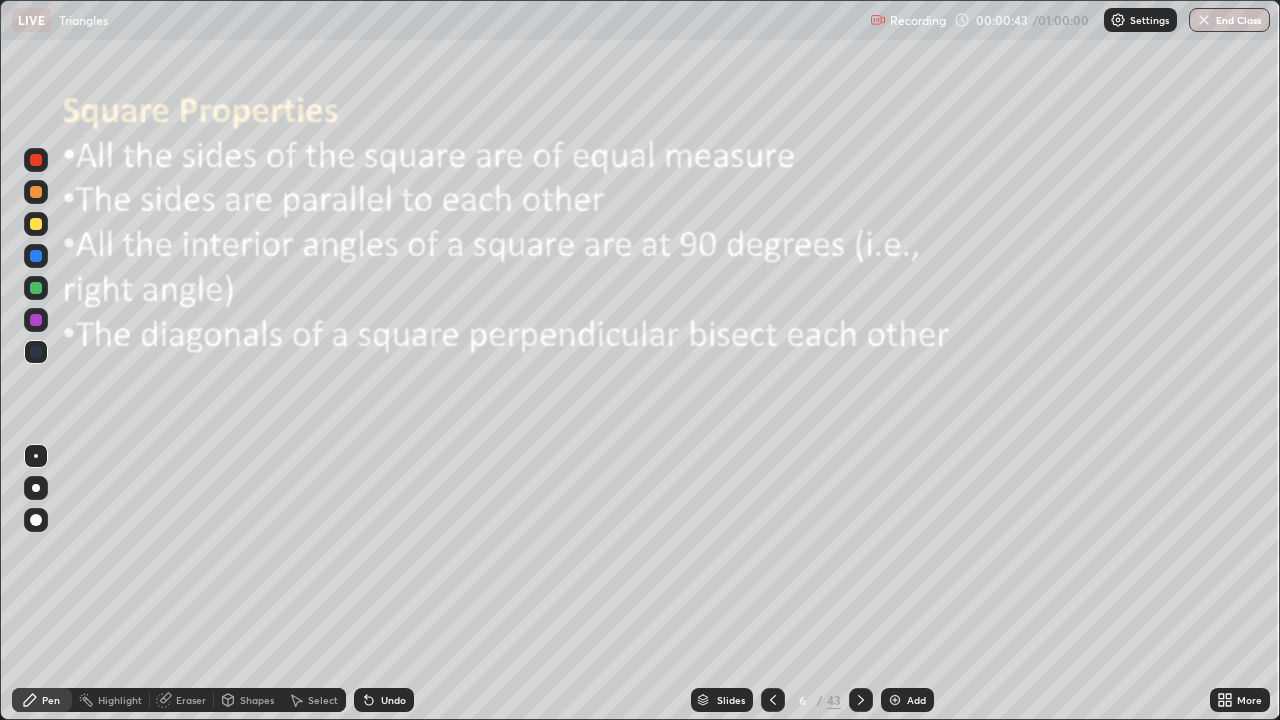 click 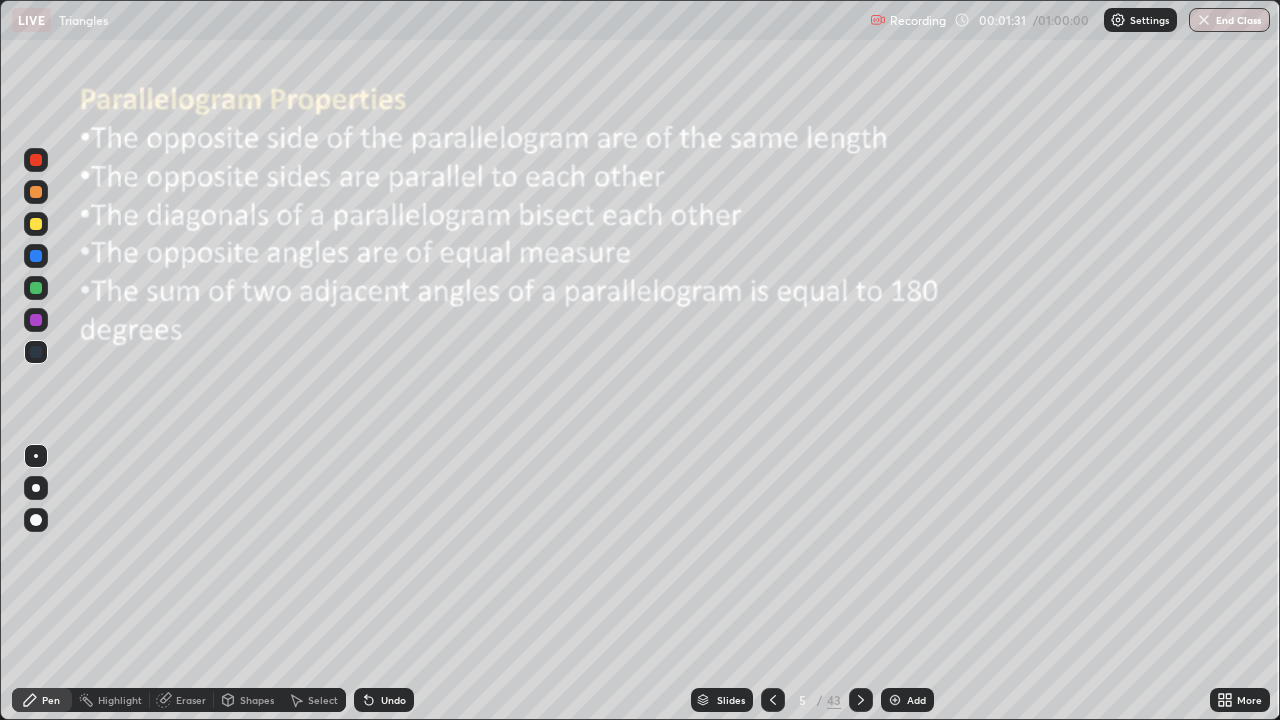 click at bounding box center [861, 700] 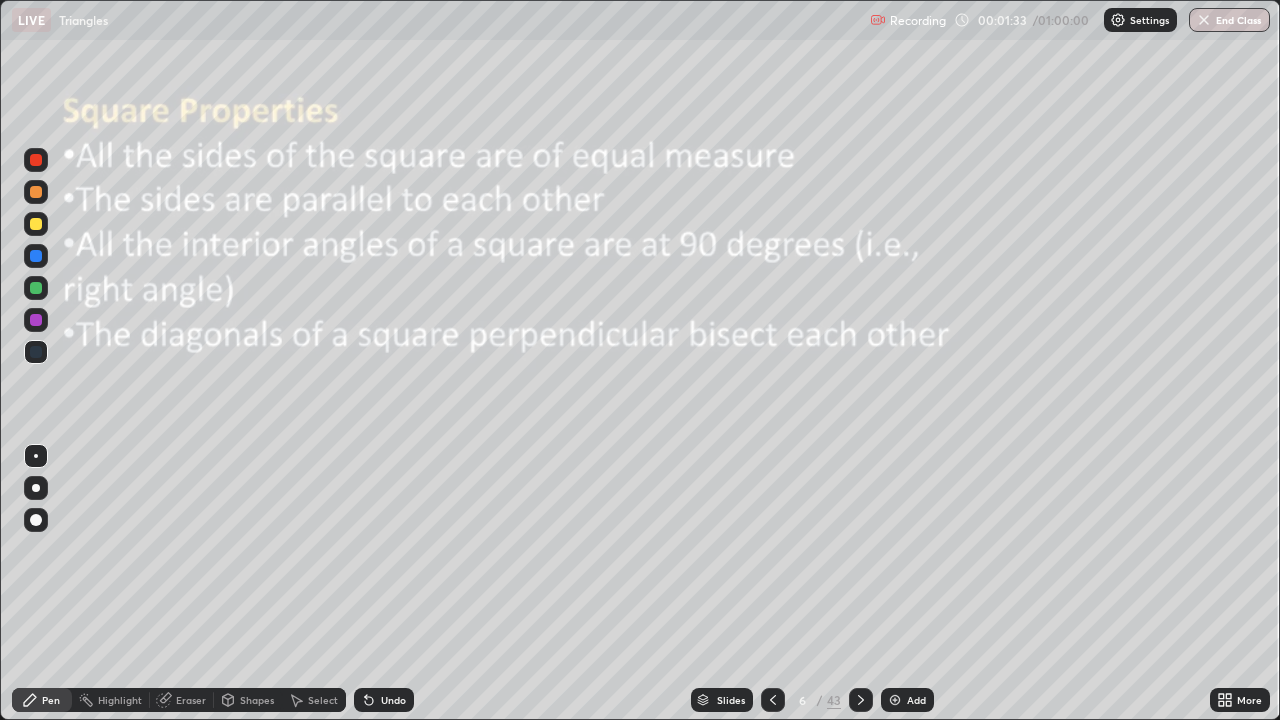 click at bounding box center [36, 224] 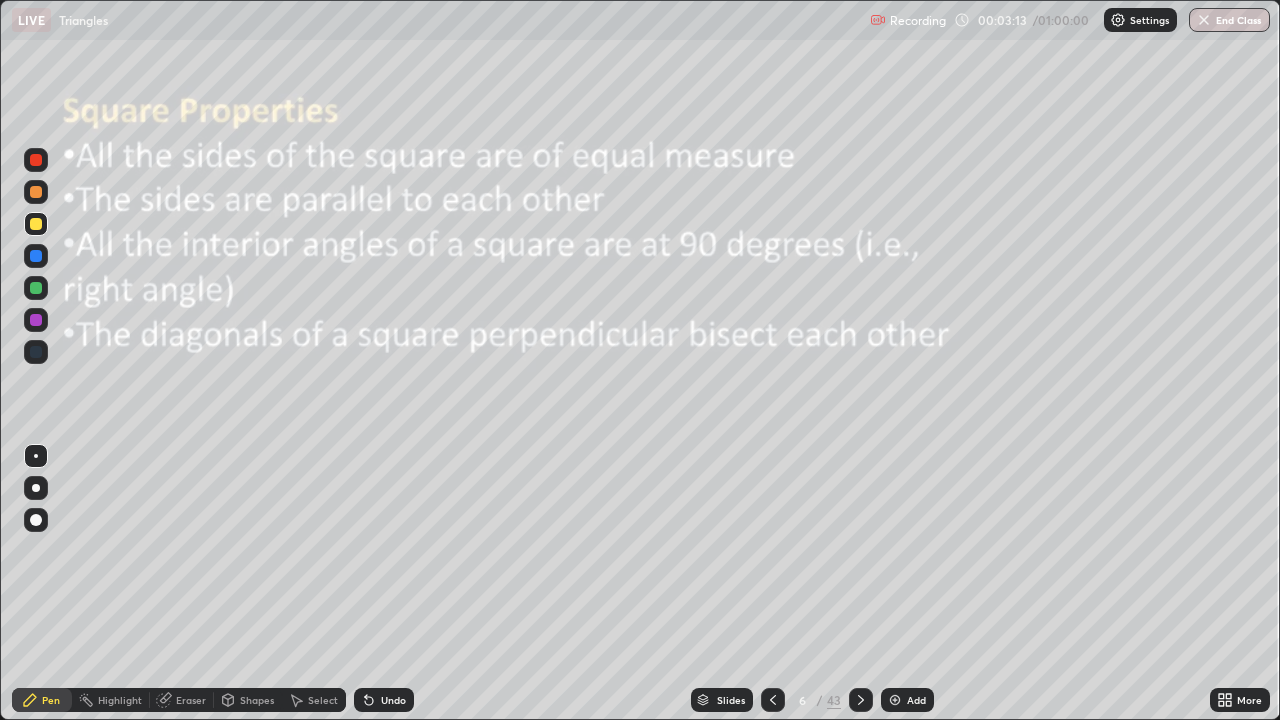 click 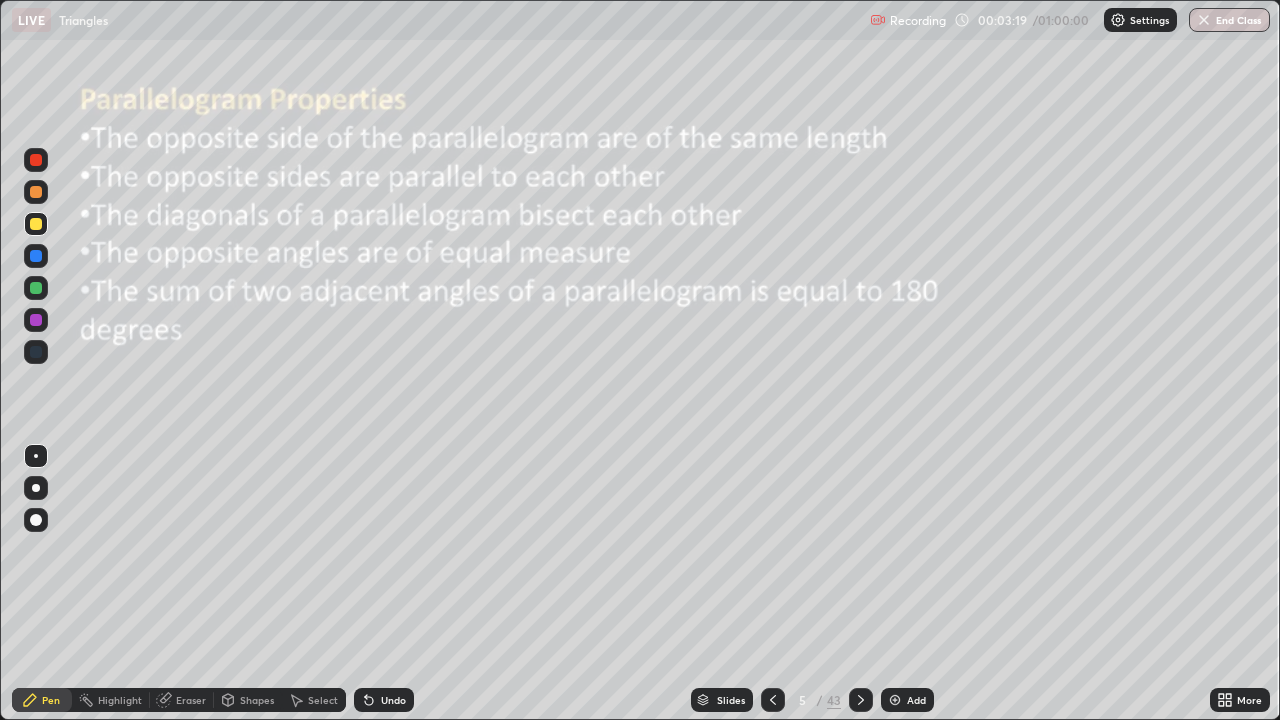click 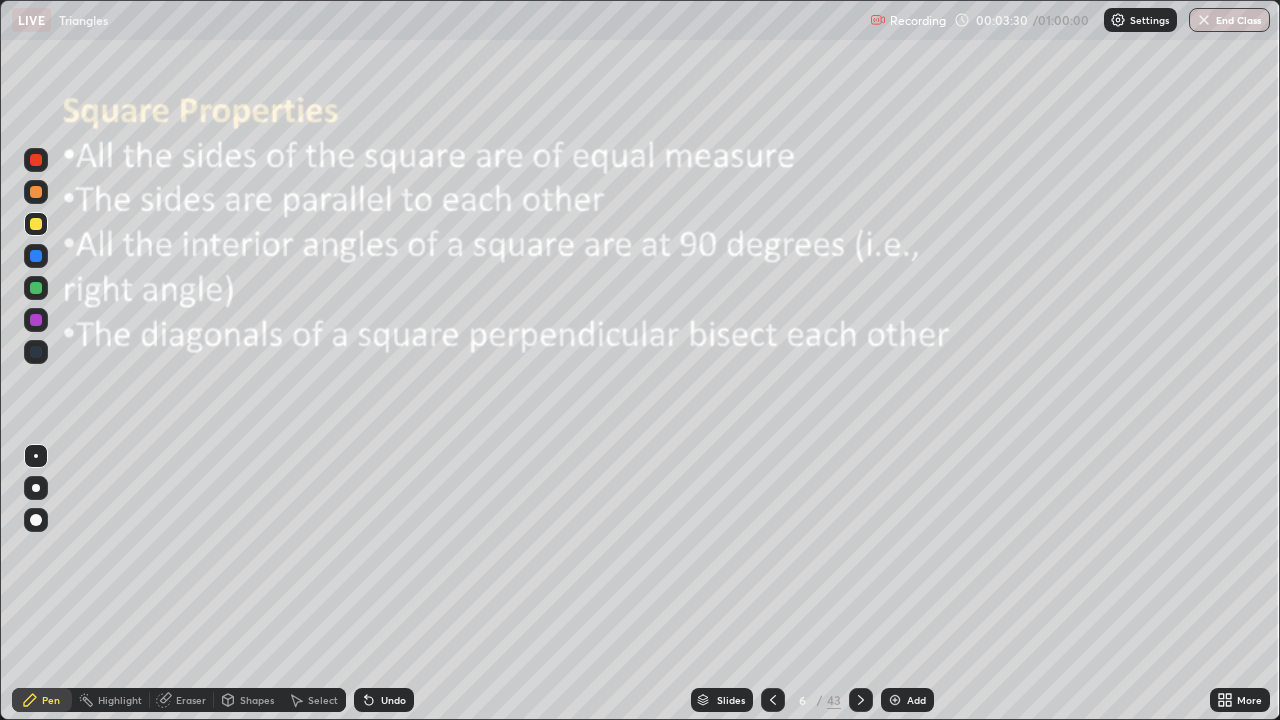 click 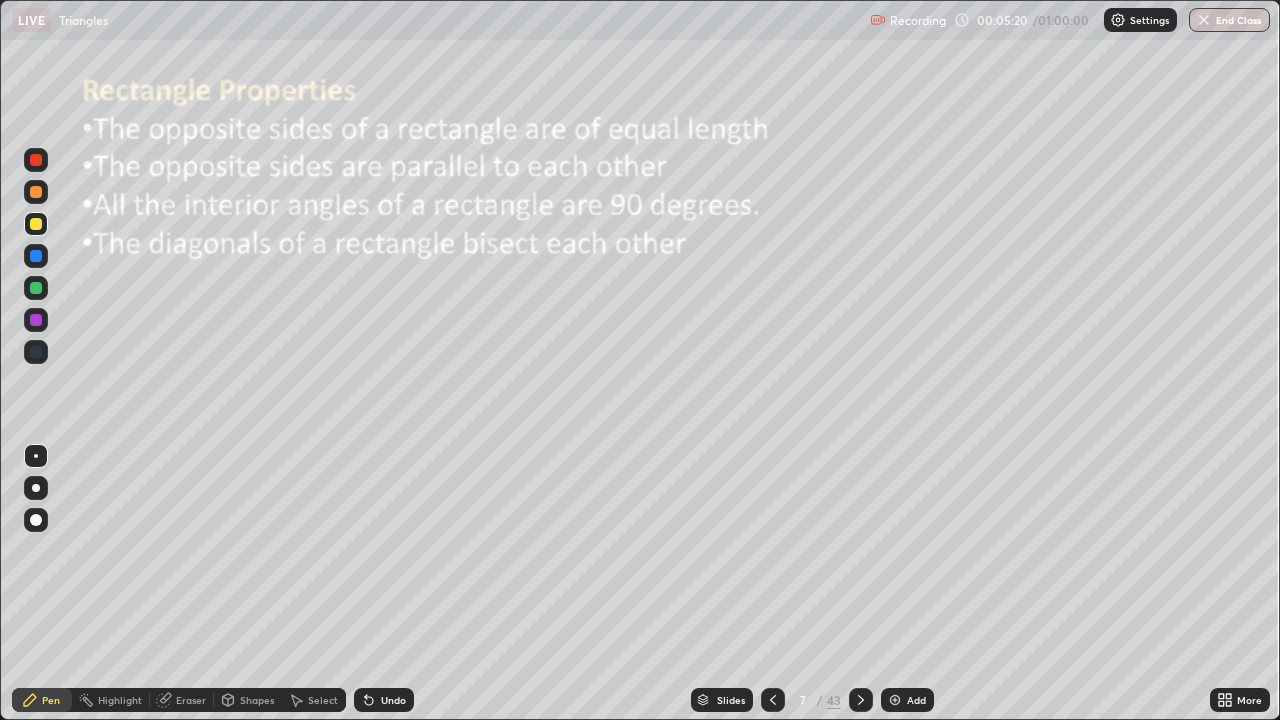 click 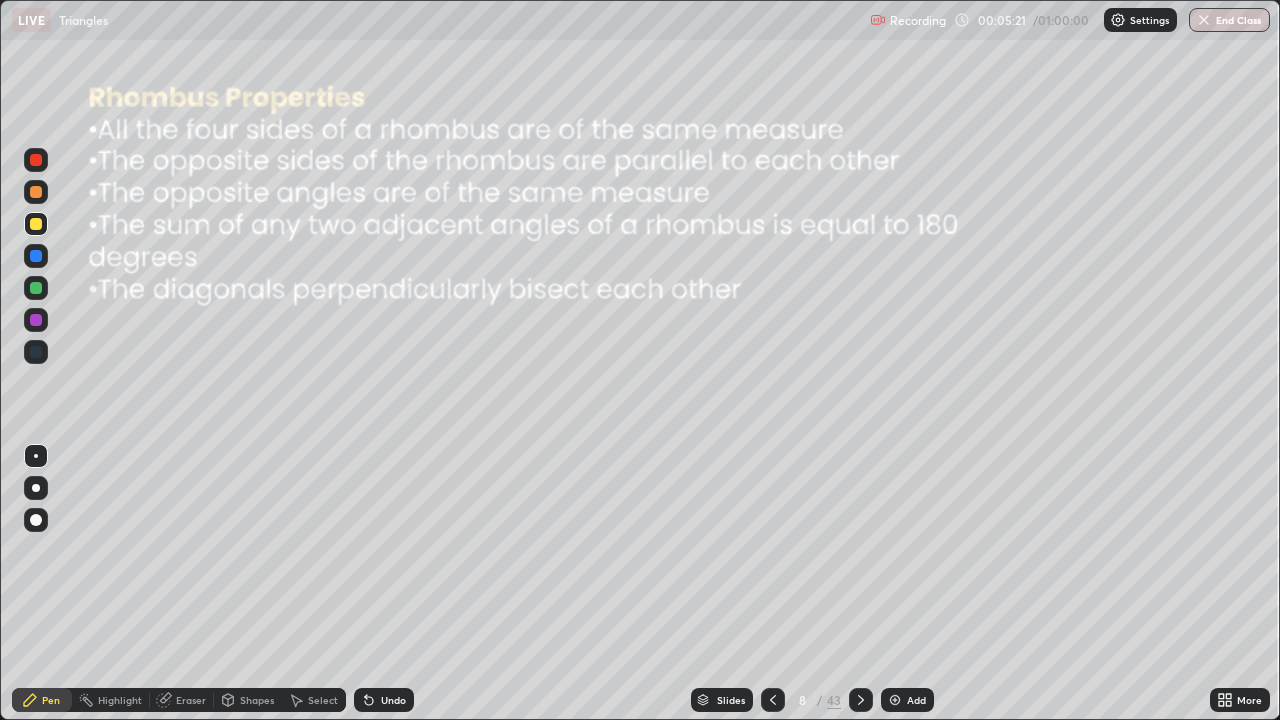 click on "Slides" at bounding box center [731, 700] 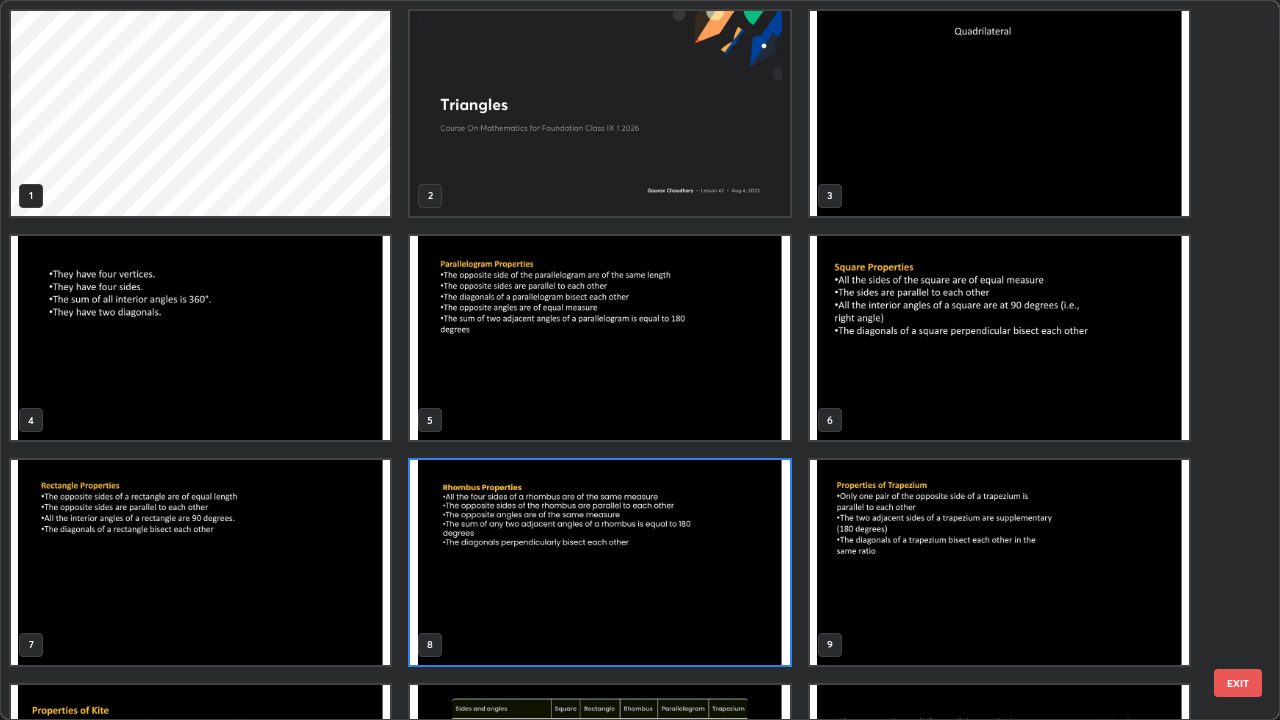 scroll, scrollTop: 7, scrollLeft: 11, axis: both 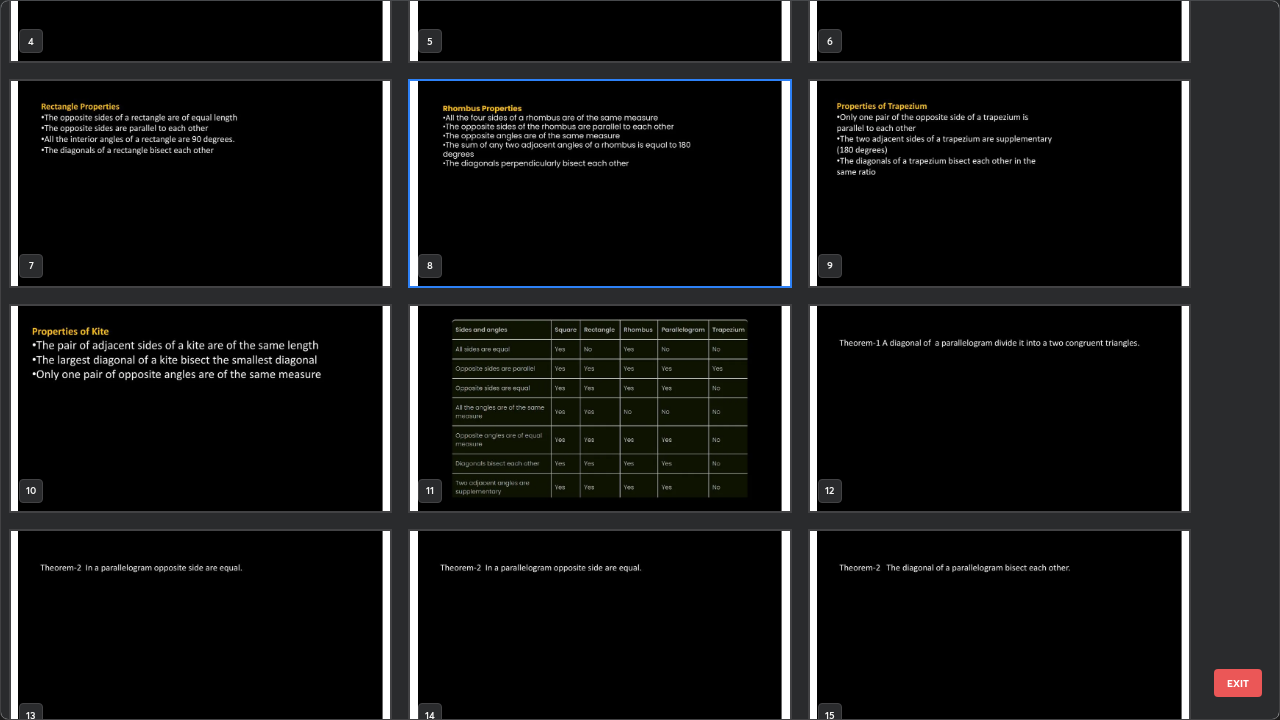 click at bounding box center (999, 408) 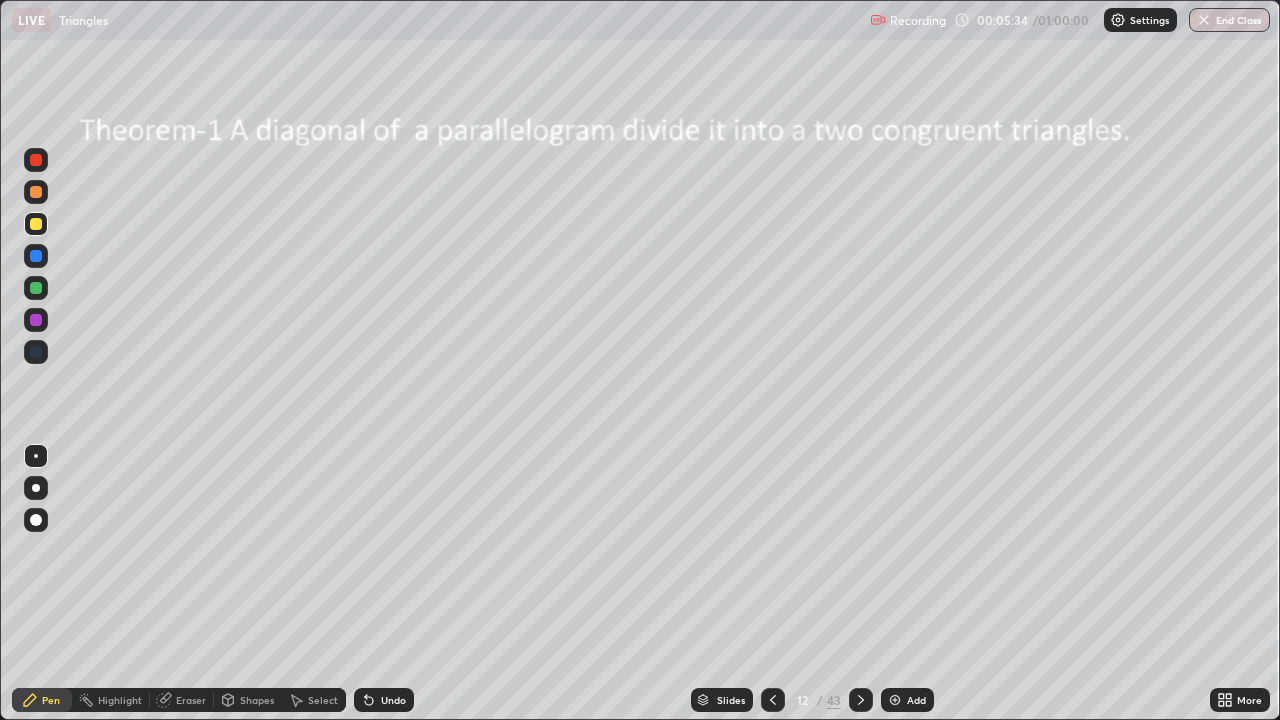 click on "Slides" at bounding box center (731, 700) 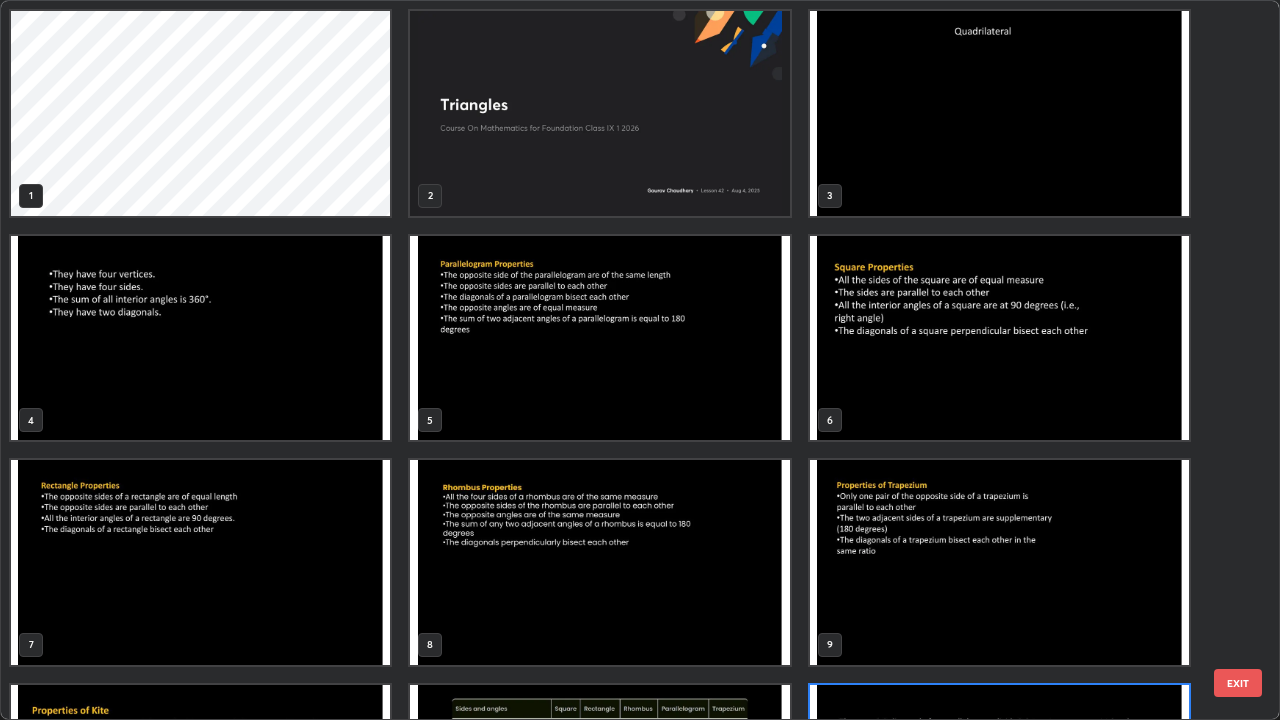 scroll, scrollTop: 180, scrollLeft: 0, axis: vertical 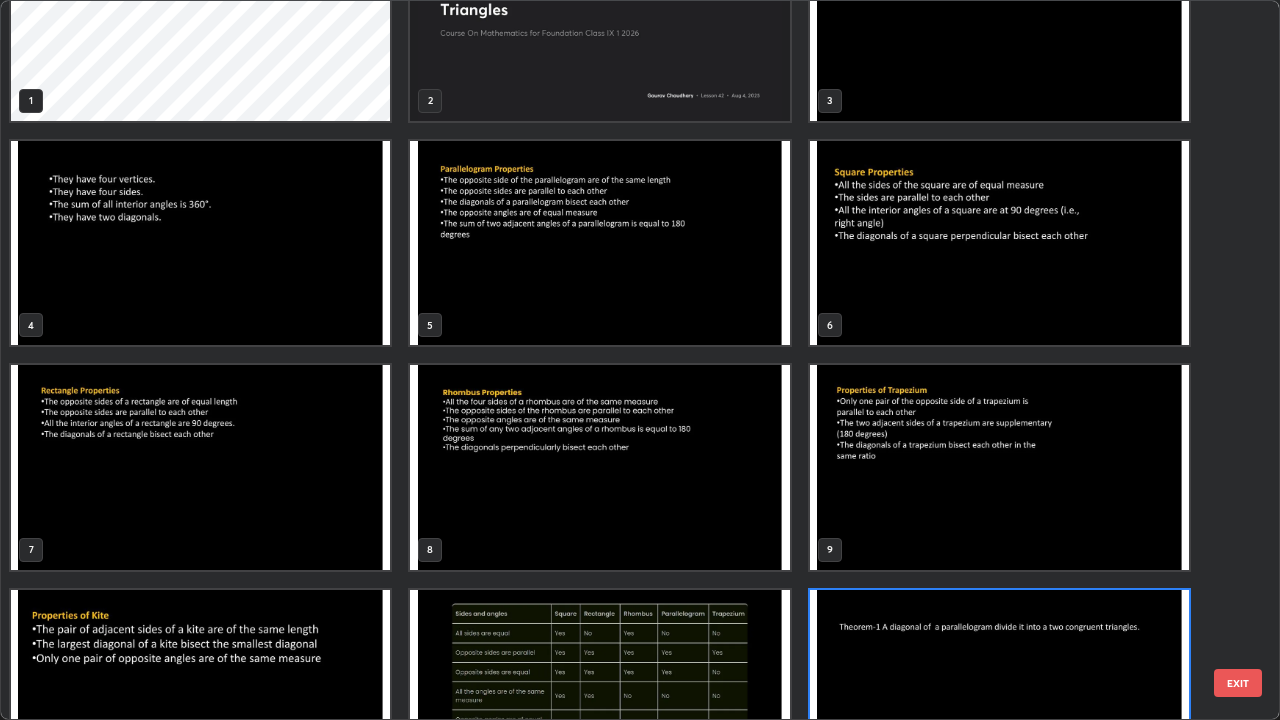 click at bounding box center (200, 467) 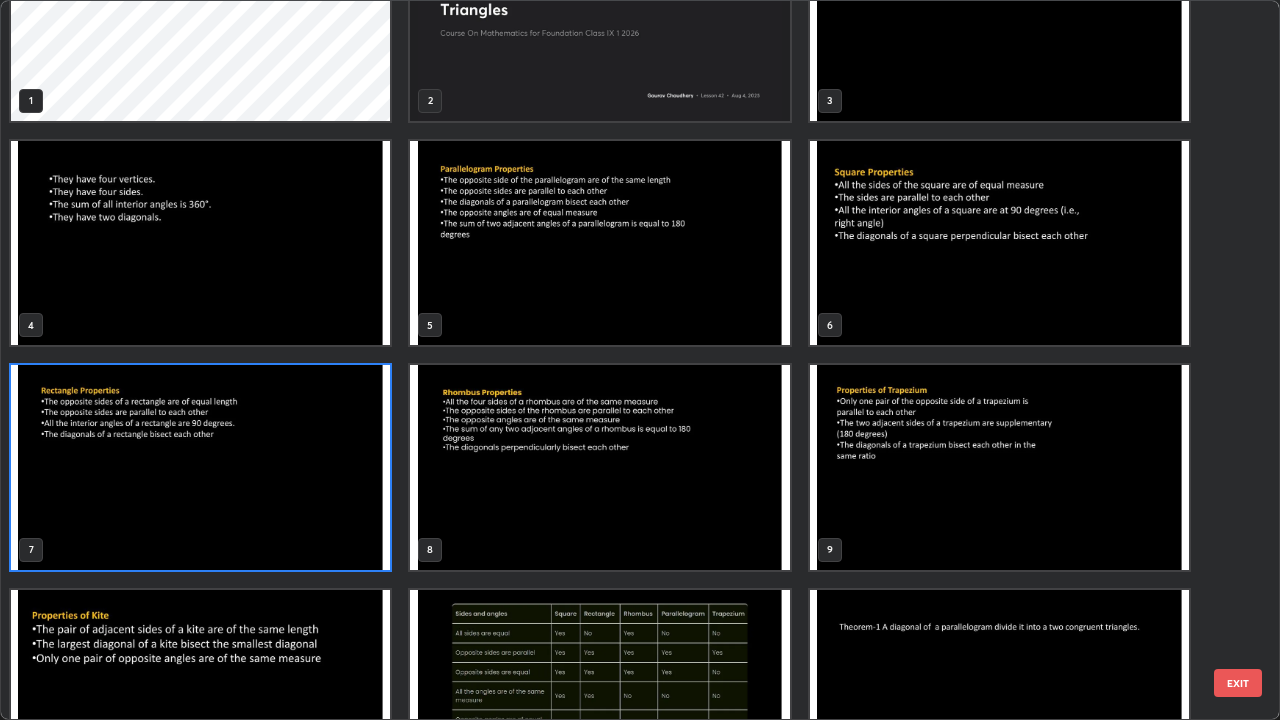 click at bounding box center [200, 467] 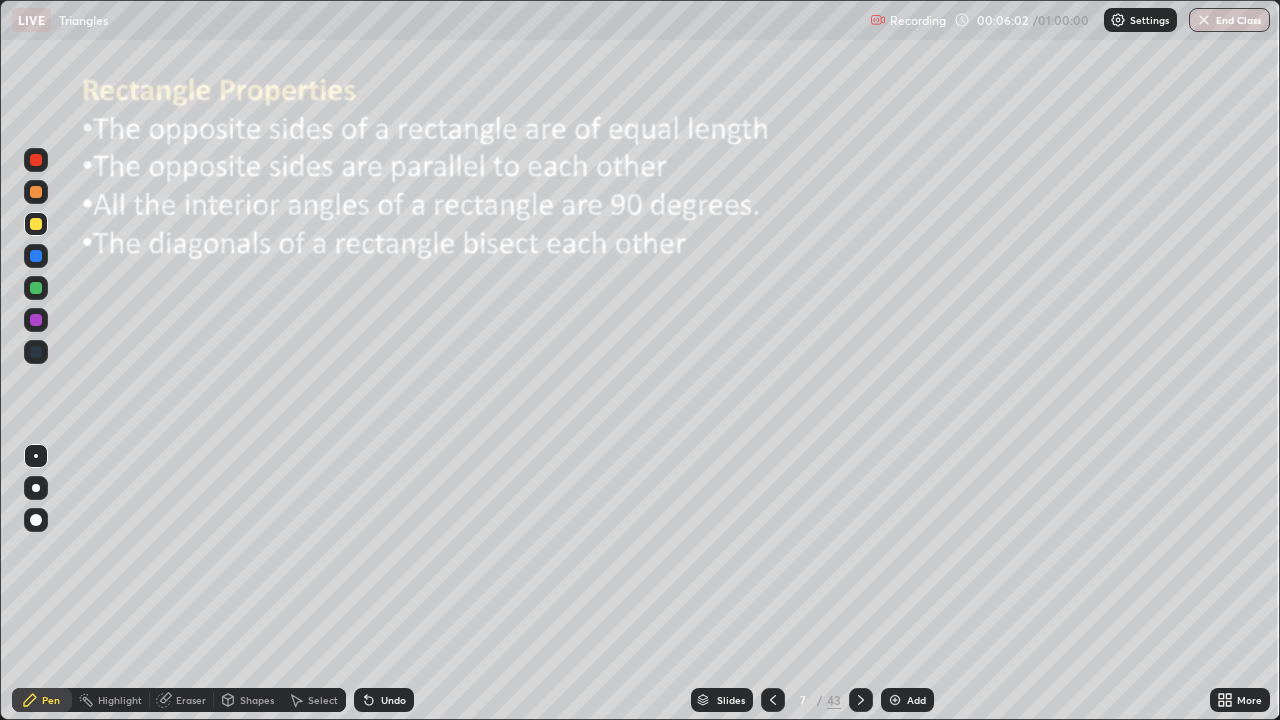 click on "Slides" at bounding box center [731, 700] 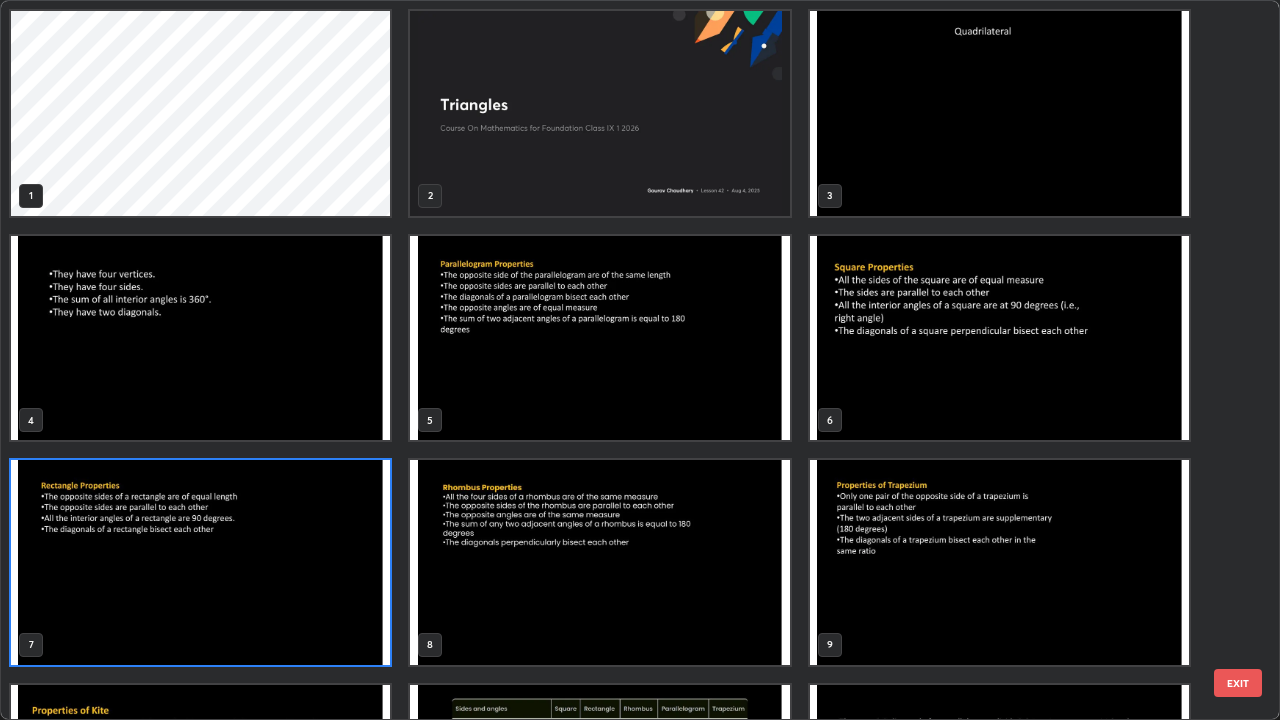 scroll, scrollTop: 7, scrollLeft: 11, axis: both 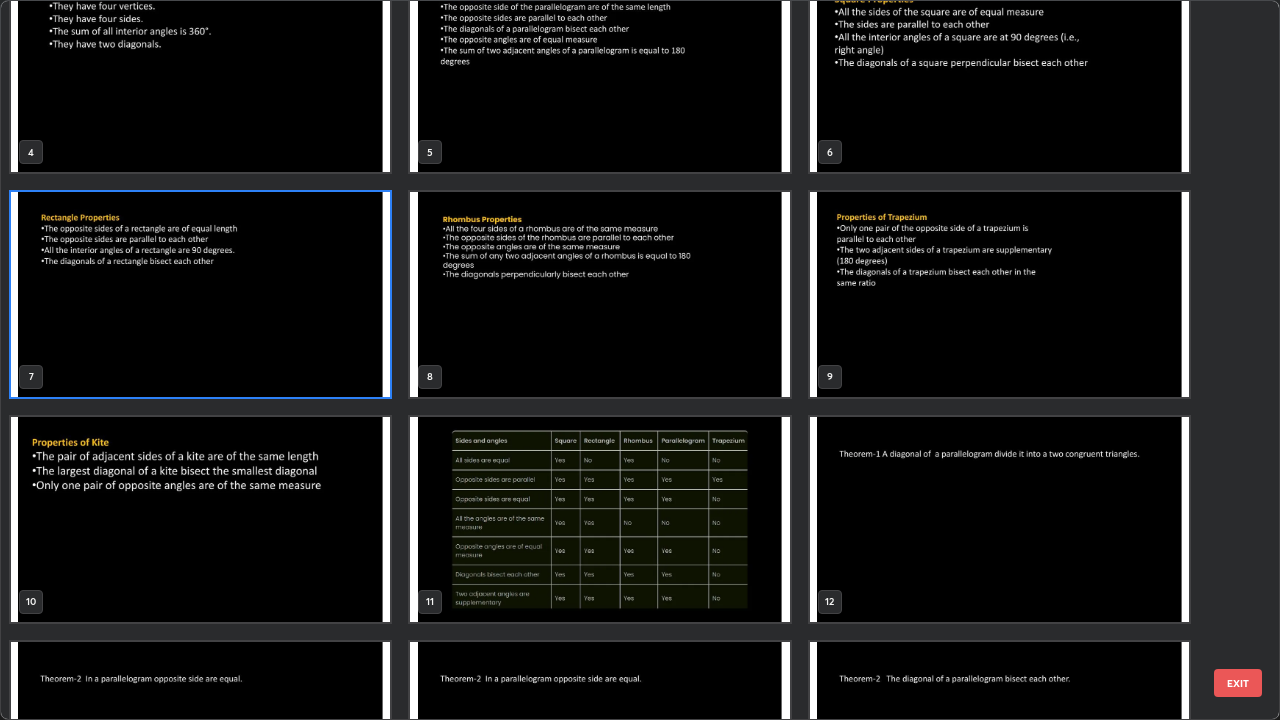 click at bounding box center [999, 519] 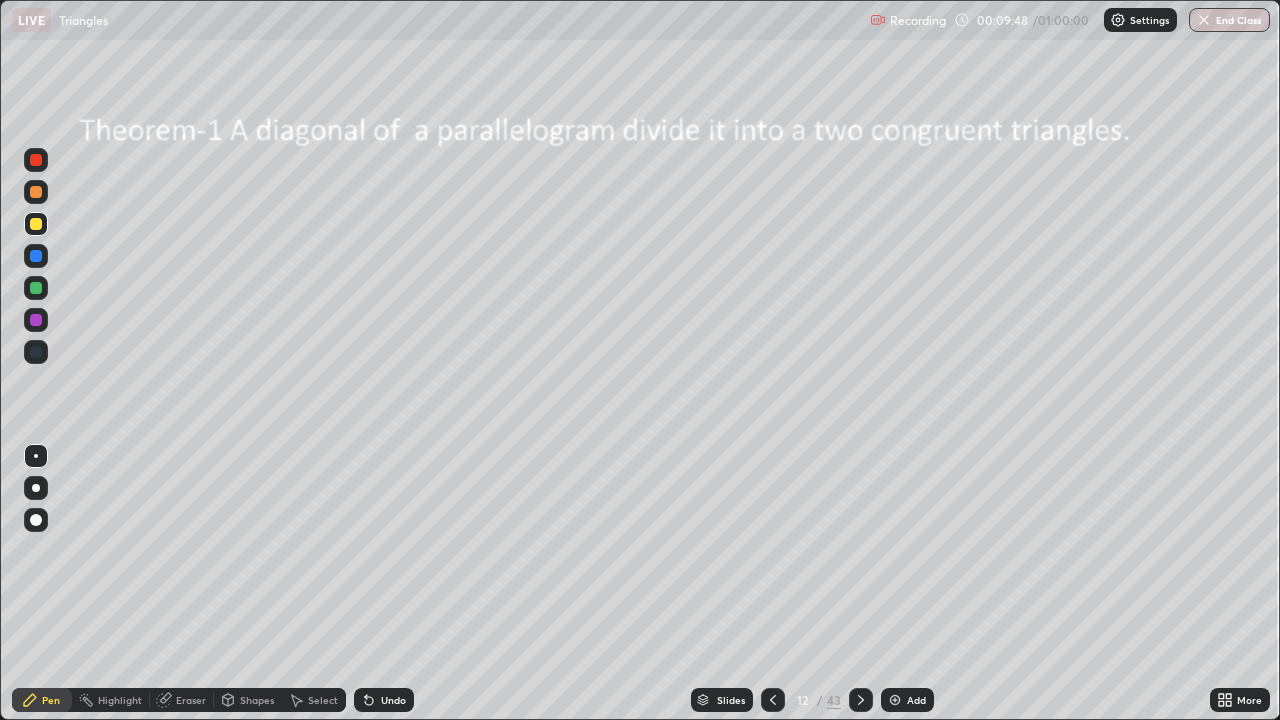 click at bounding box center (861, 700) 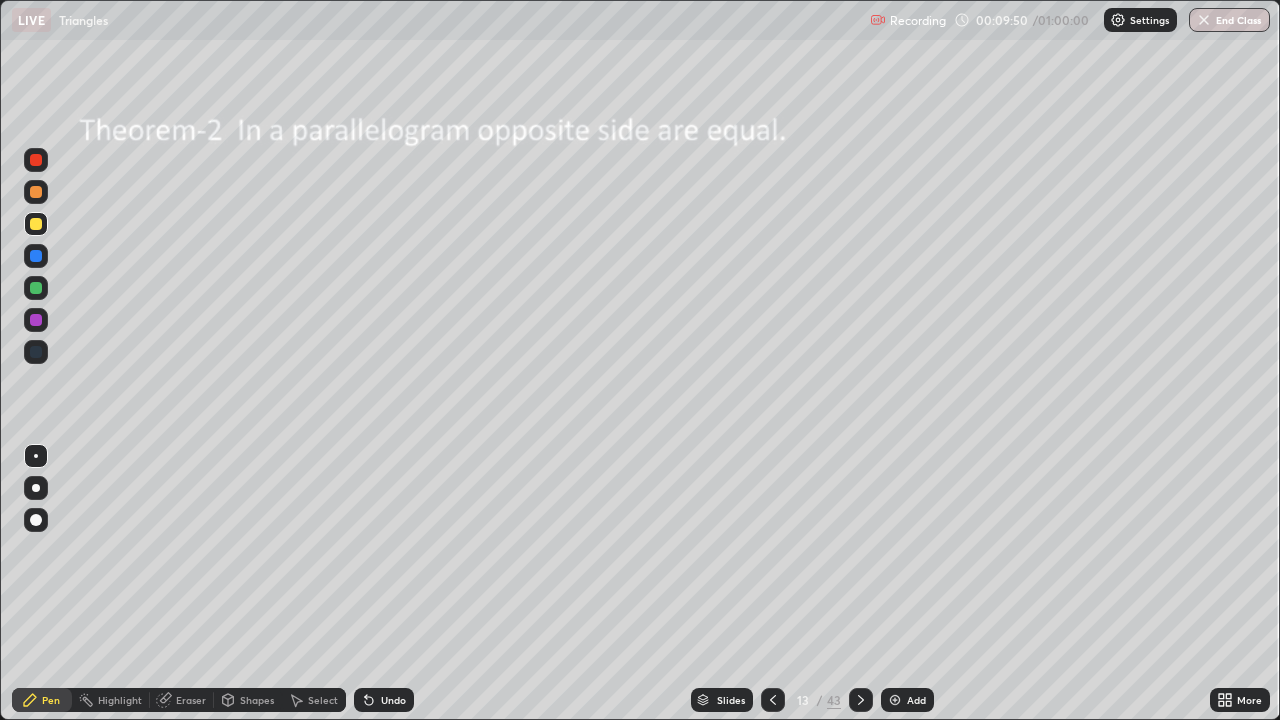 click 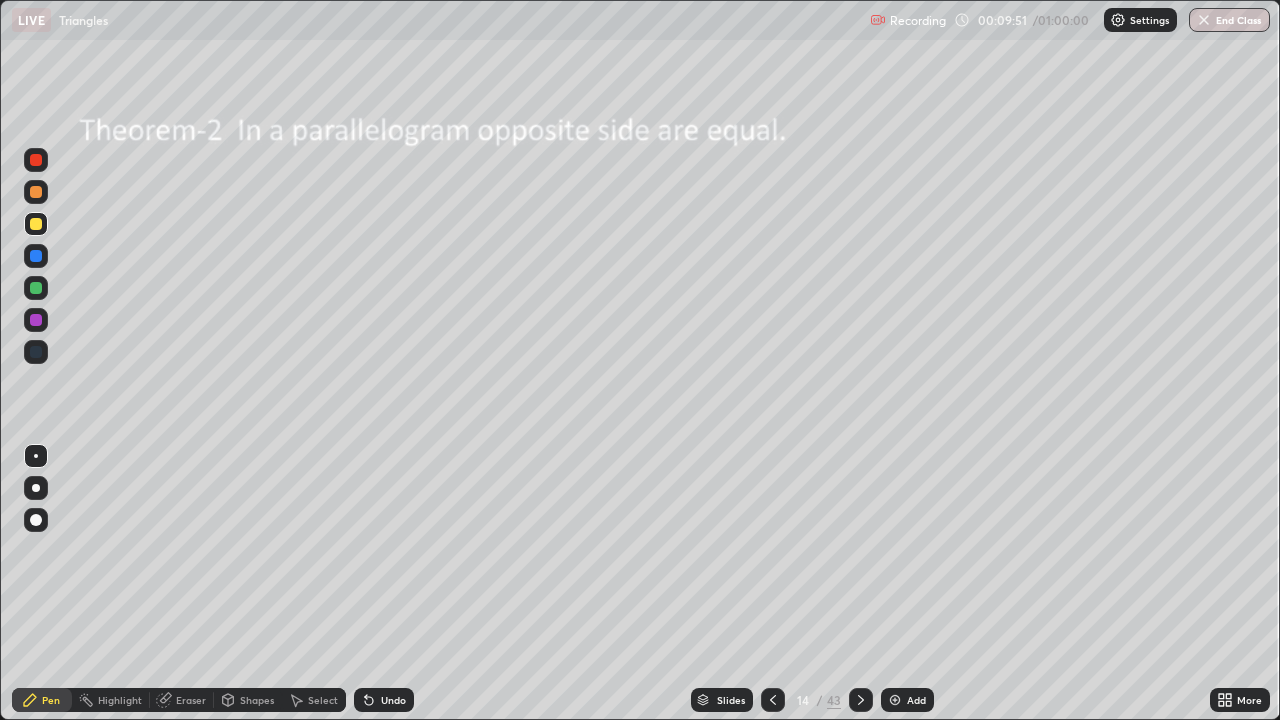 click 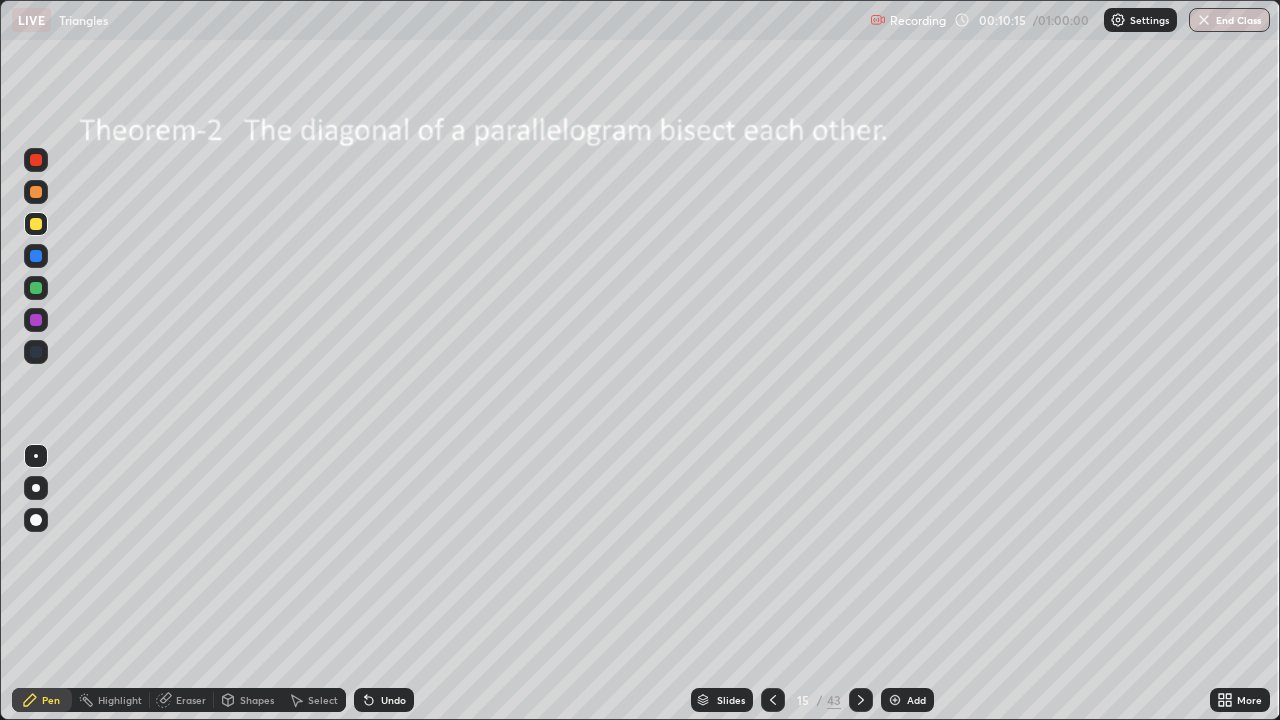 click on "Undo" at bounding box center [393, 700] 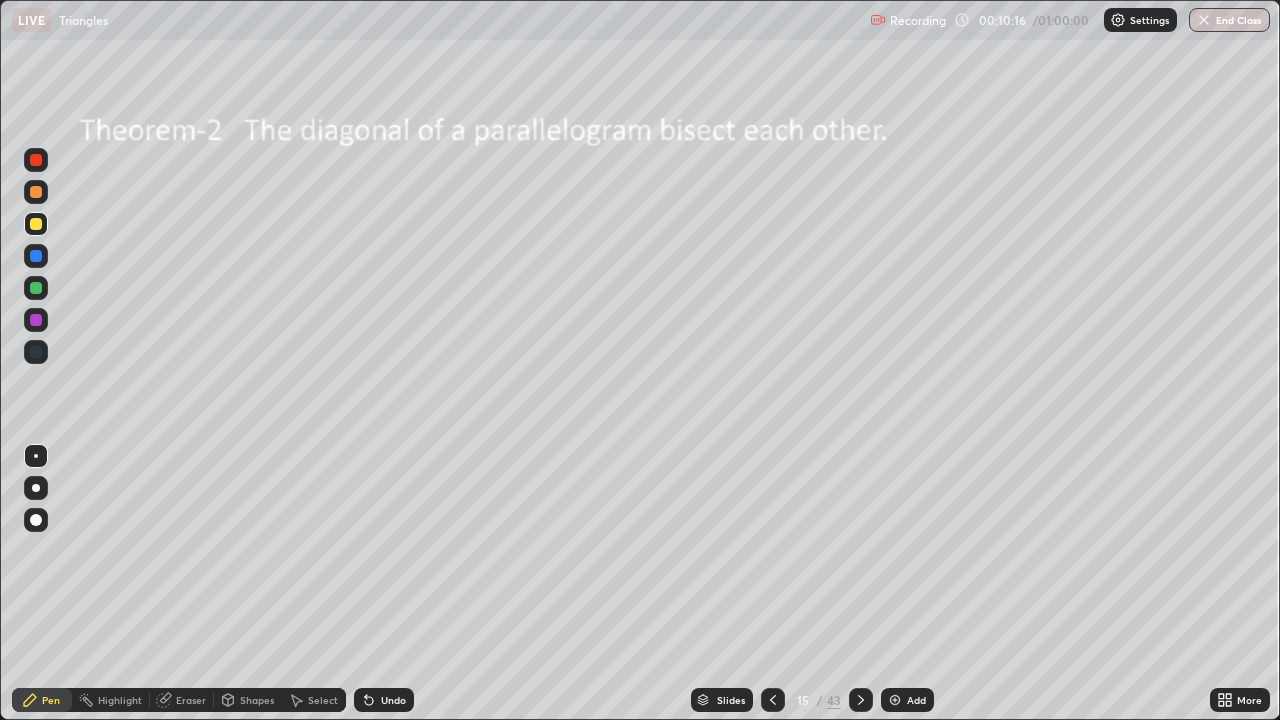 click on "Undo" at bounding box center [393, 700] 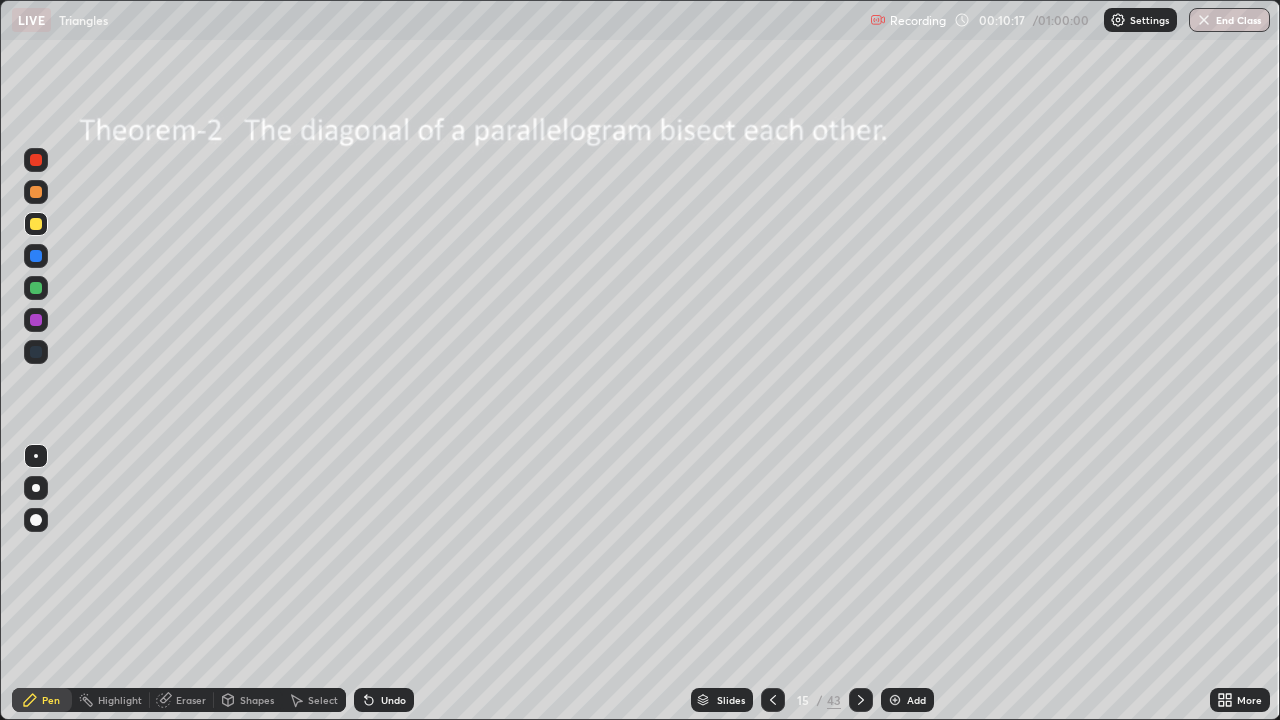 click on "Undo" at bounding box center [393, 700] 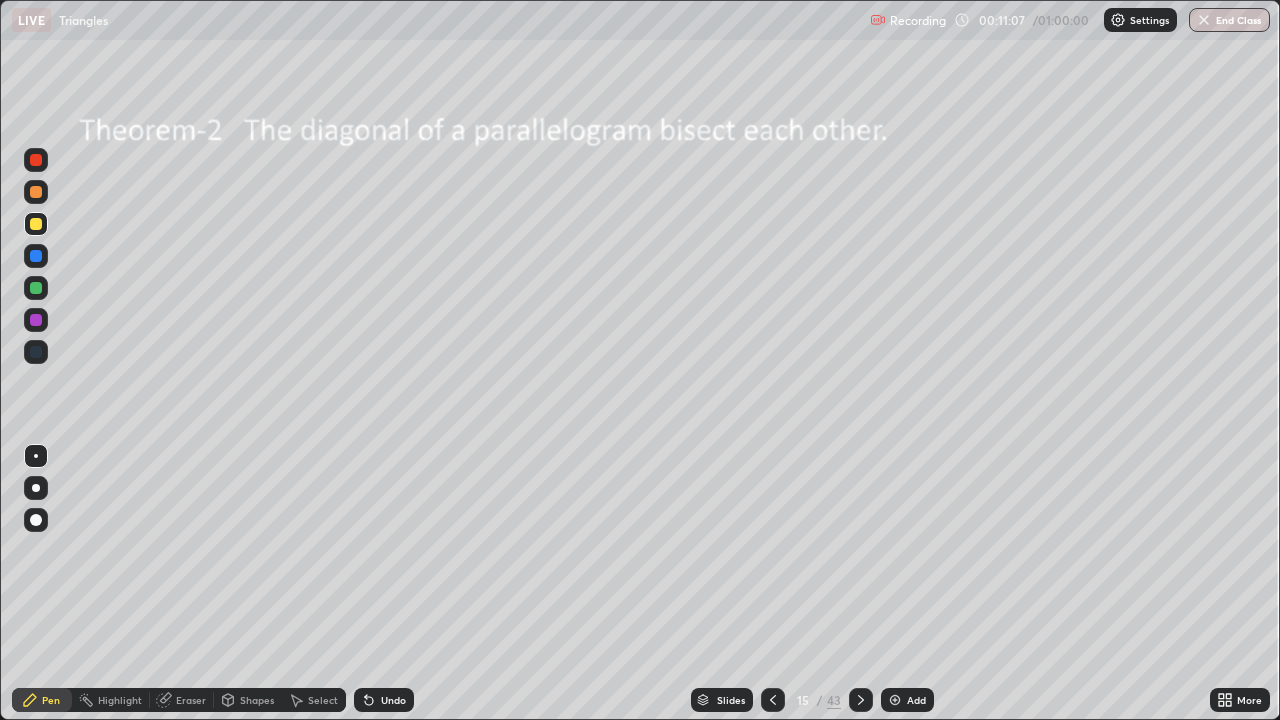 click 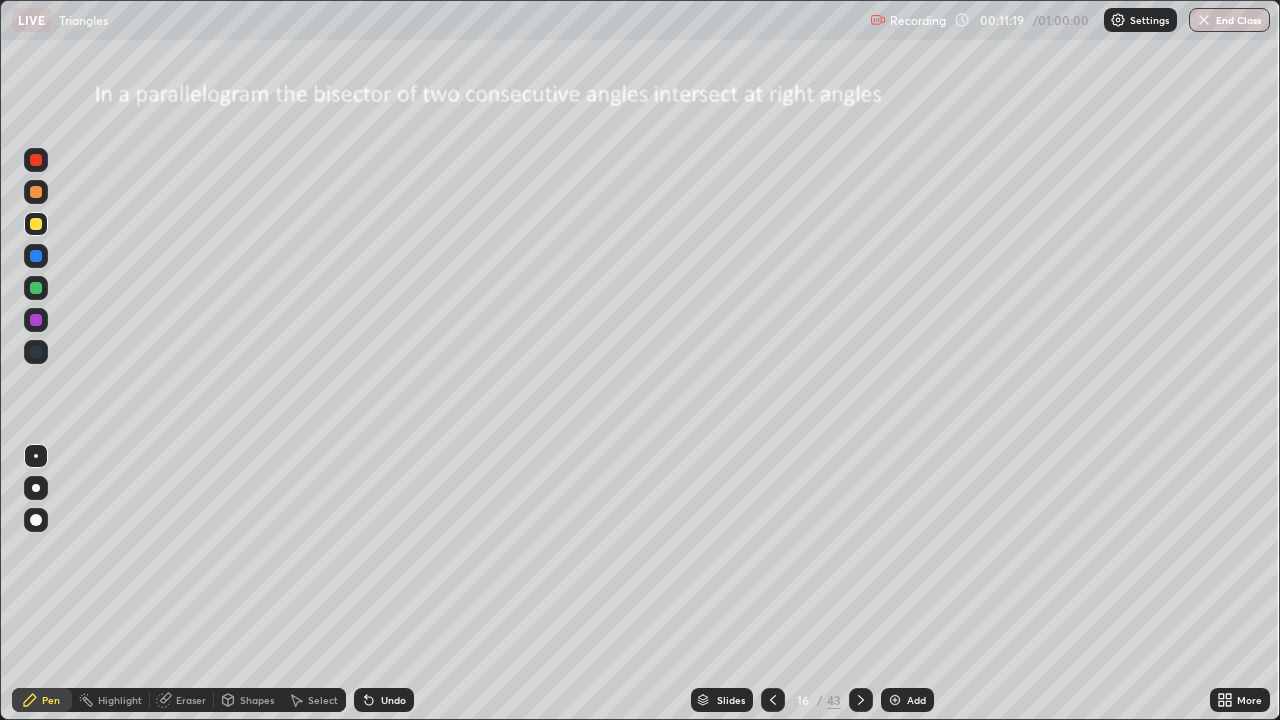 click 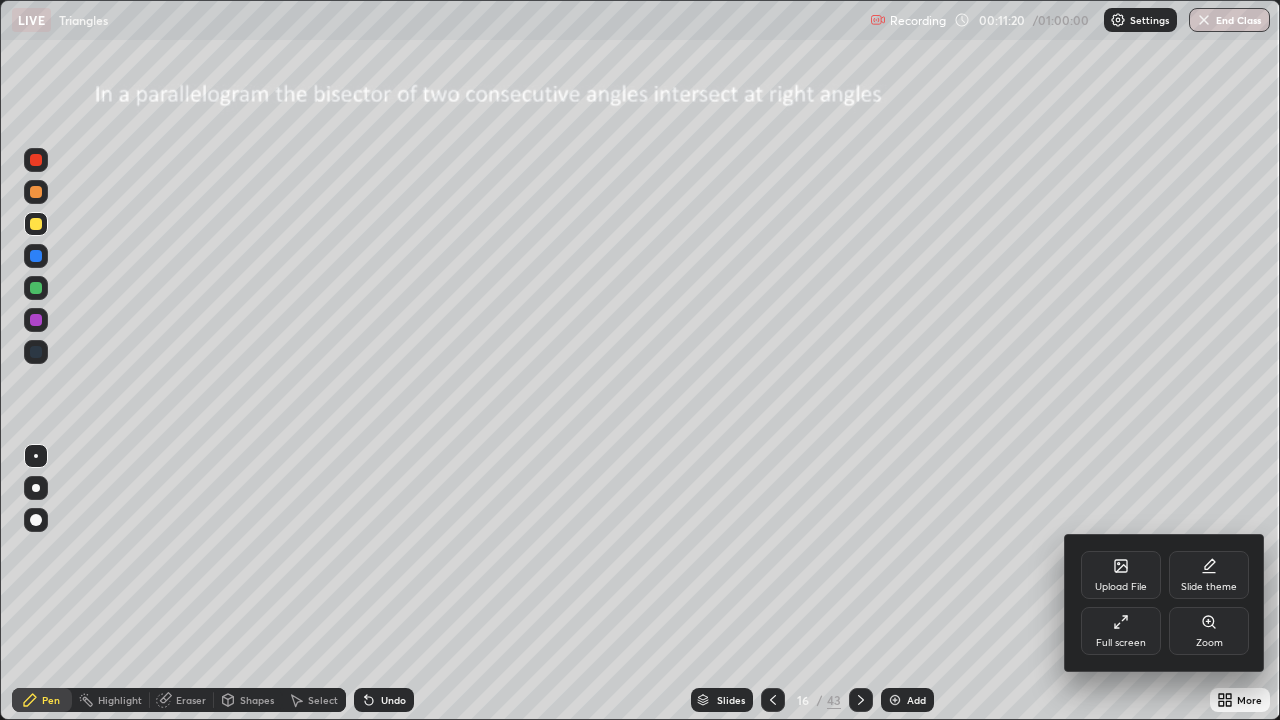 click on "Zoom" at bounding box center [1209, 631] 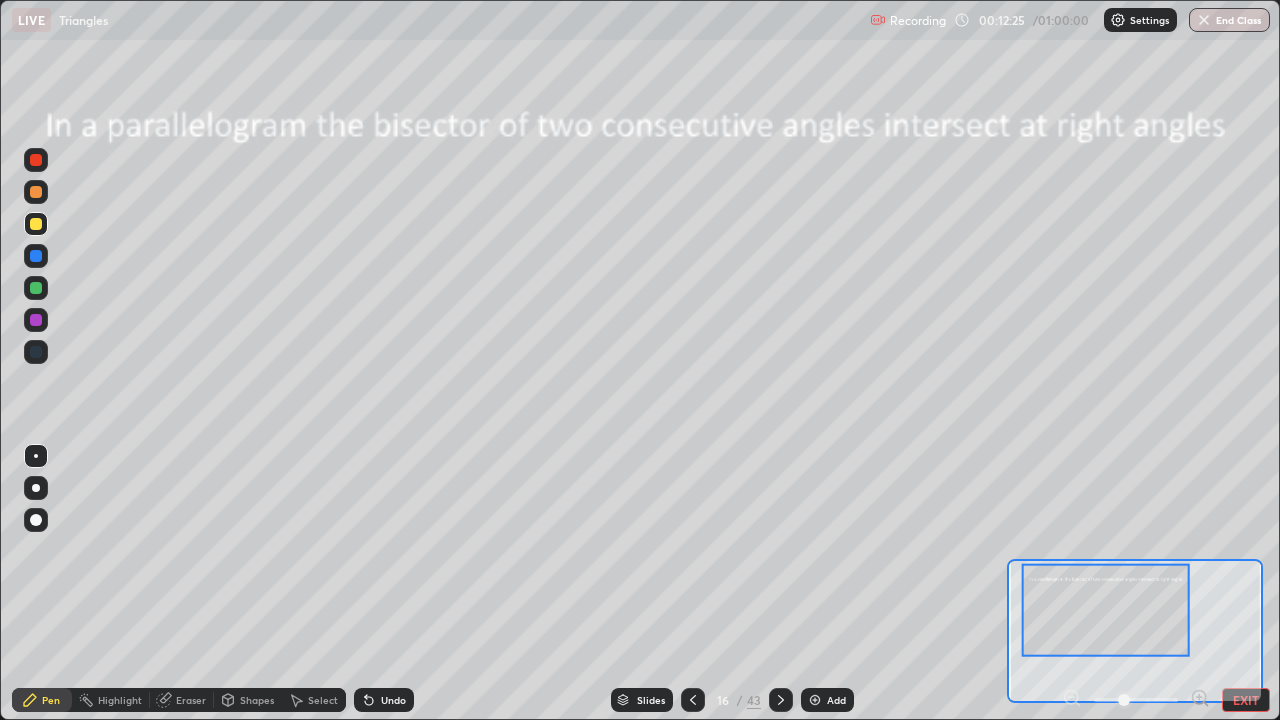 click on "EXIT" at bounding box center (1246, 700) 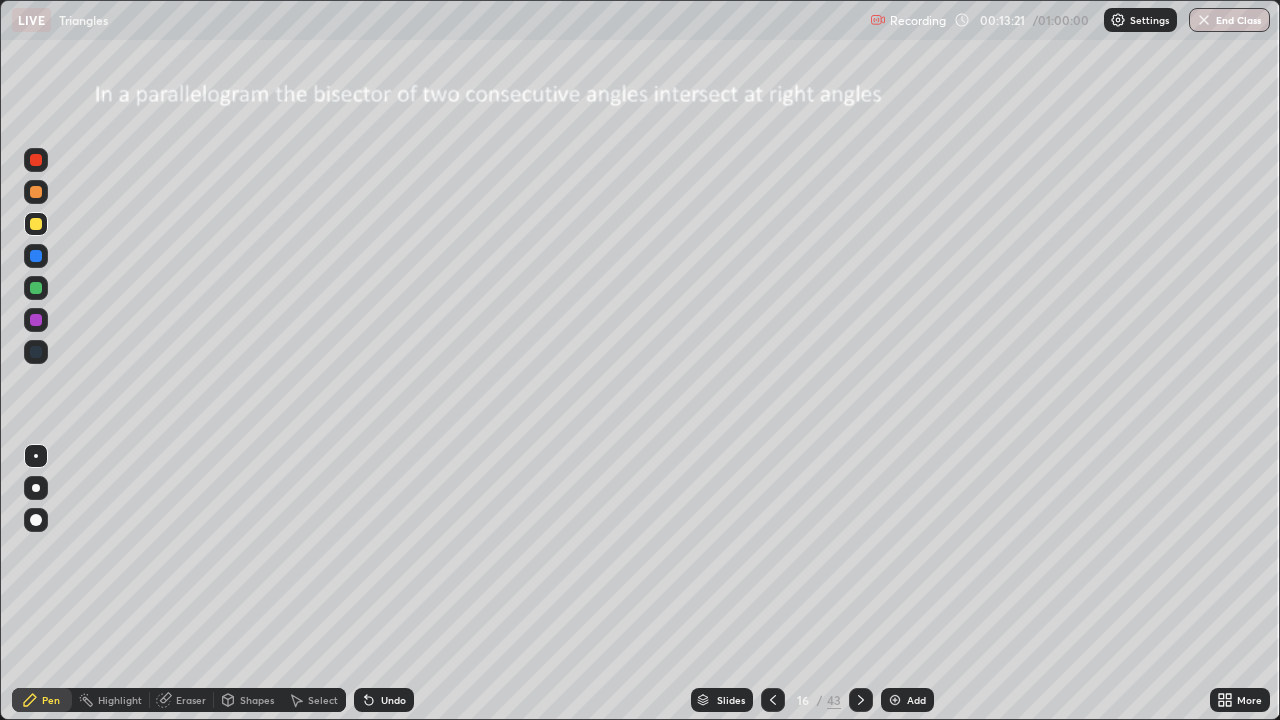 click on "Eraser" at bounding box center (191, 700) 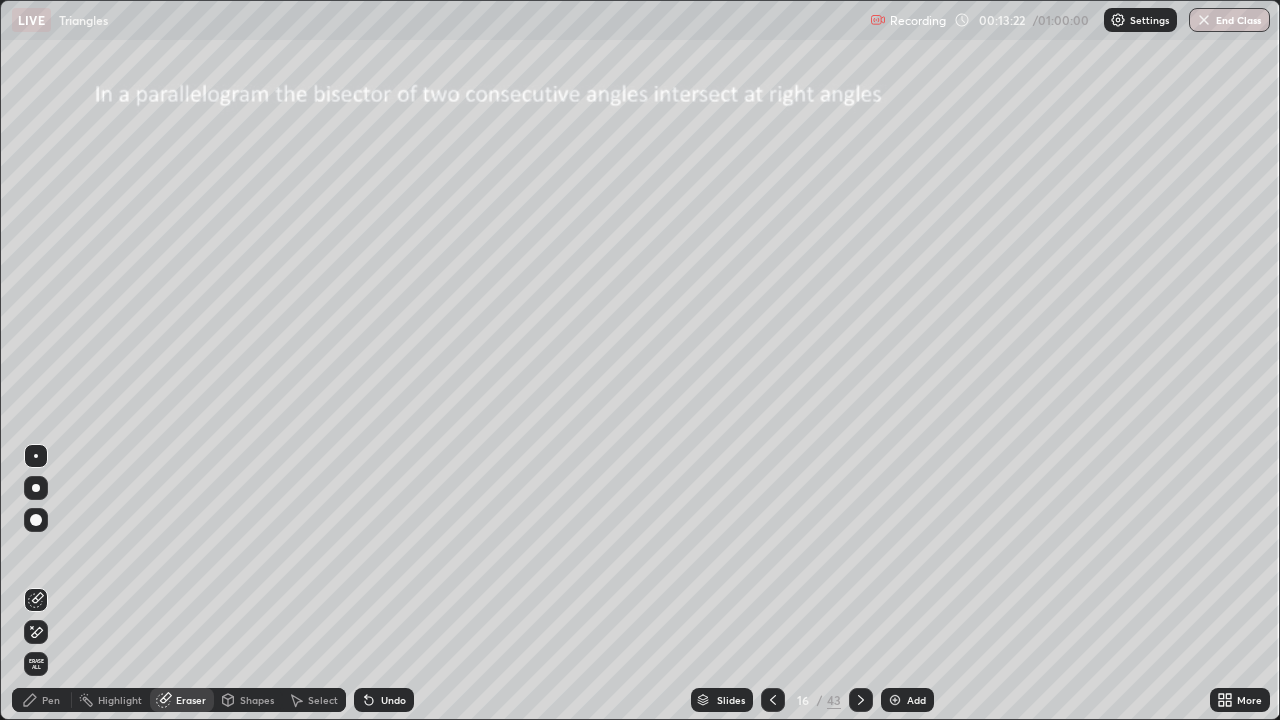 click on "Pen" at bounding box center (42, 700) 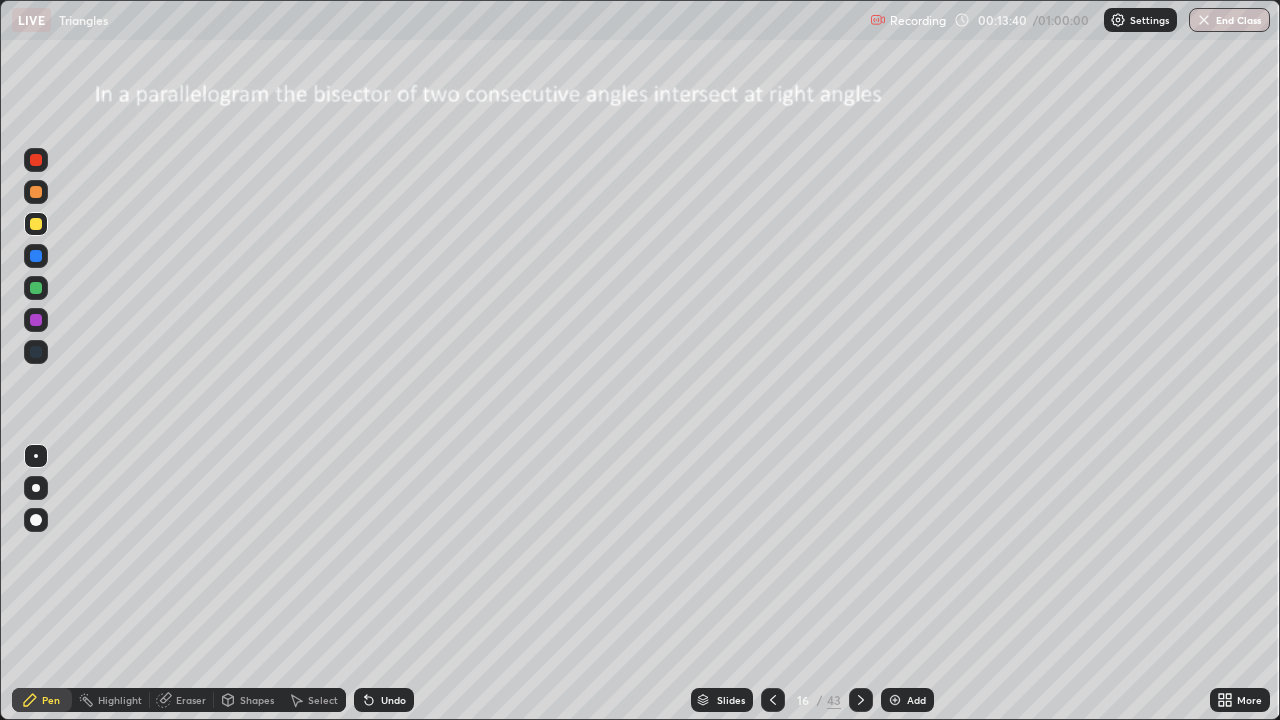 click on "Undo" at bounding box center [393, 700] 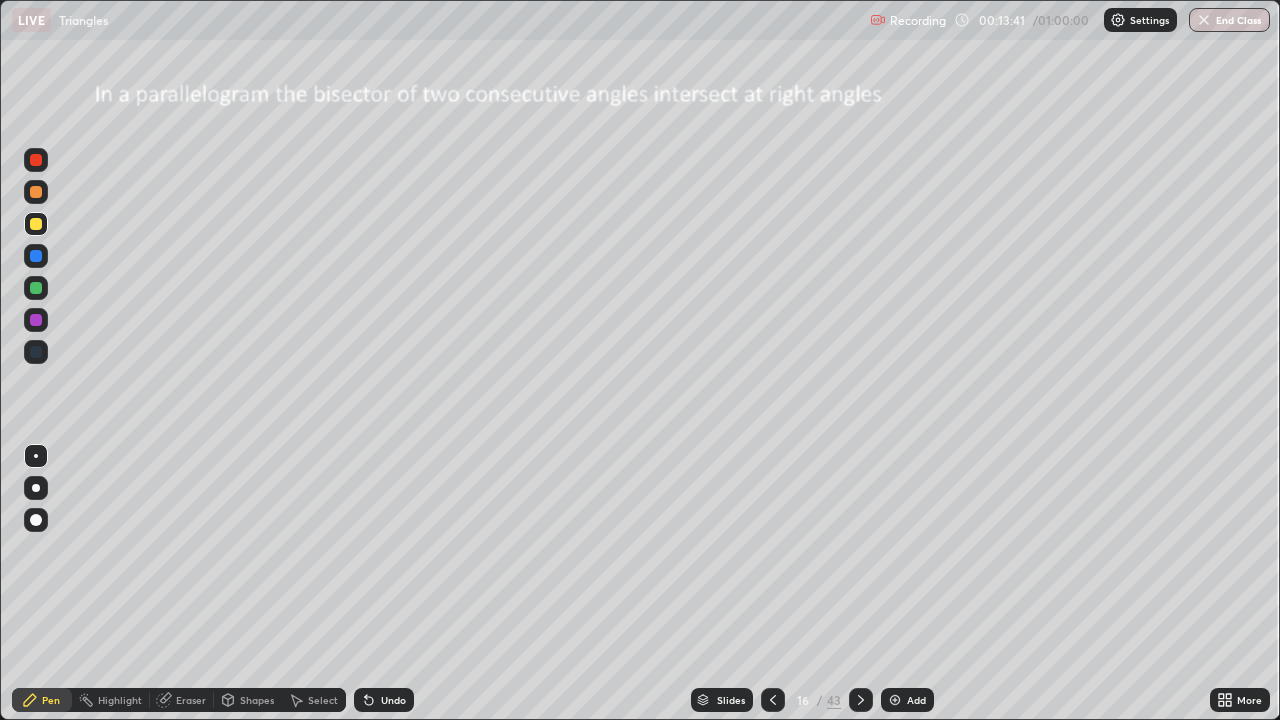 click on "Undo" at bounding box center [393, 700] 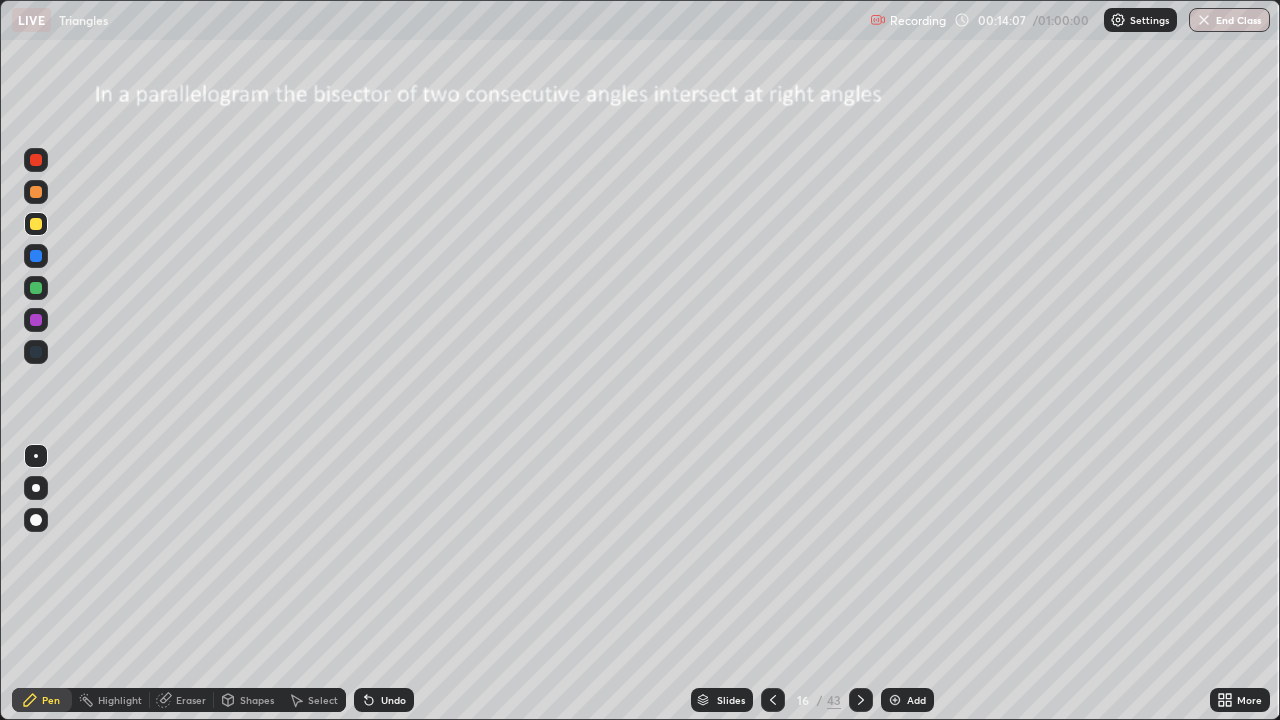 click on "Undo" at bounding box center (393, 700) 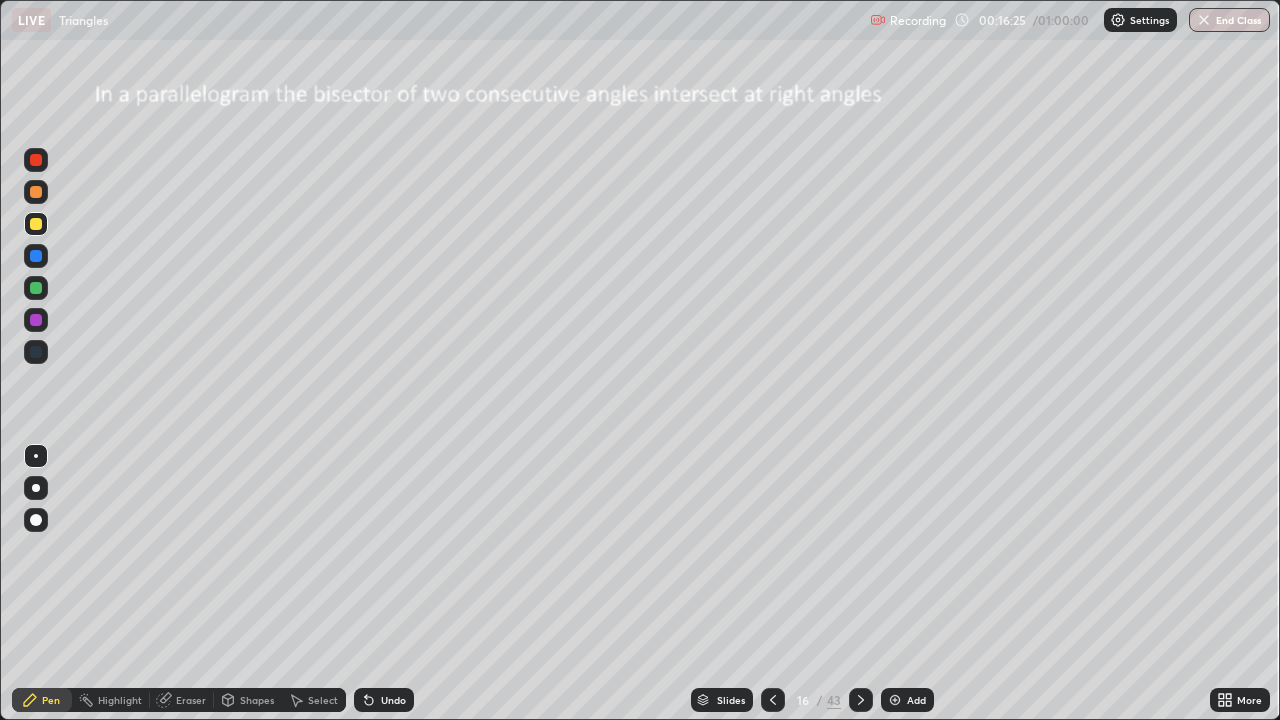 click on "Slides" at bounding box center [731, 700] 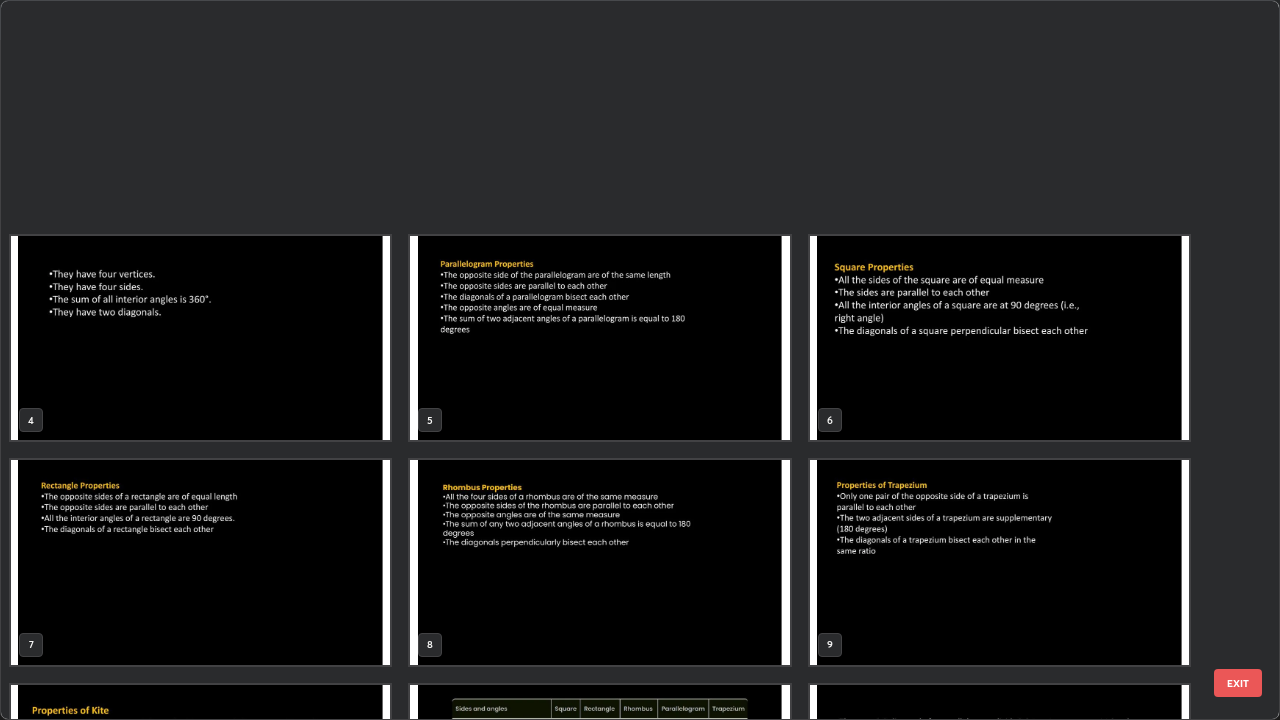scroll, scrollTop: 629, scrollLeft: 0, axis: vertical 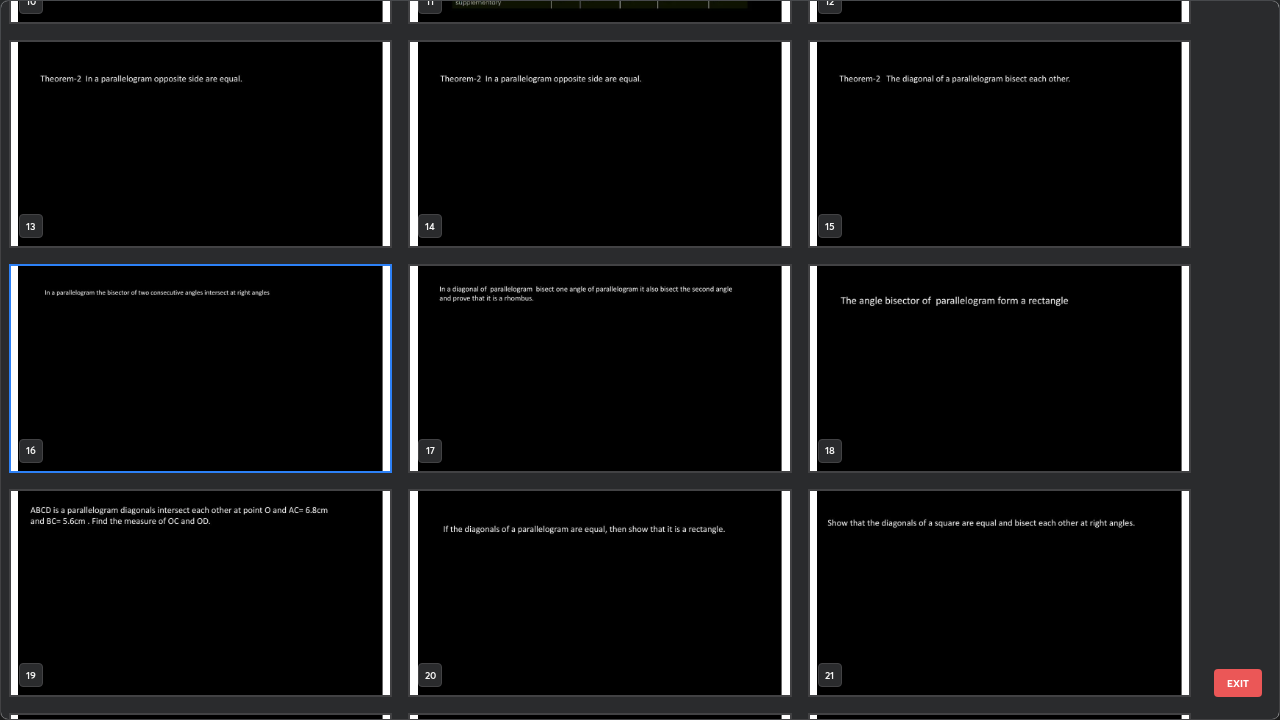 click at bounding box center [999, 368] 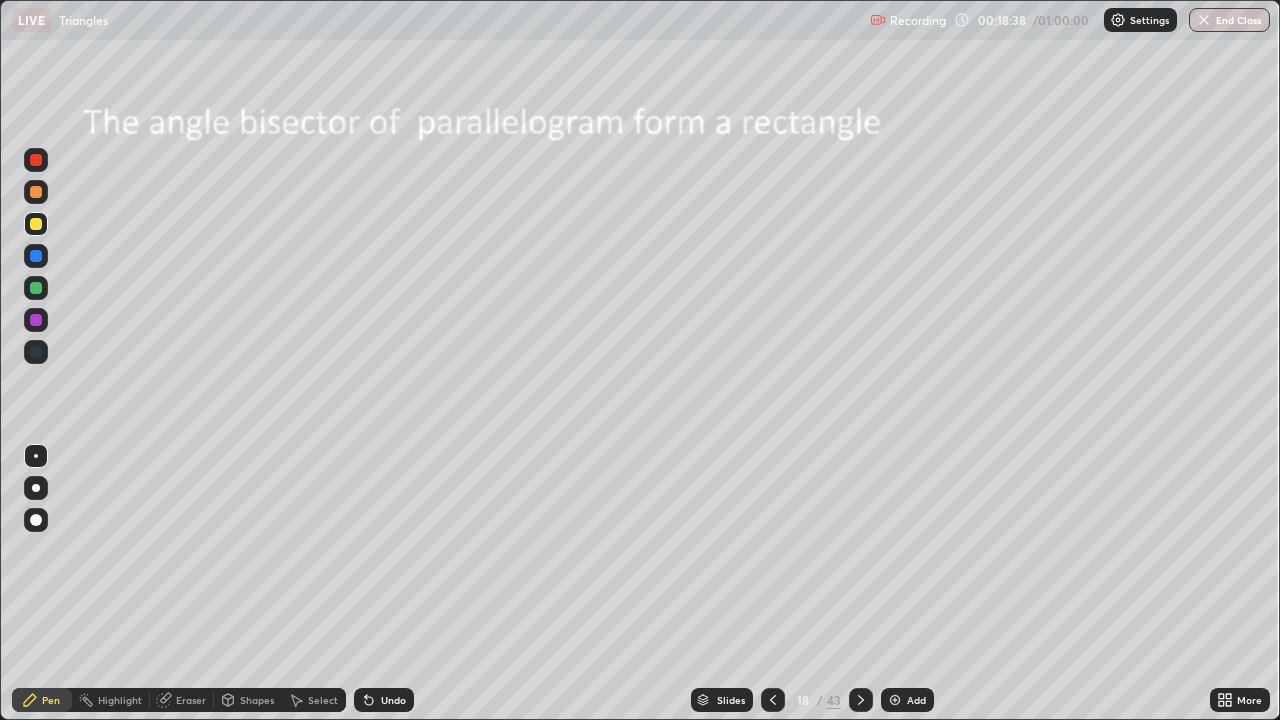 click on "Eraser" at bounding box center (191, 700) 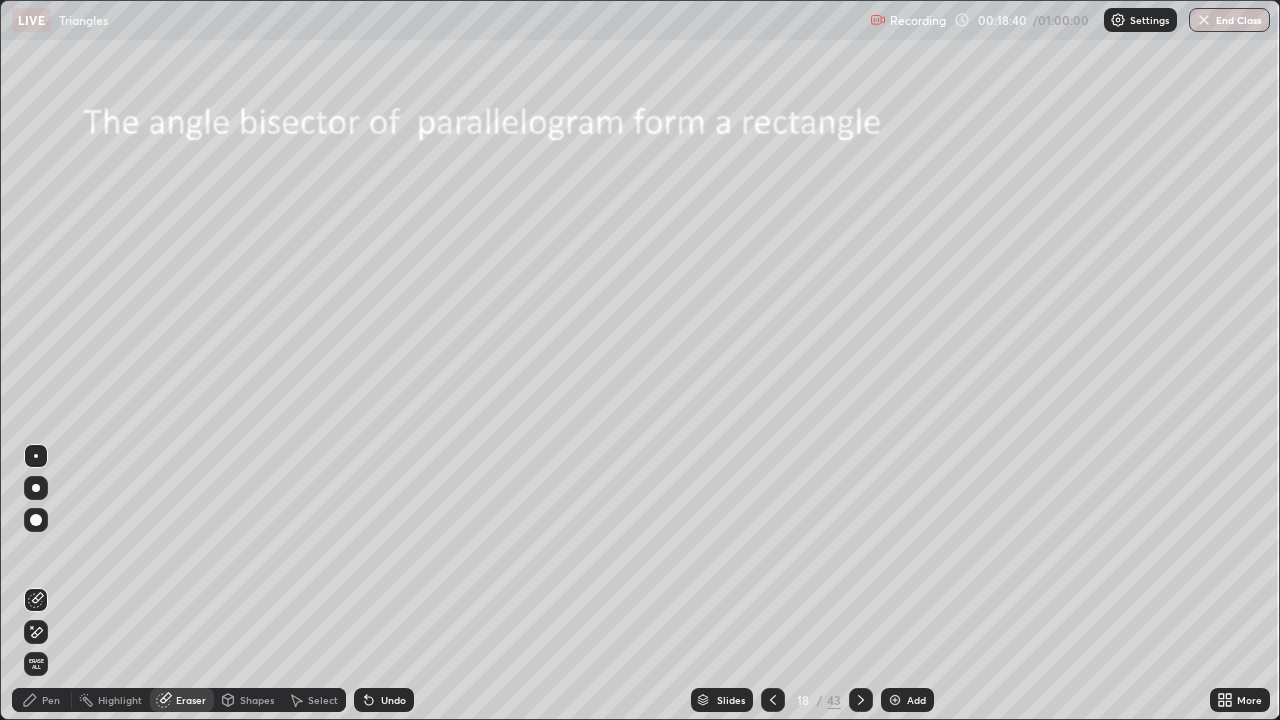 click on "Pen" at bounding box center (42, 700) 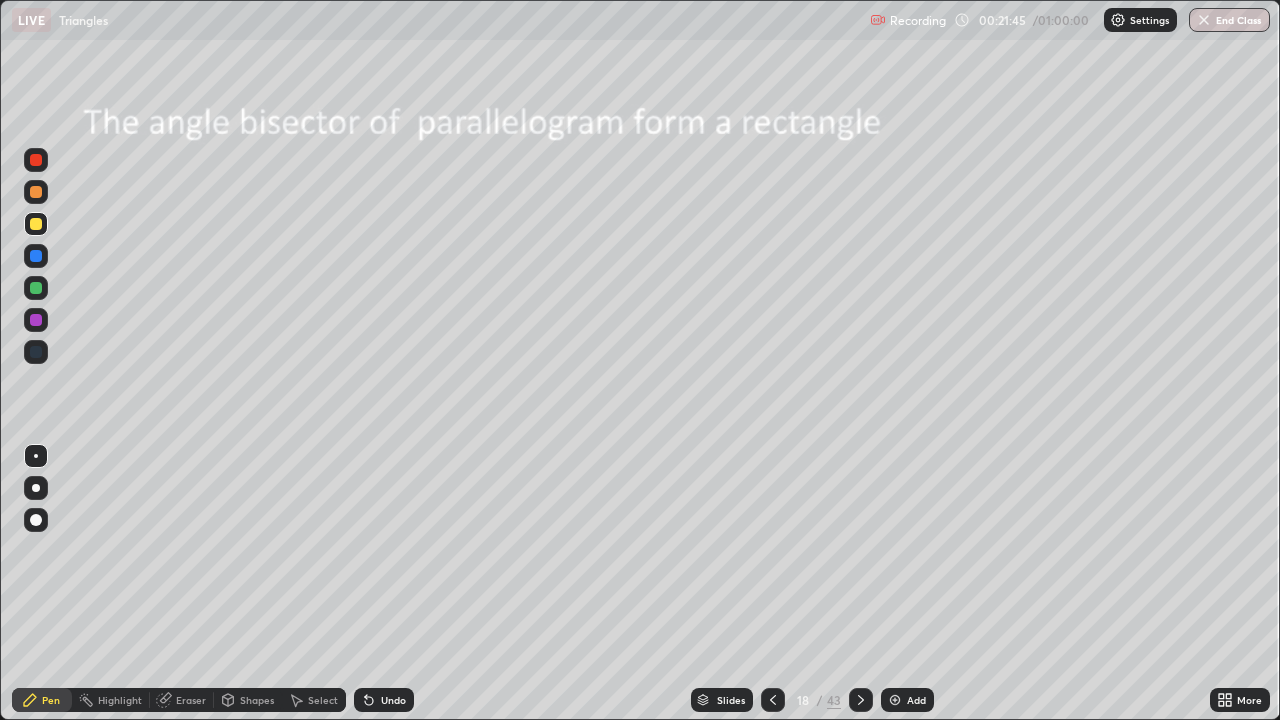 click 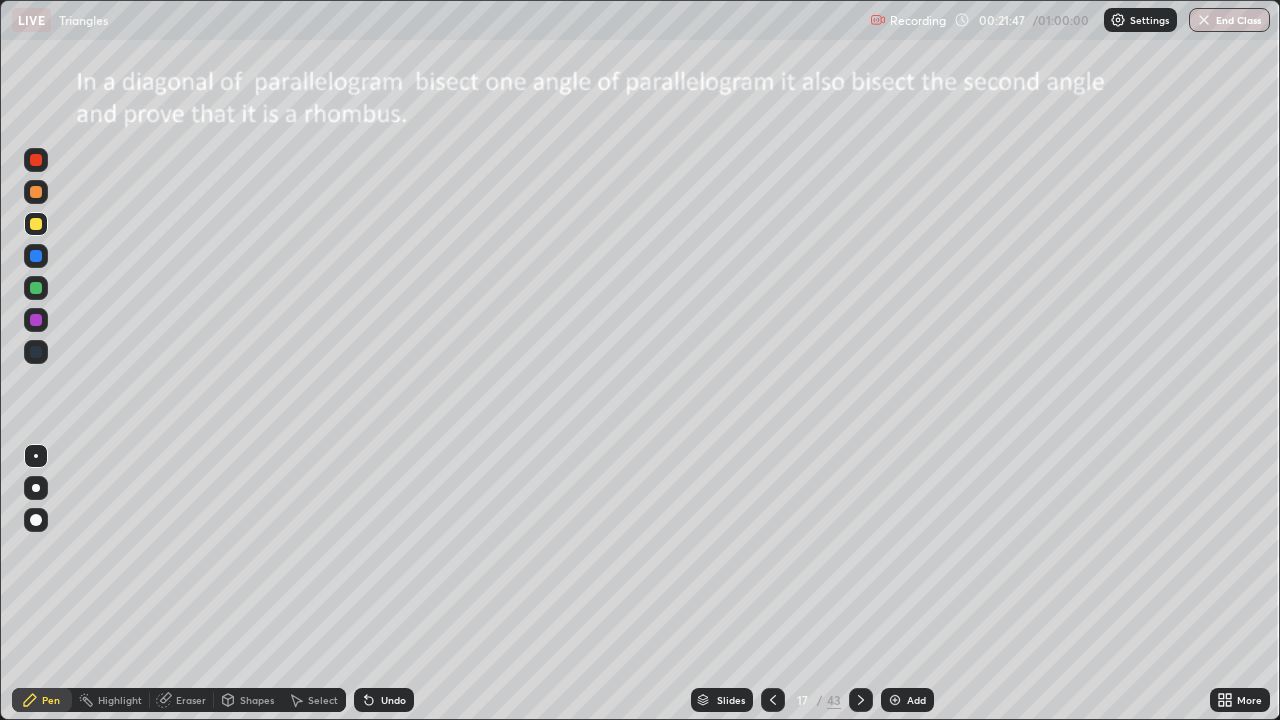 click 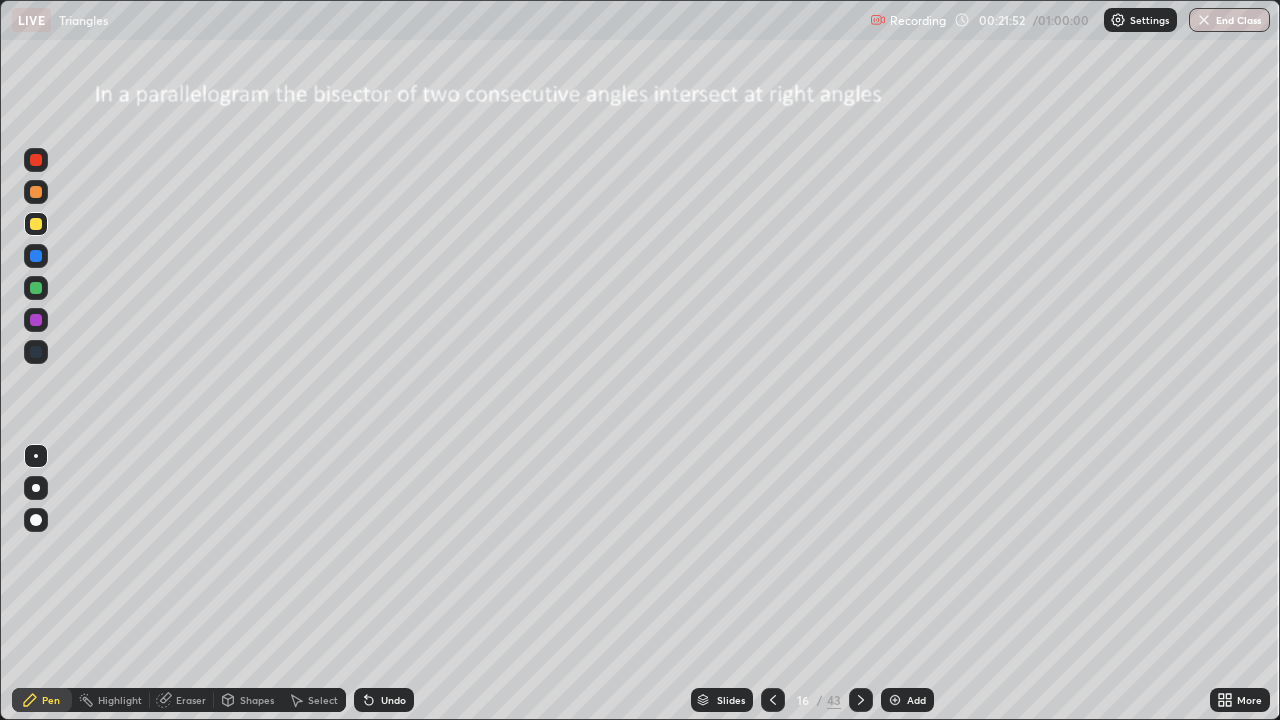 click 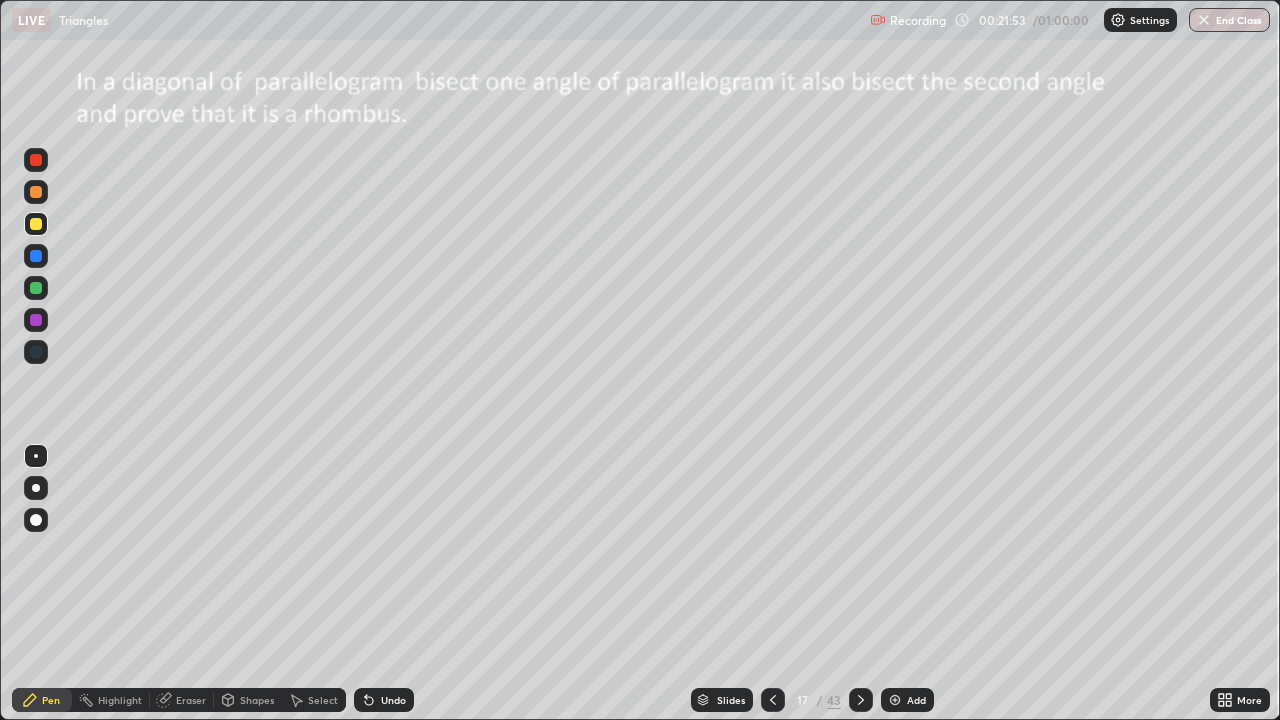 click 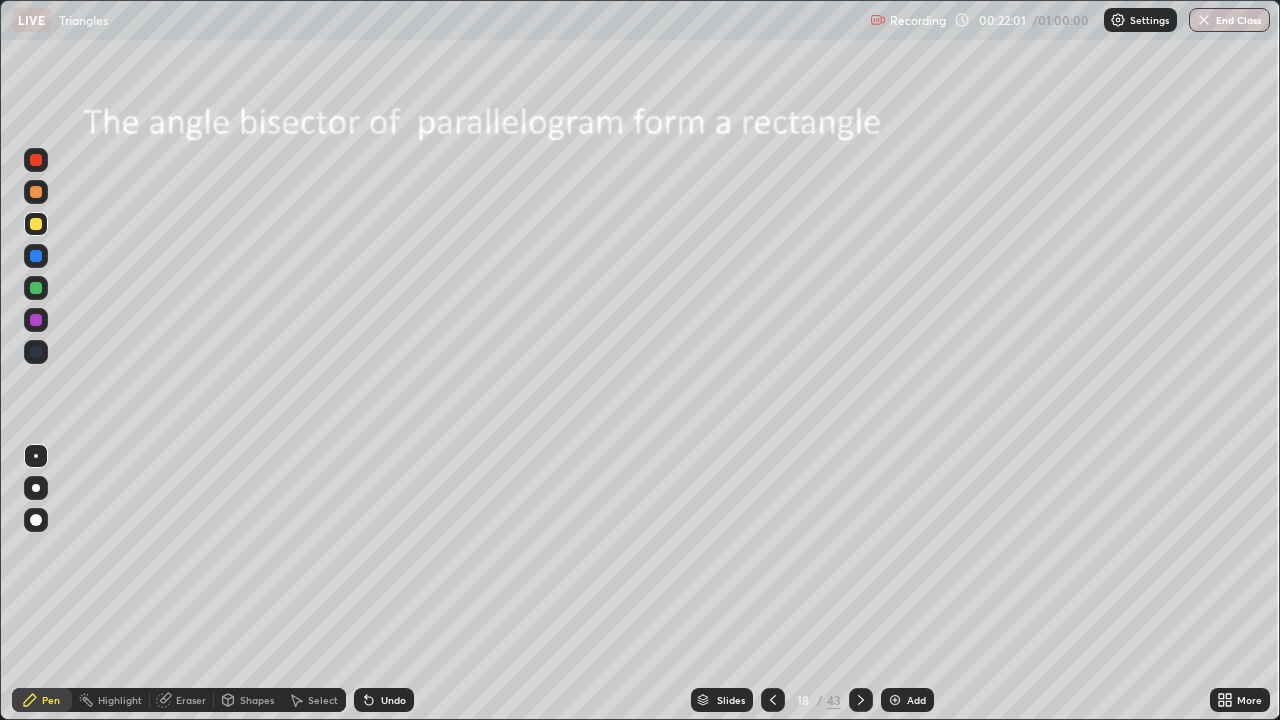 click 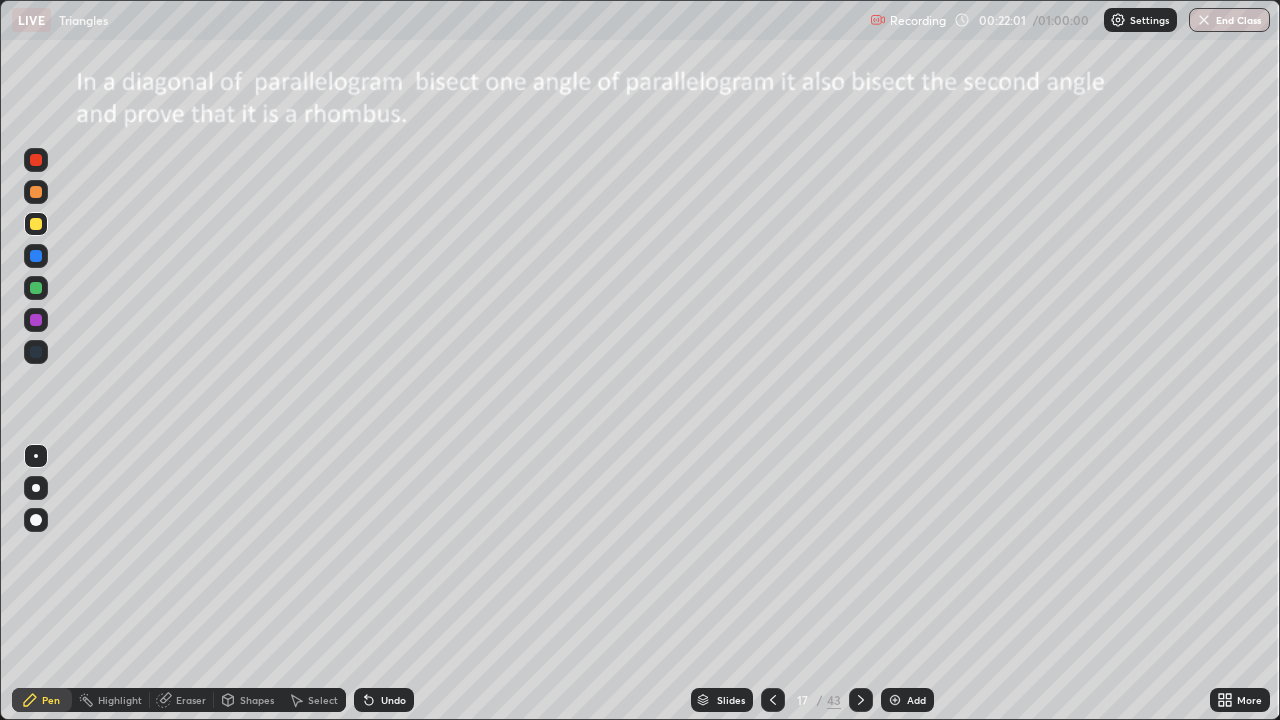 click 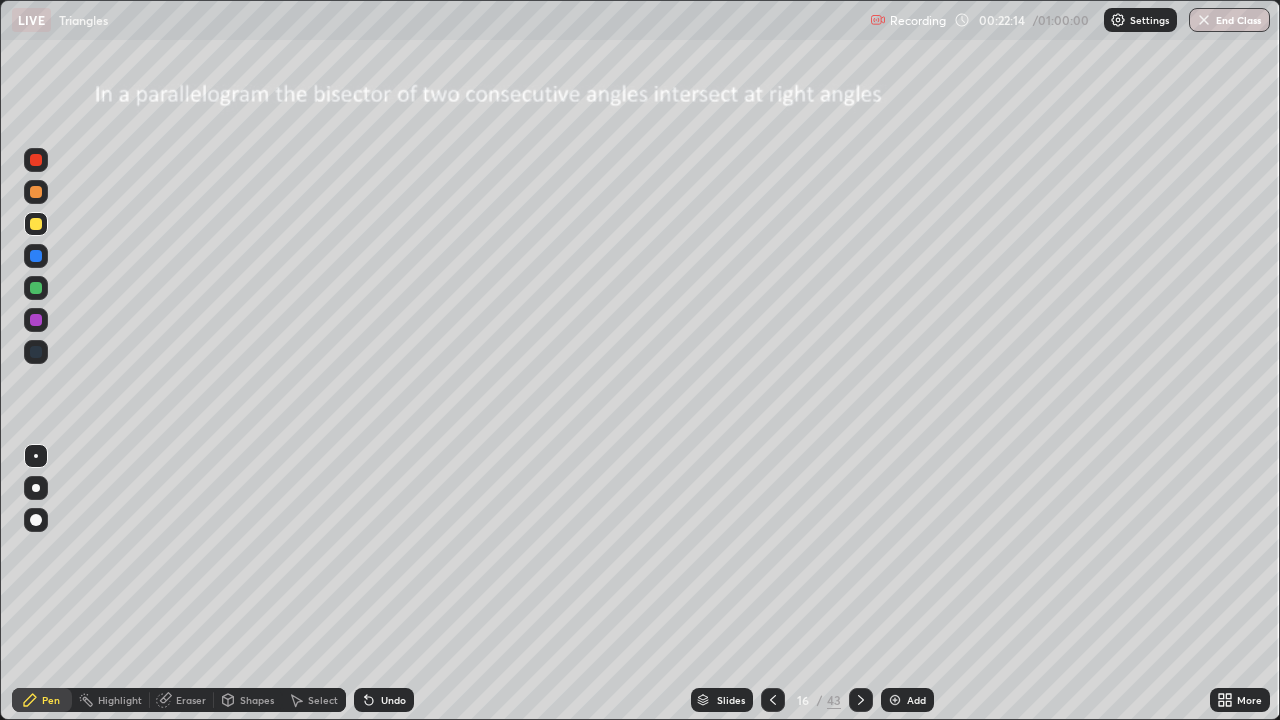 click 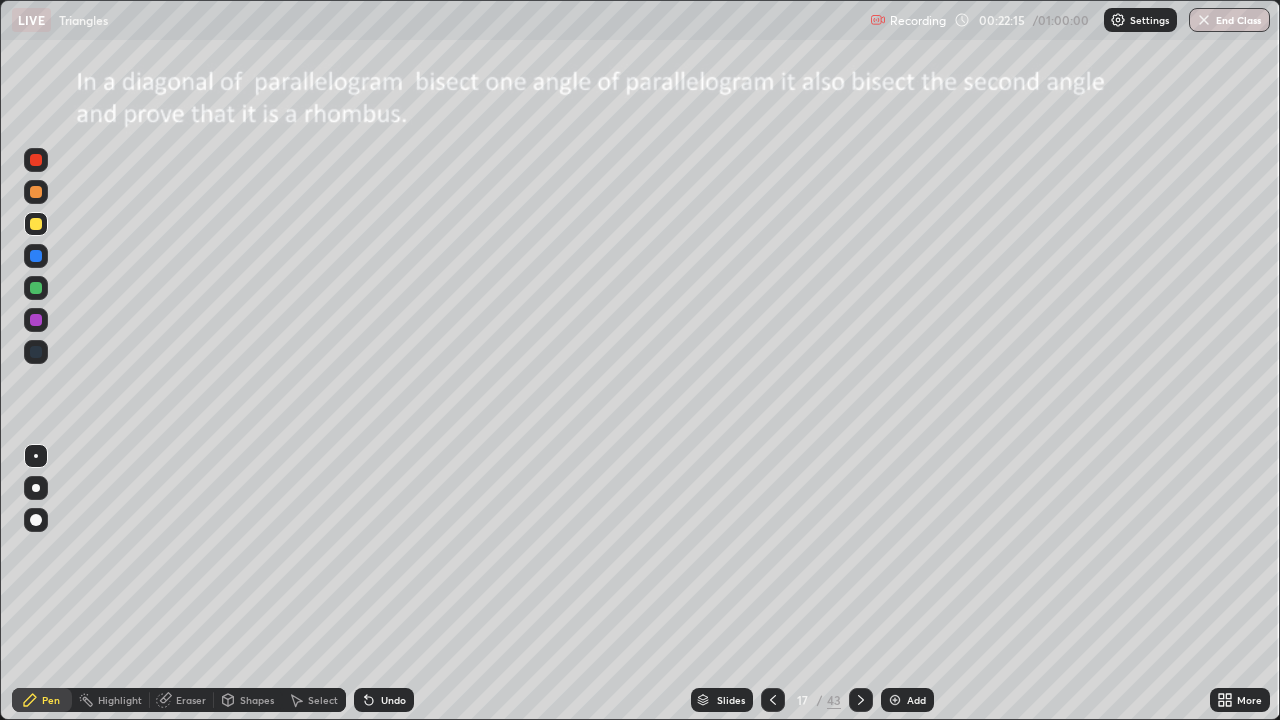 click 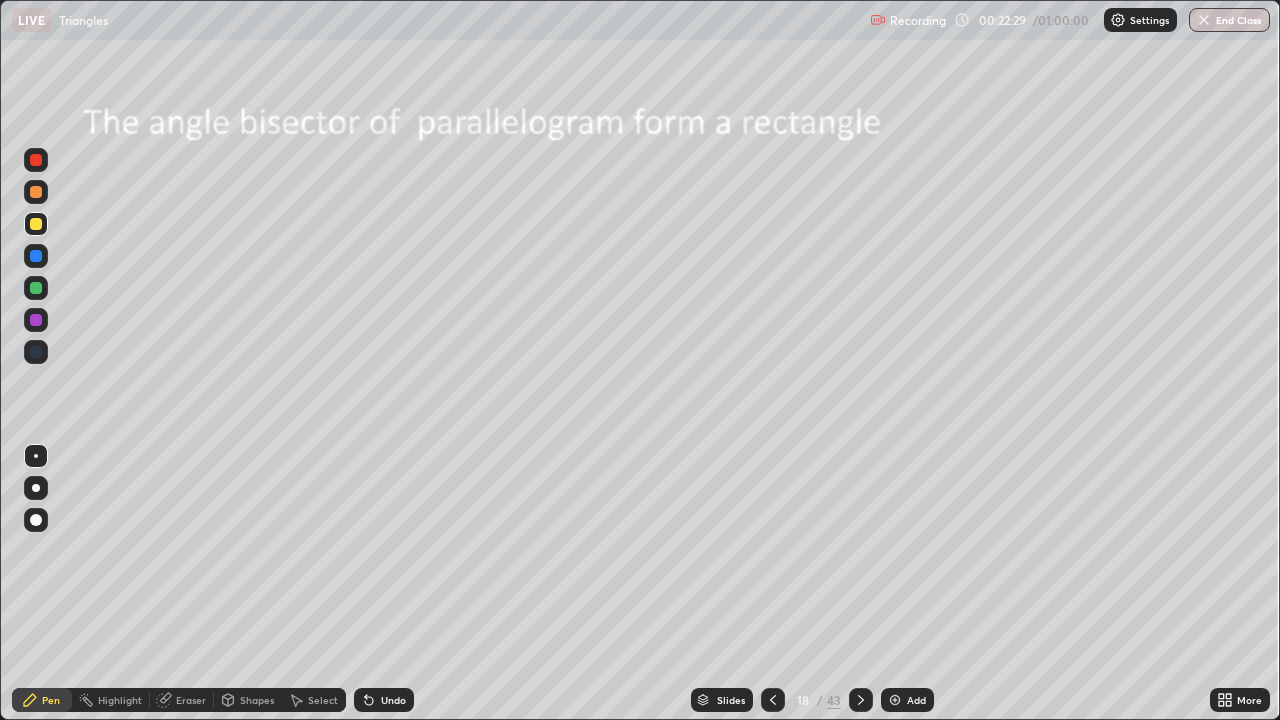 click on "Undo" at bounding box center [393, 700] 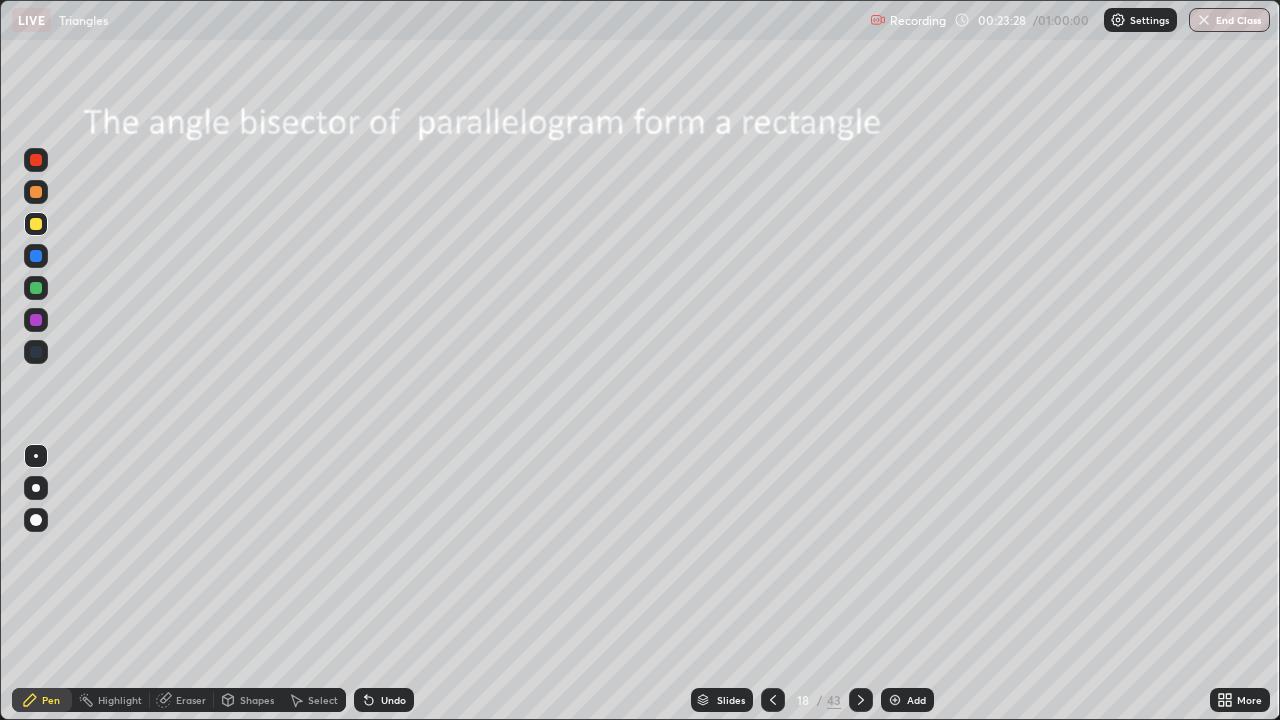 click on "Undo" at bounding box center (393, 700) 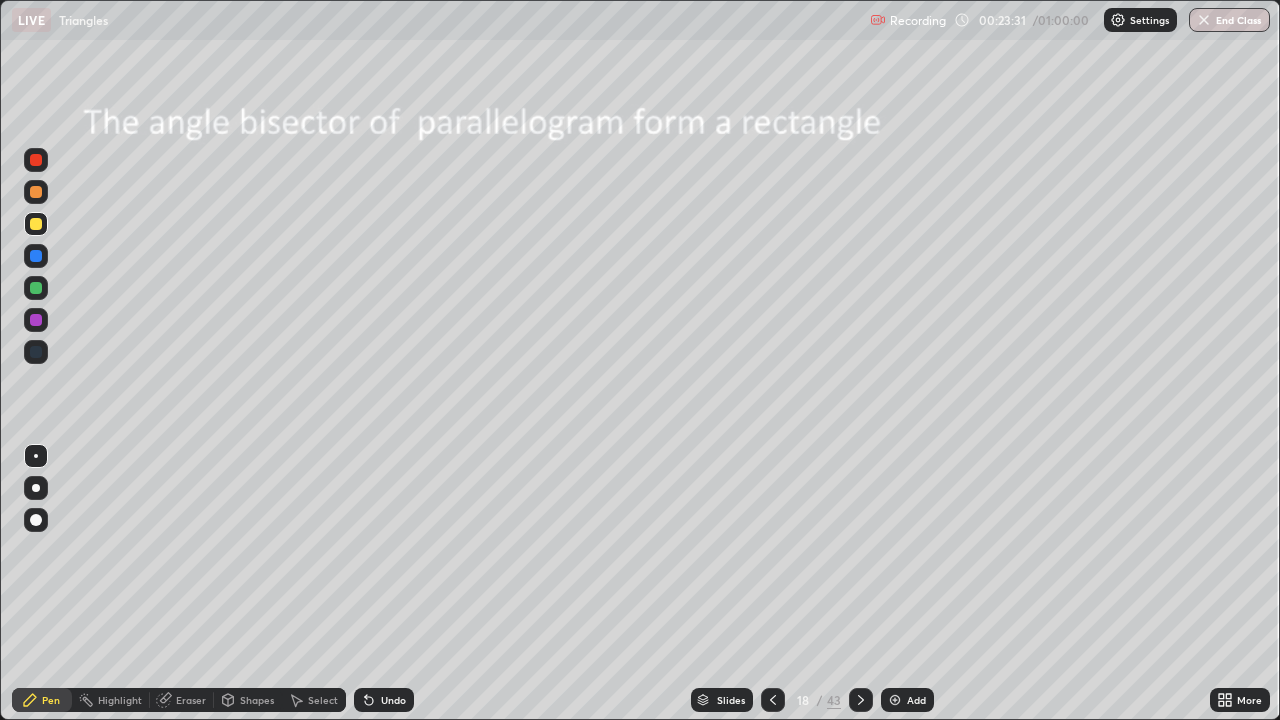 click on "Undo" at bounding box center (393, 700) 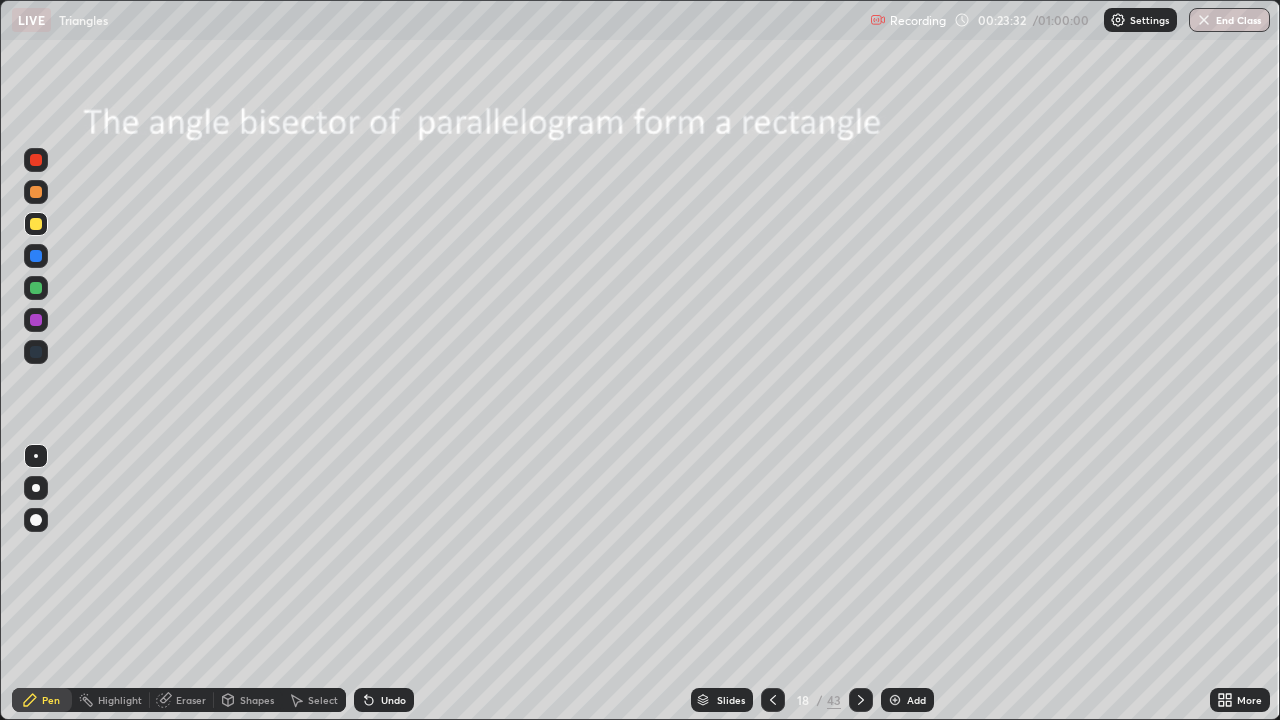 click on "Undo" at bounding box center (393, 700) 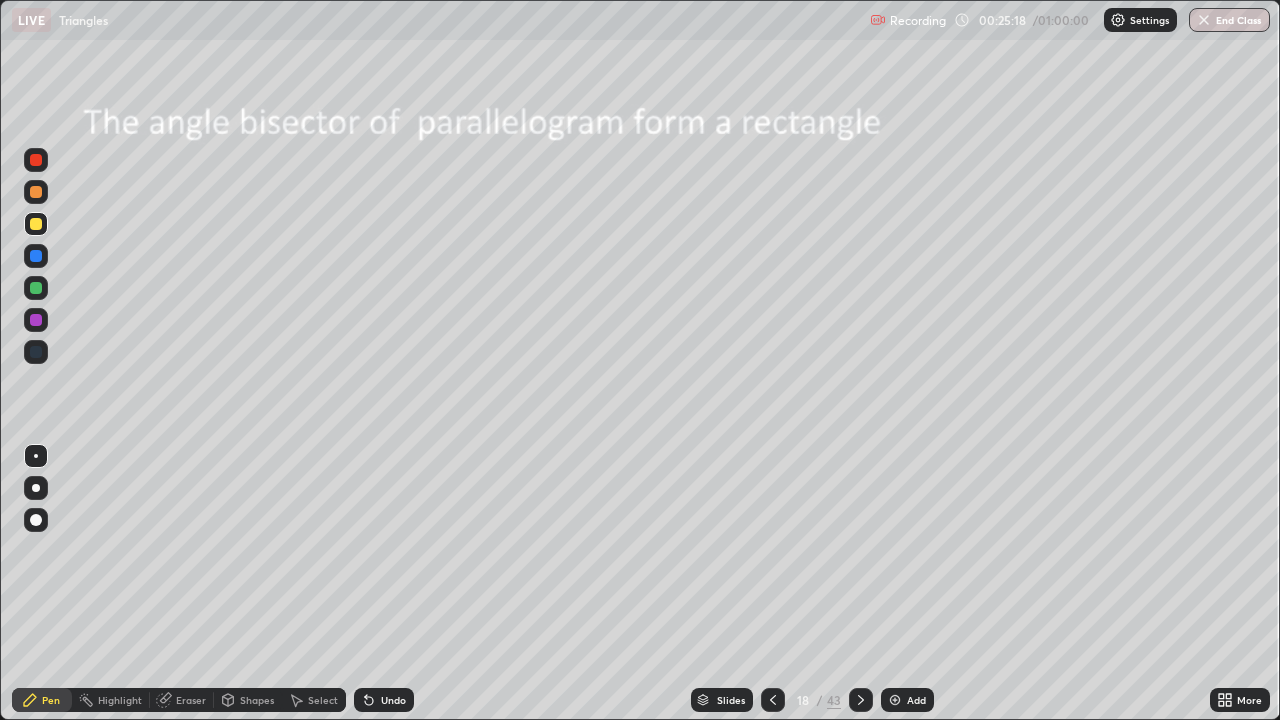 click 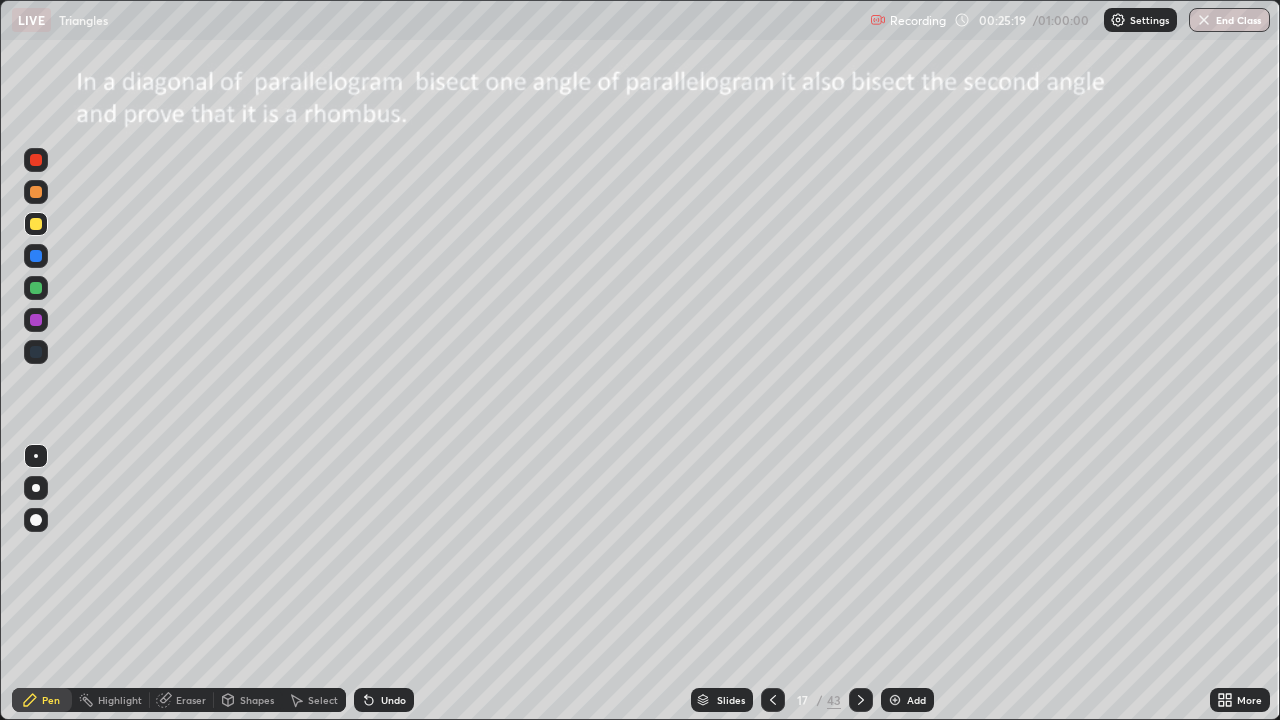 click 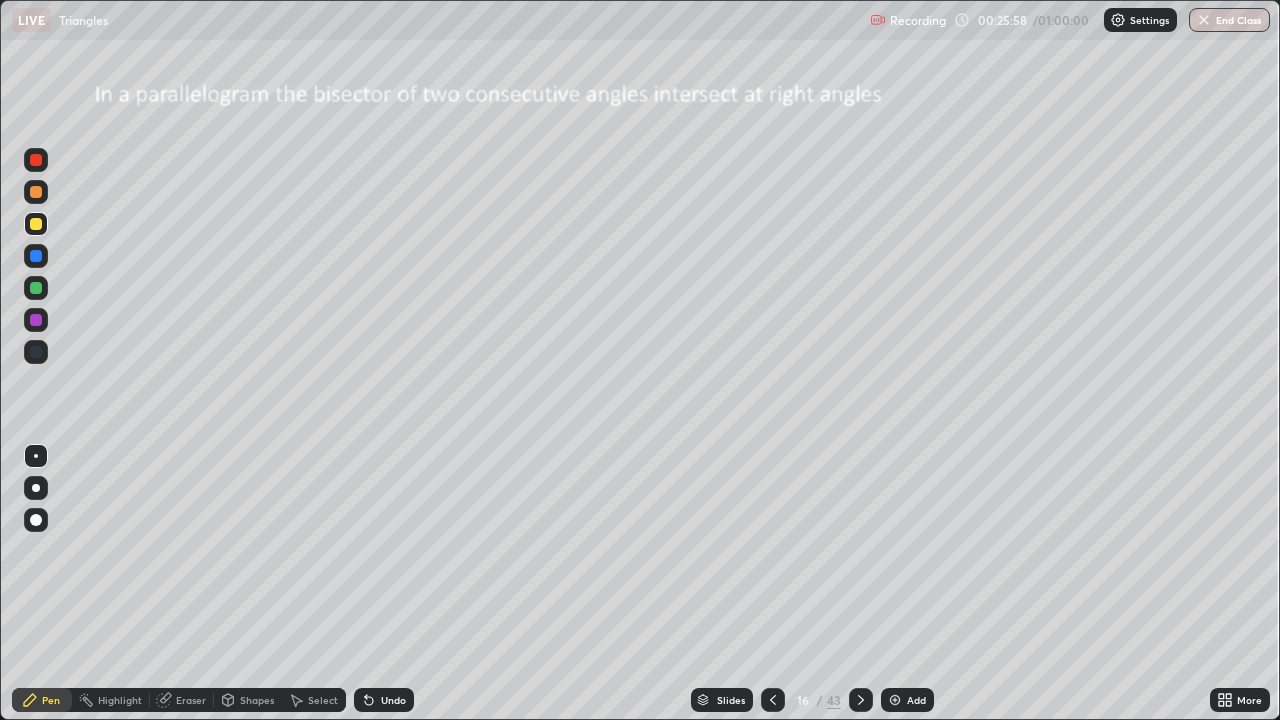 click at bounding box center [861, 700] 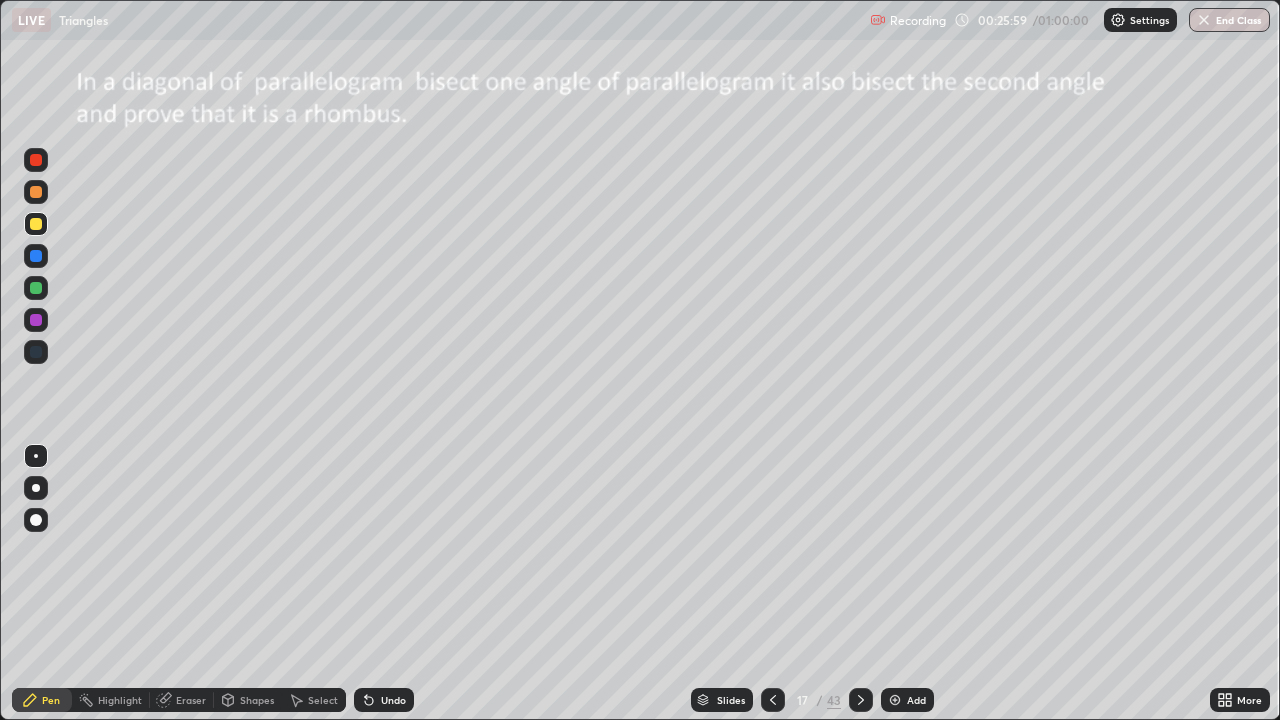 click at bounding box center [861, 700] 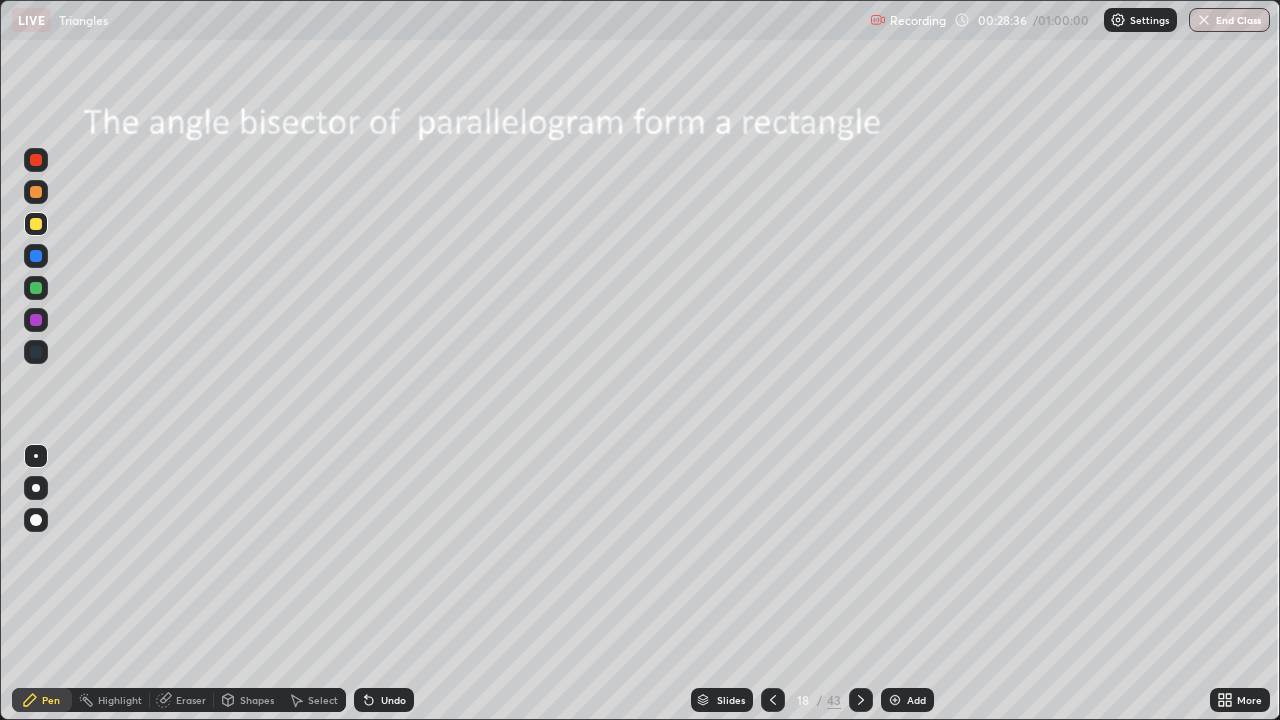 click on "Select" at bounding box center [314, 700] 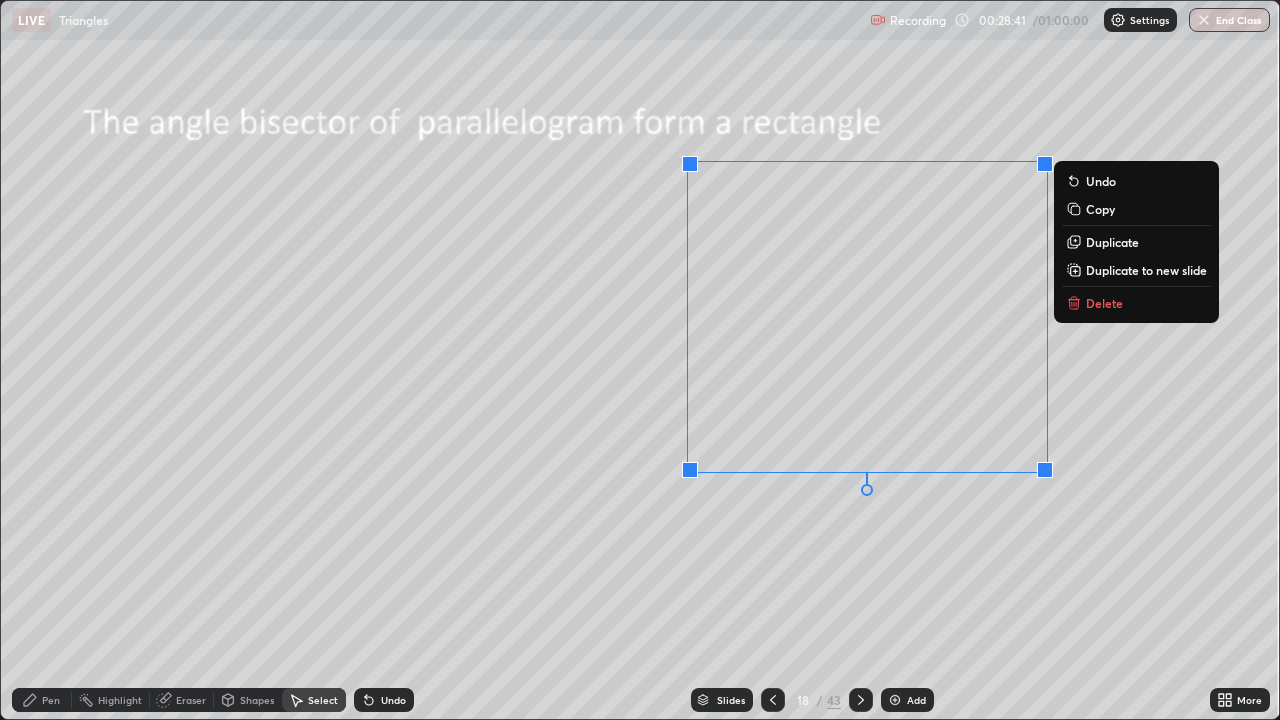 click on "Duplicate to new slide" at bounding box center (1146, 270) 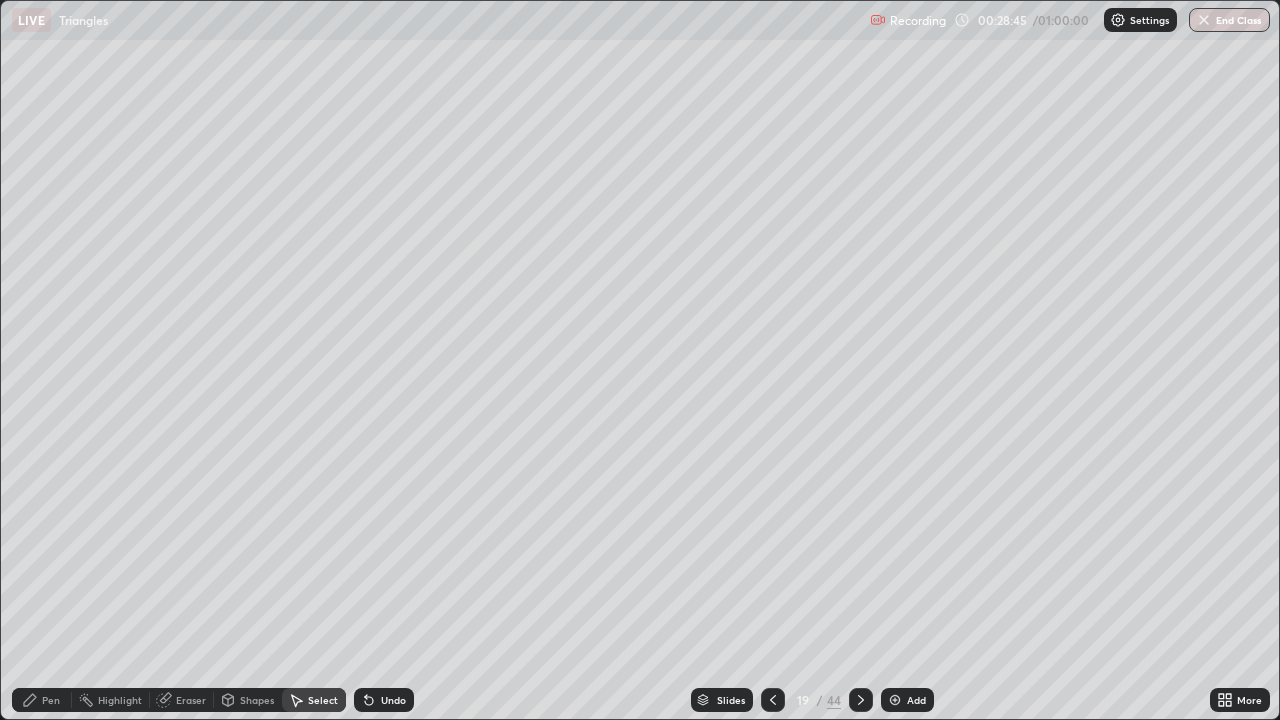 click on "Add" at bounding box center [907, 700] 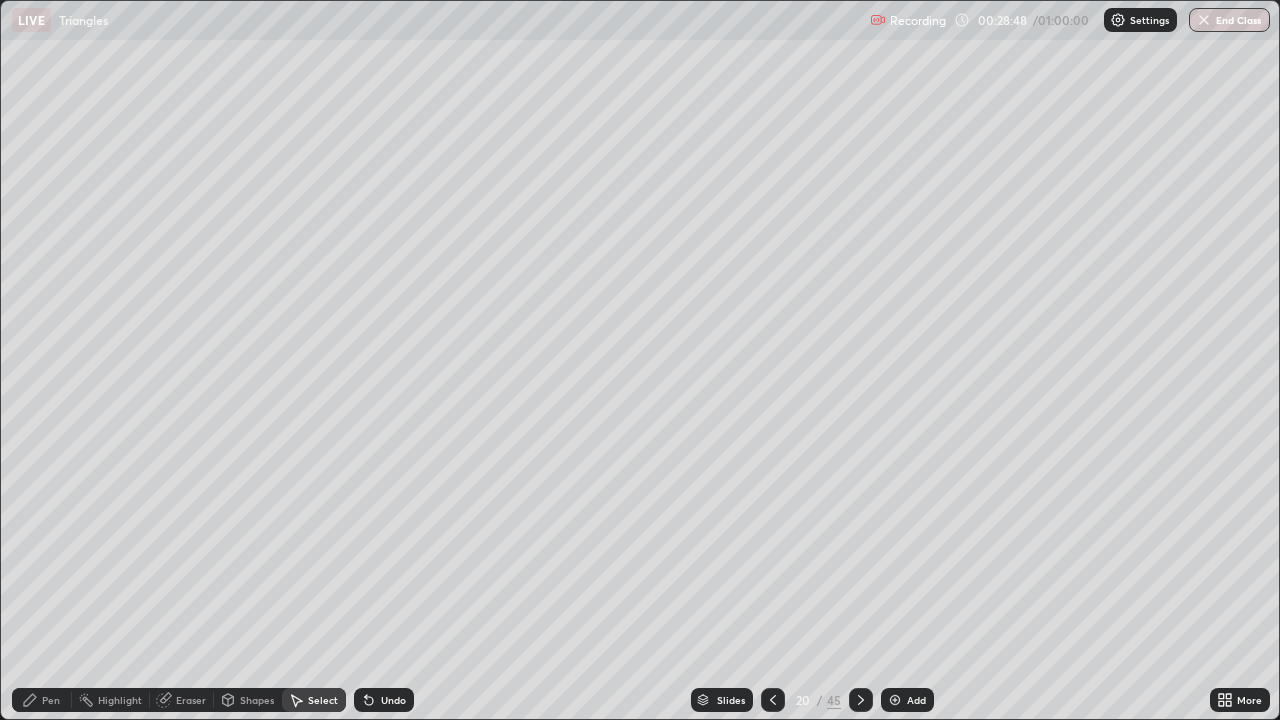 click on "Pen" at bounding box center [42, 700] 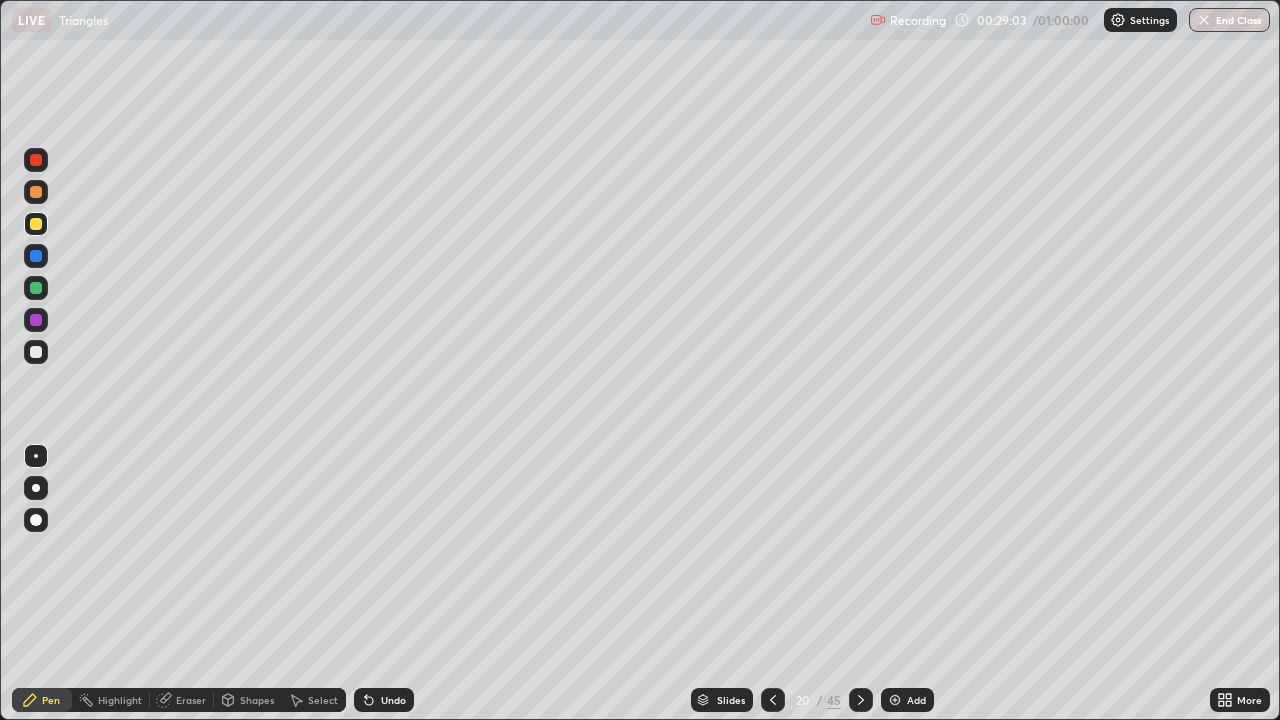 click 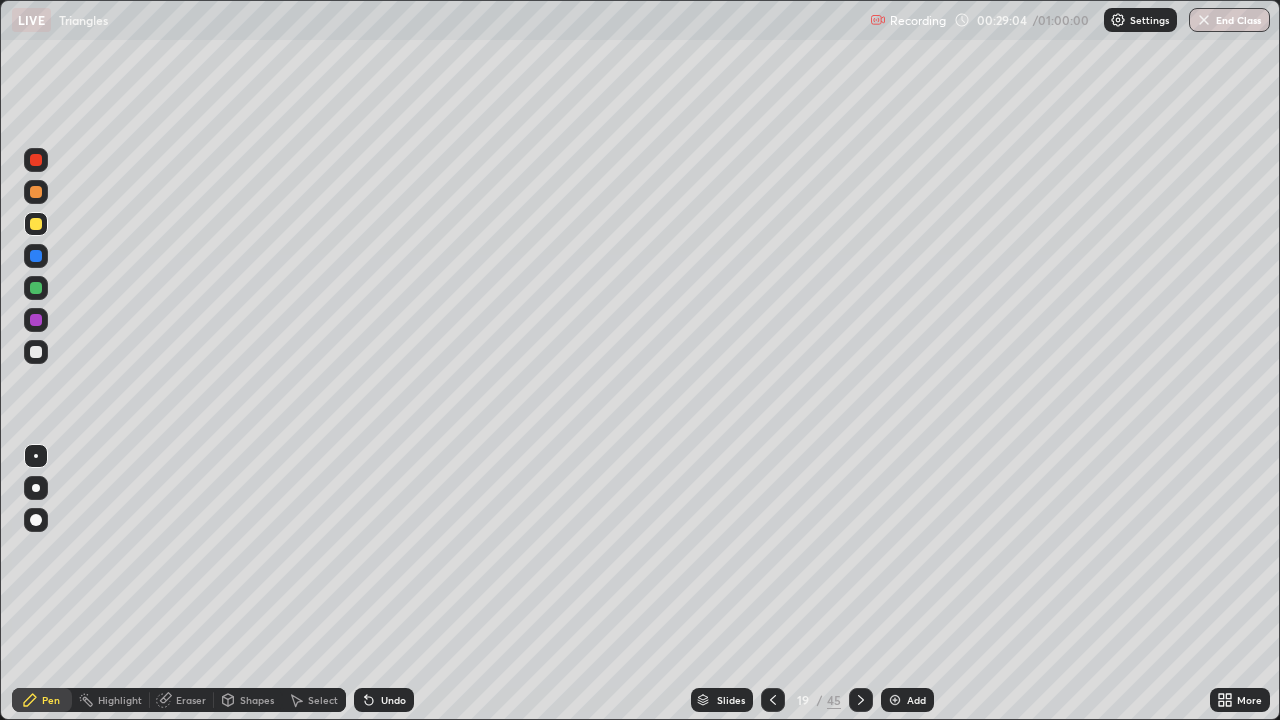 click 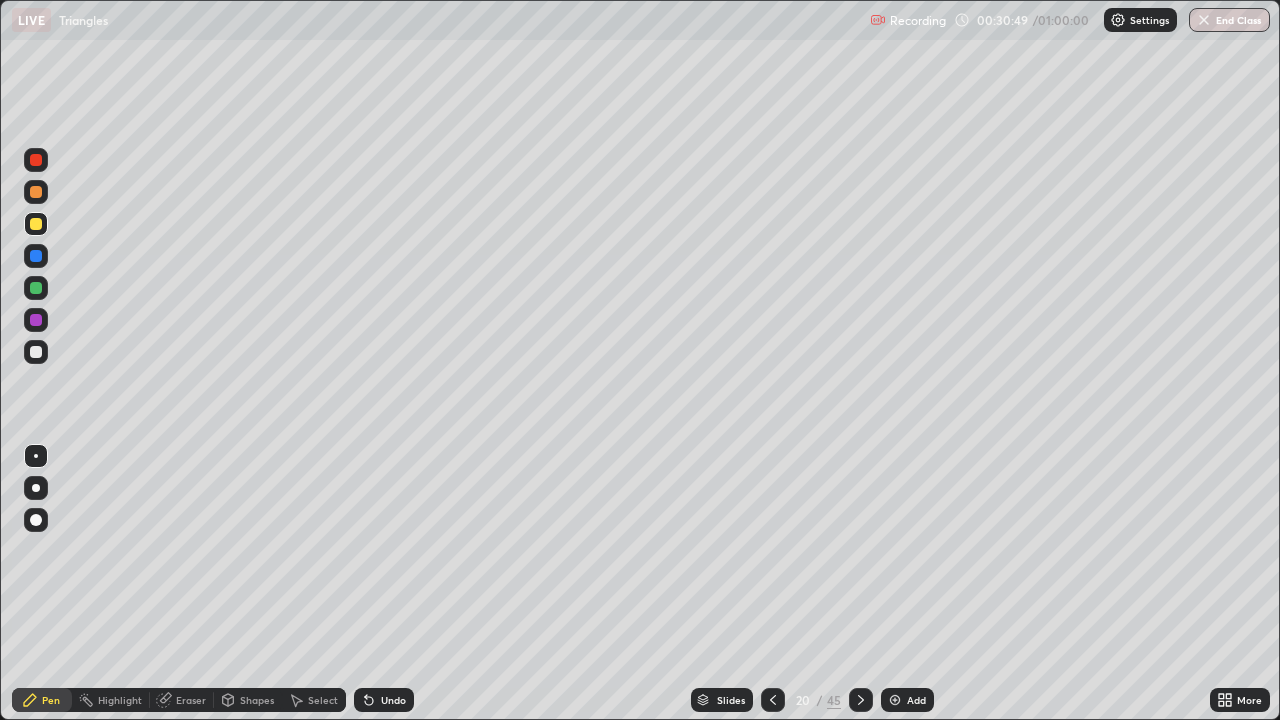 click on "Eraser" at bounding box center [182, 700] 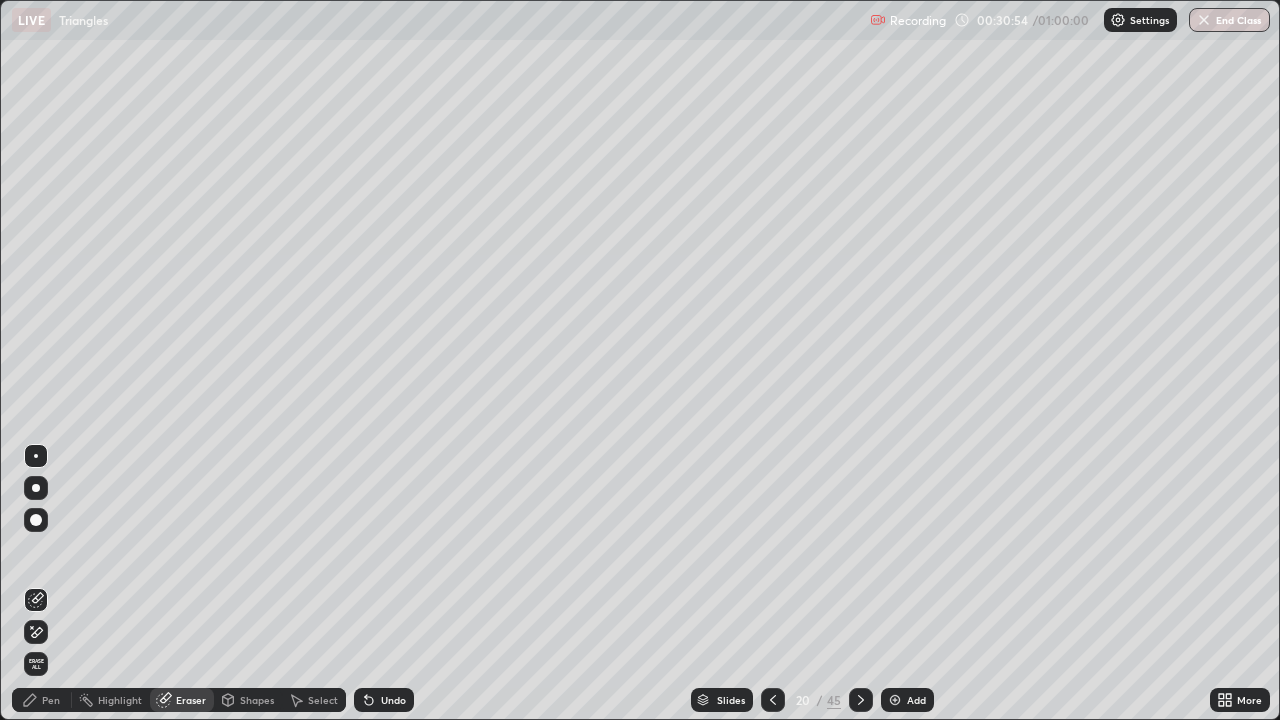 click on "Pen" at bounding box center (51, 700) 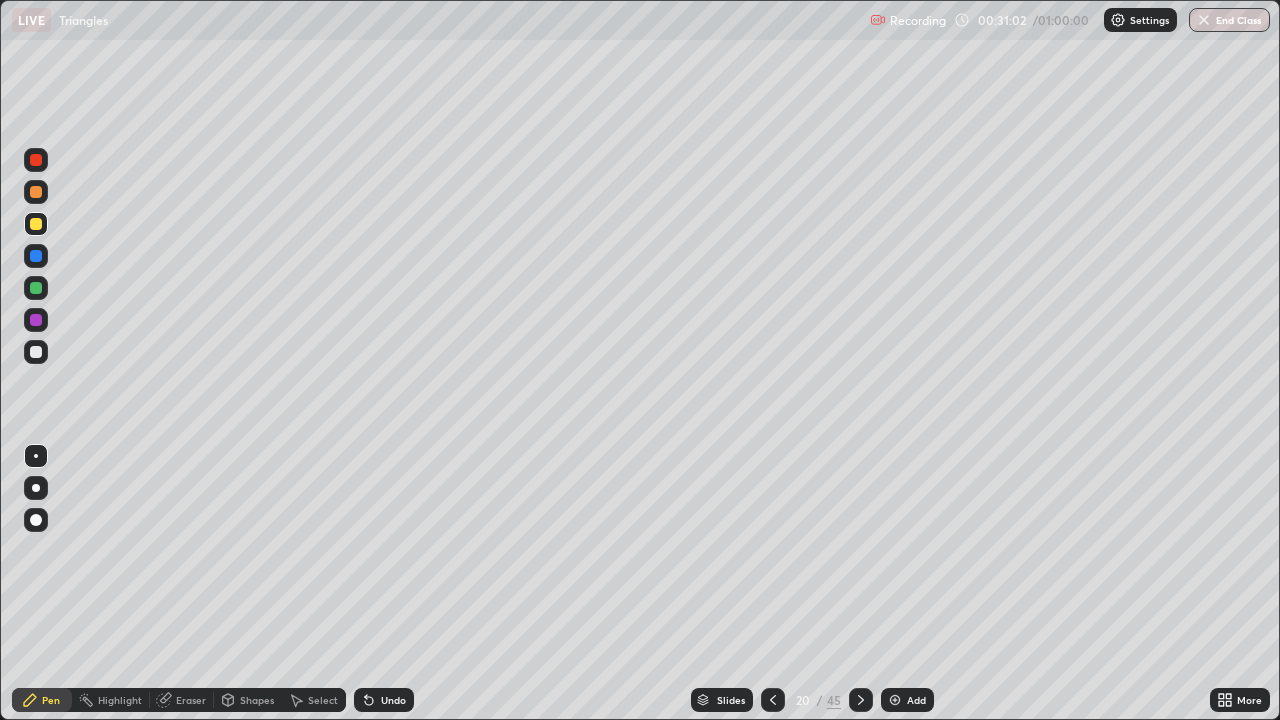 click on "Eraser" at bounding box center (191, 700) 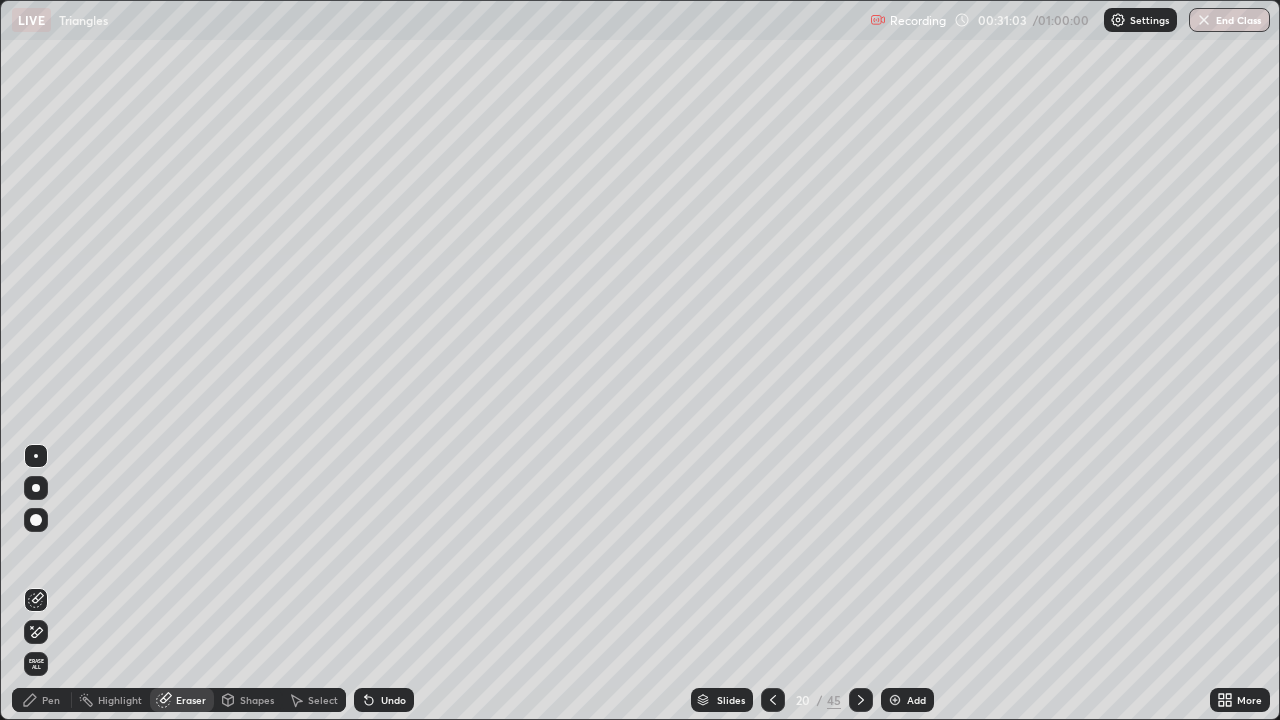 click on "Pen" at bounding box center [51, 700] 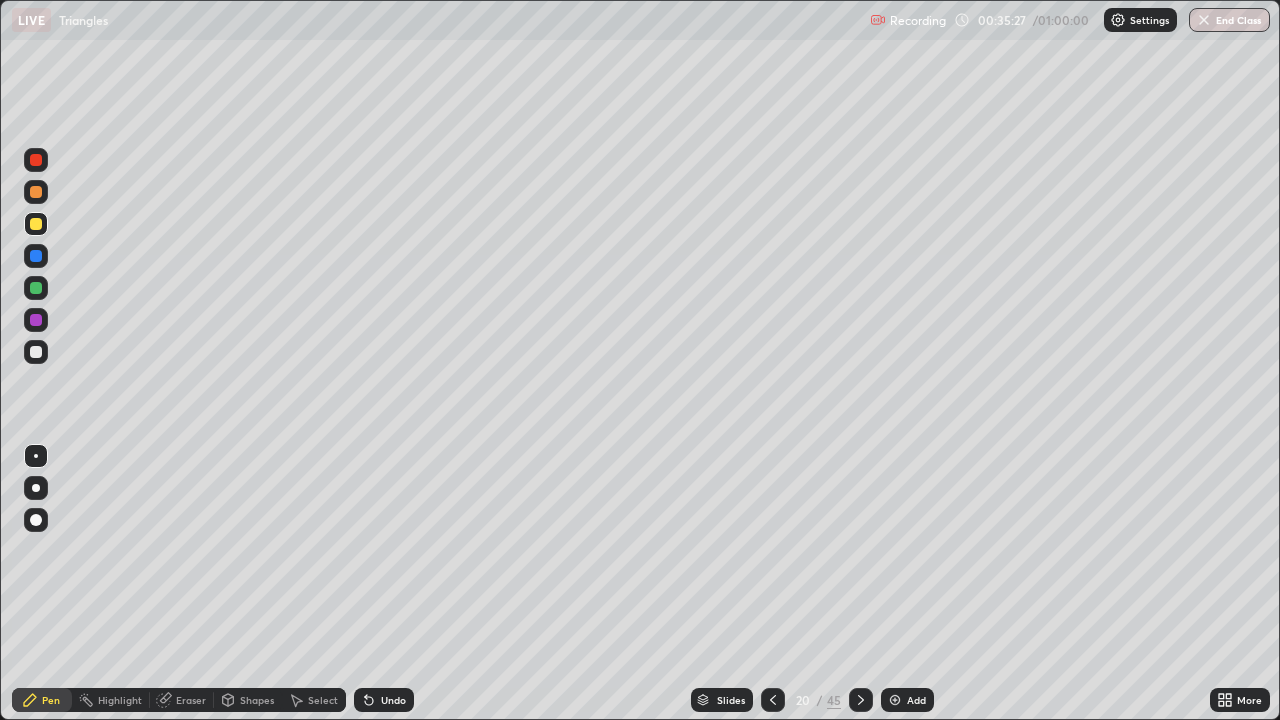 click 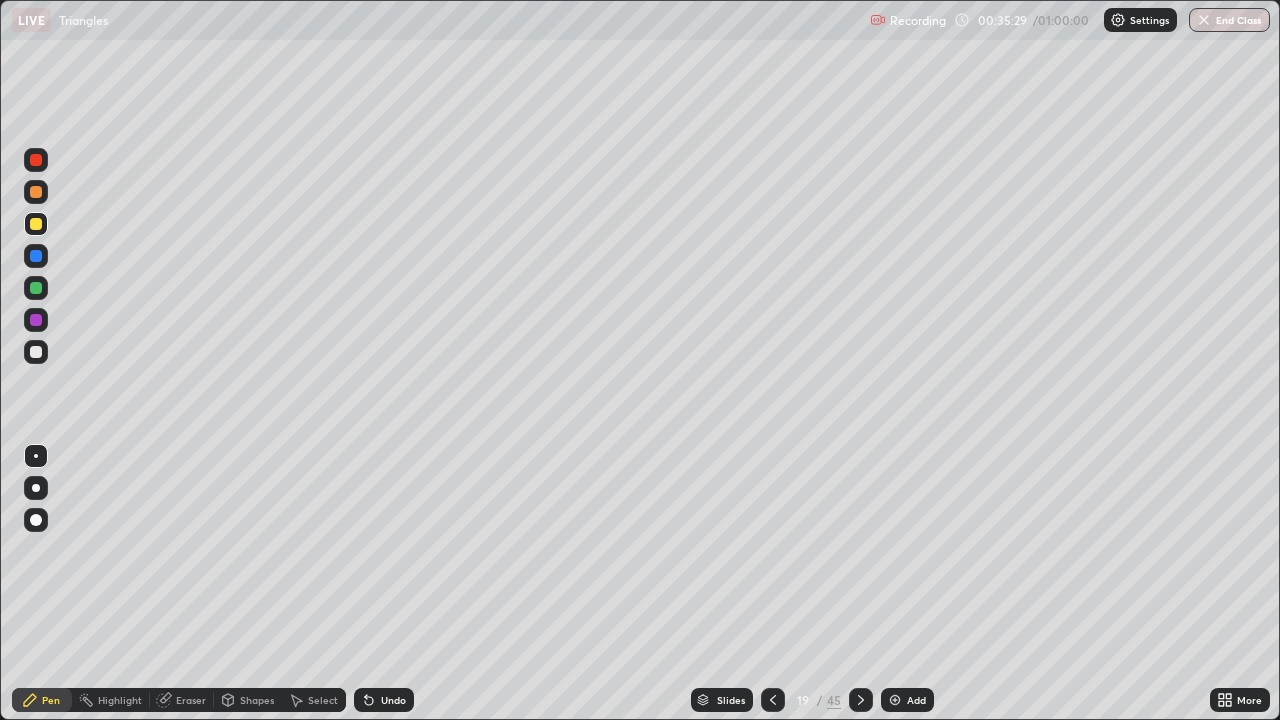 click at bounding box center [773, 700] 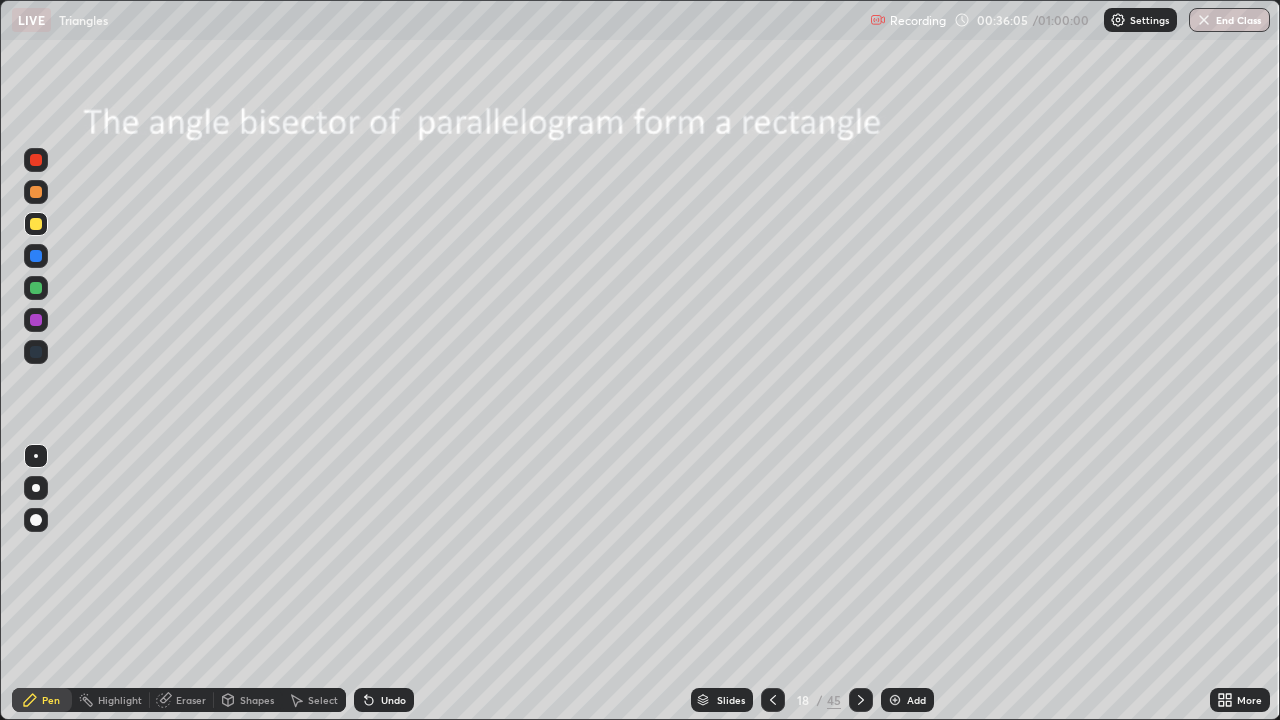 click 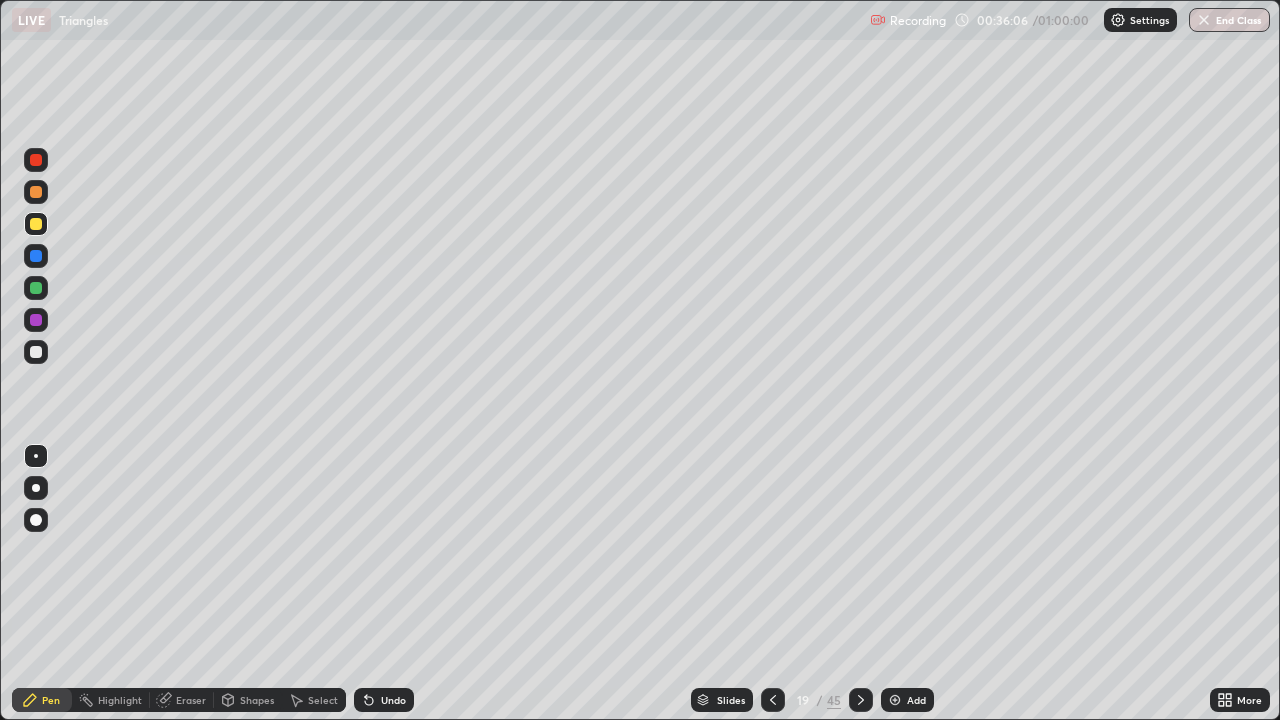 click 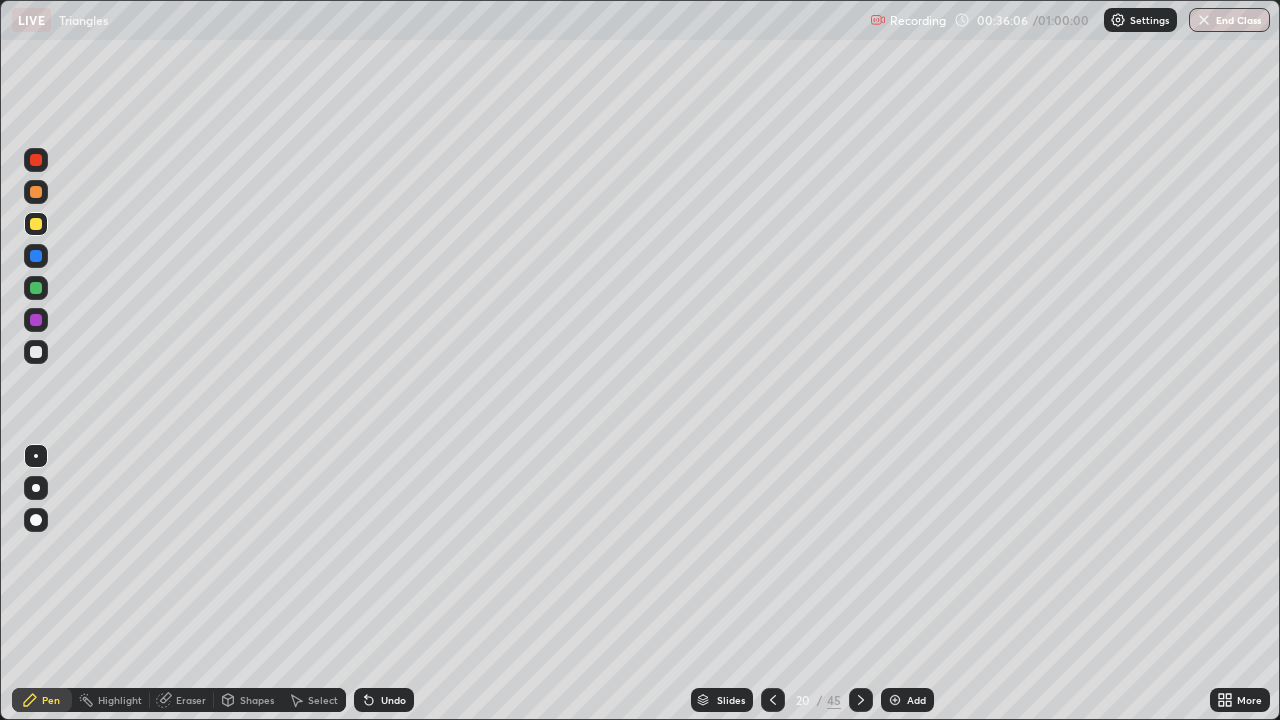 click at bounding box center [861, 700] 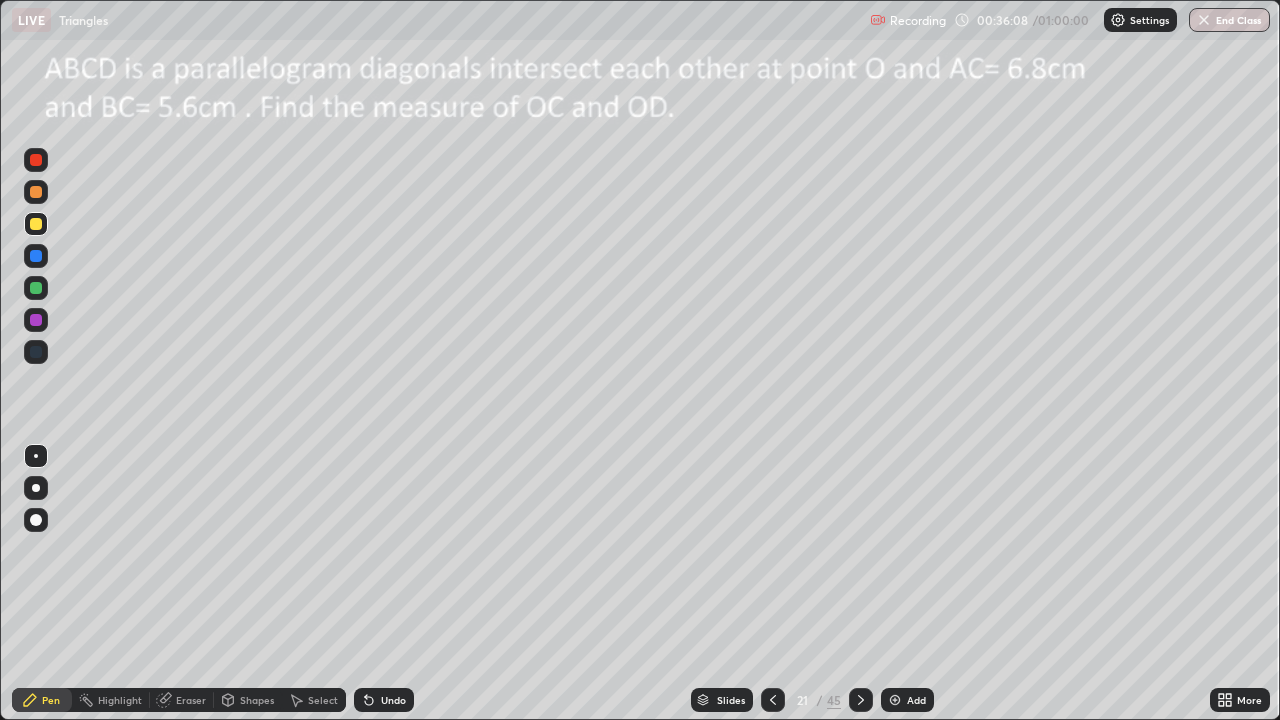 click 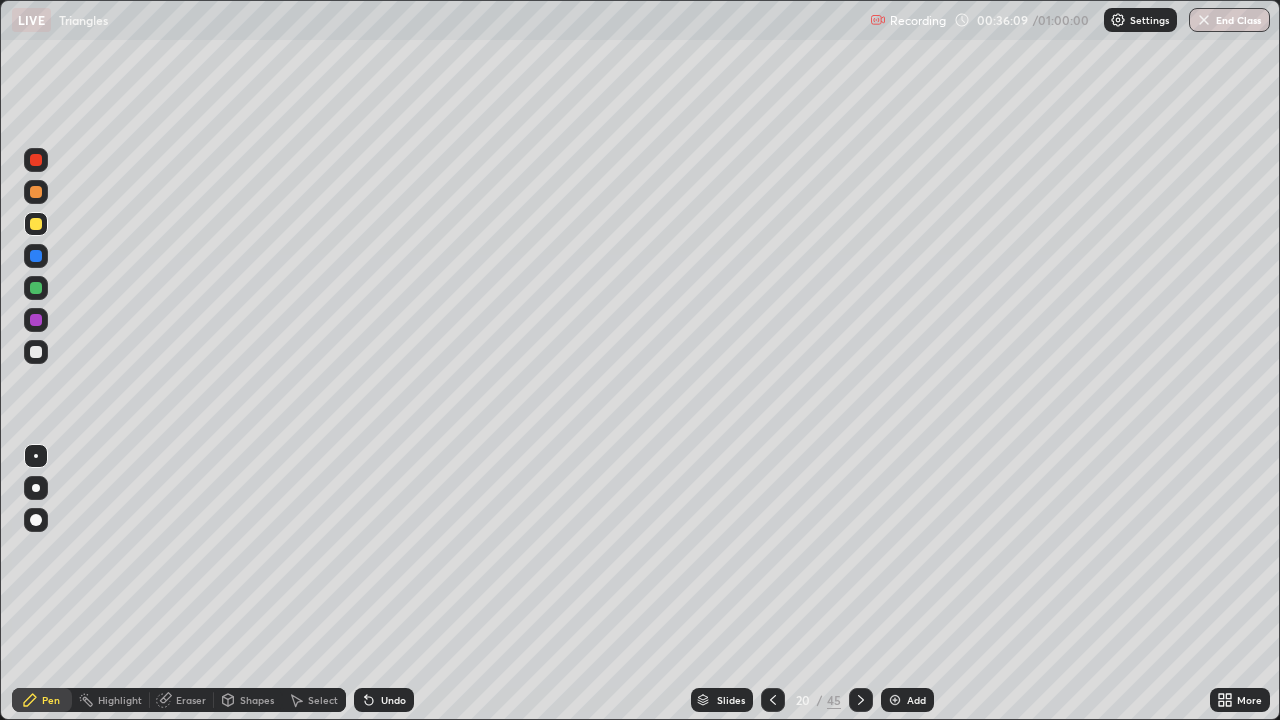 click 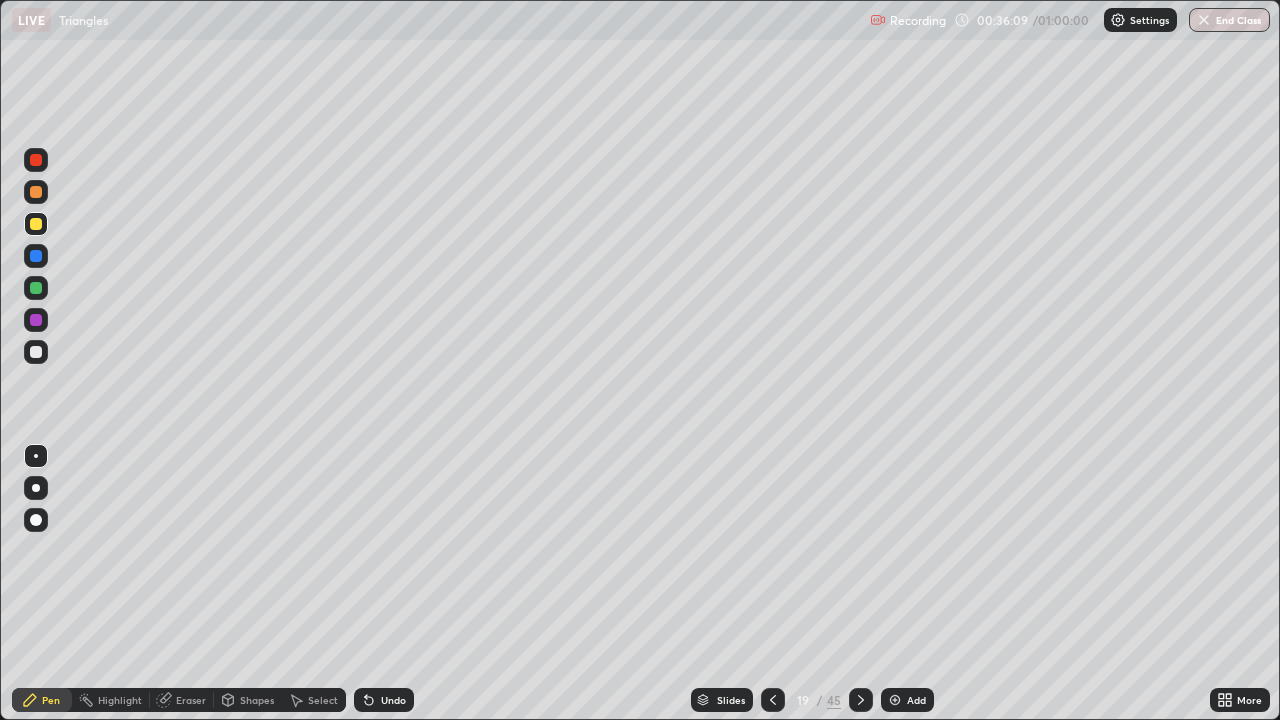 click 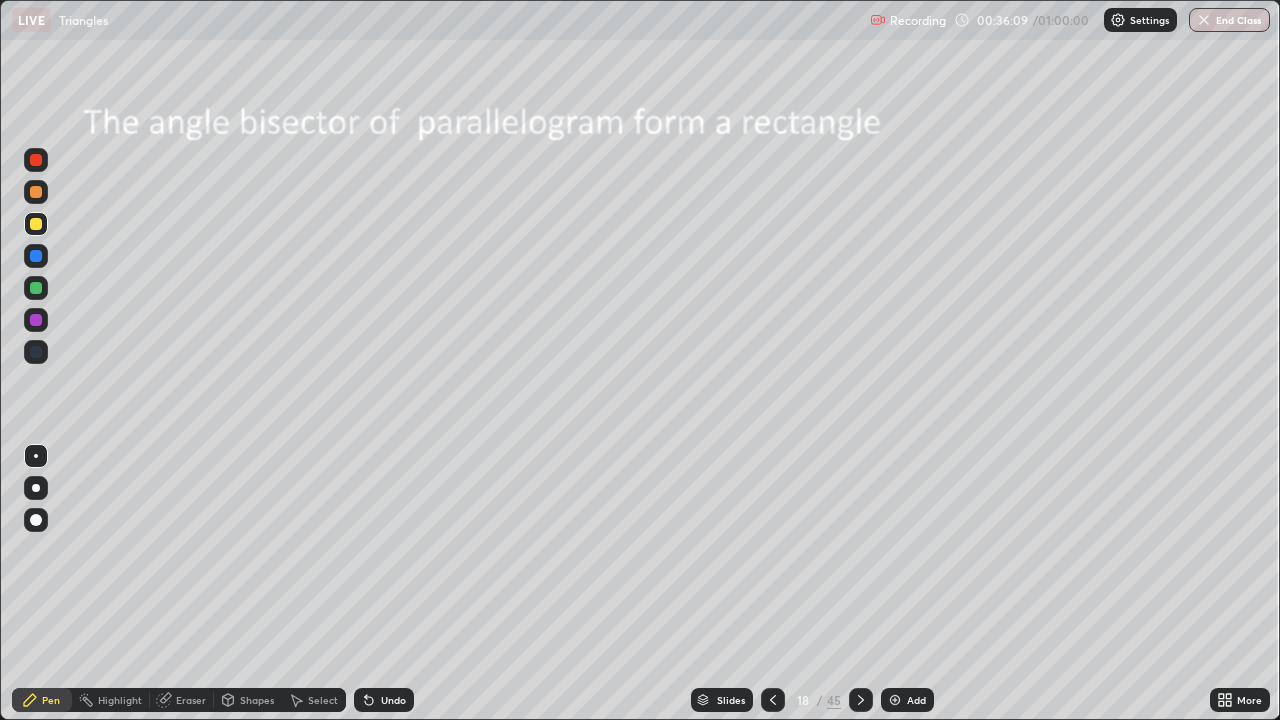 click at bounding box center [773, 700] 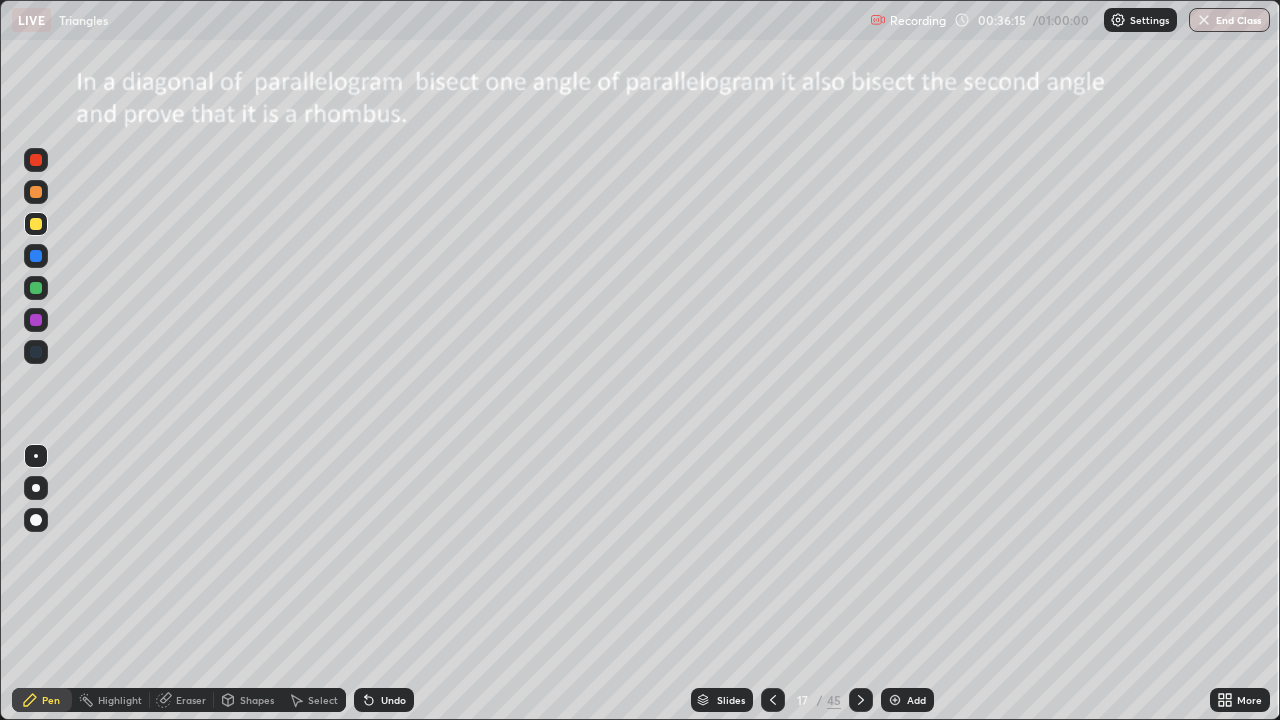 click 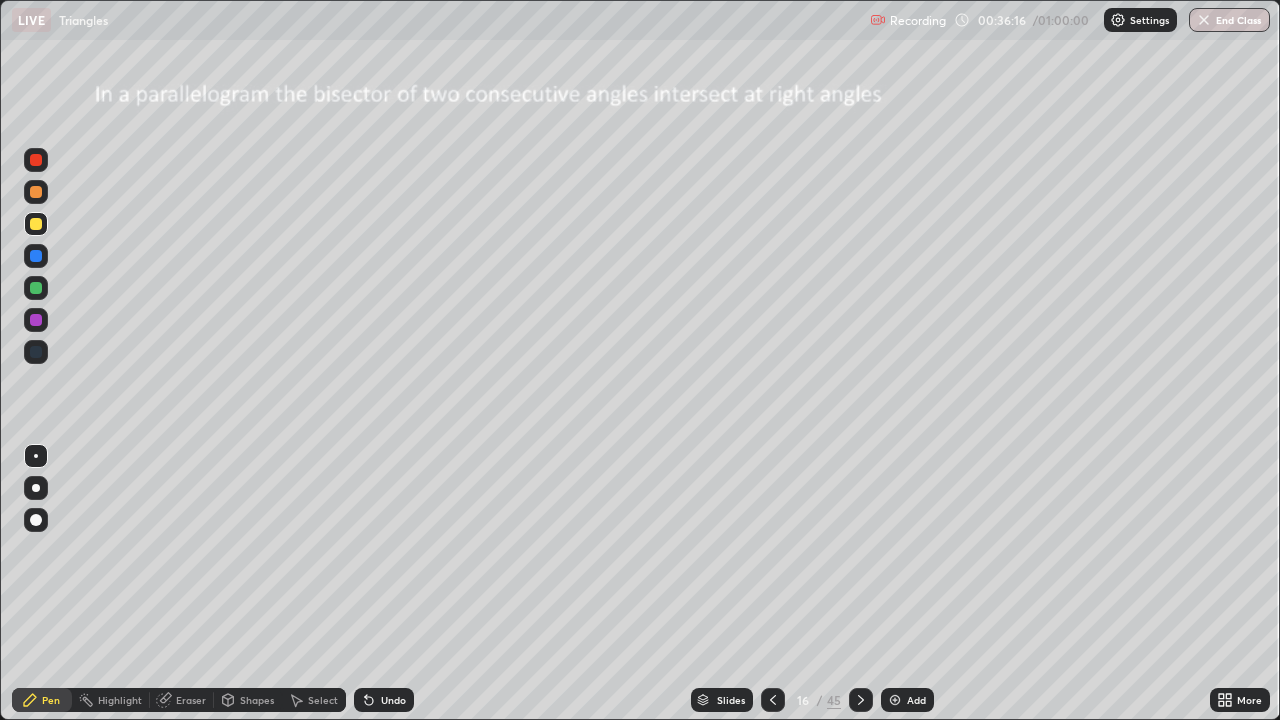 click at bounding box center (861, 700) 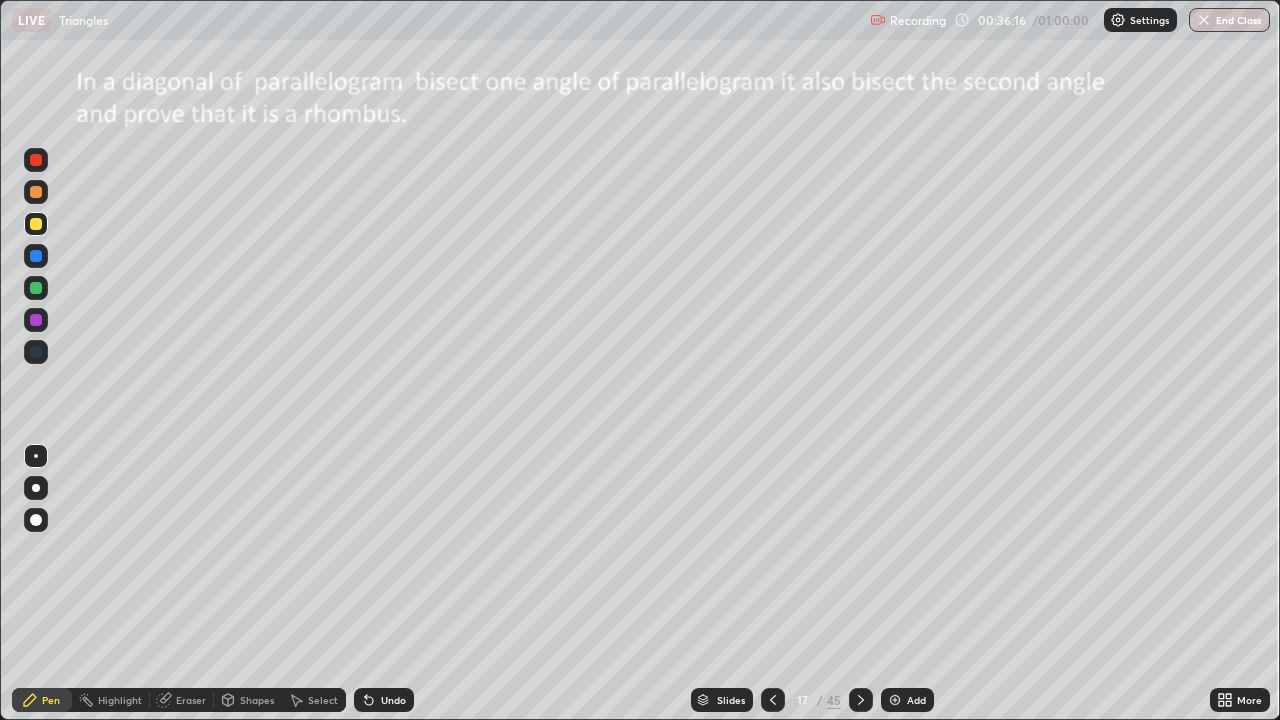 click at bounding box center [861, 700] 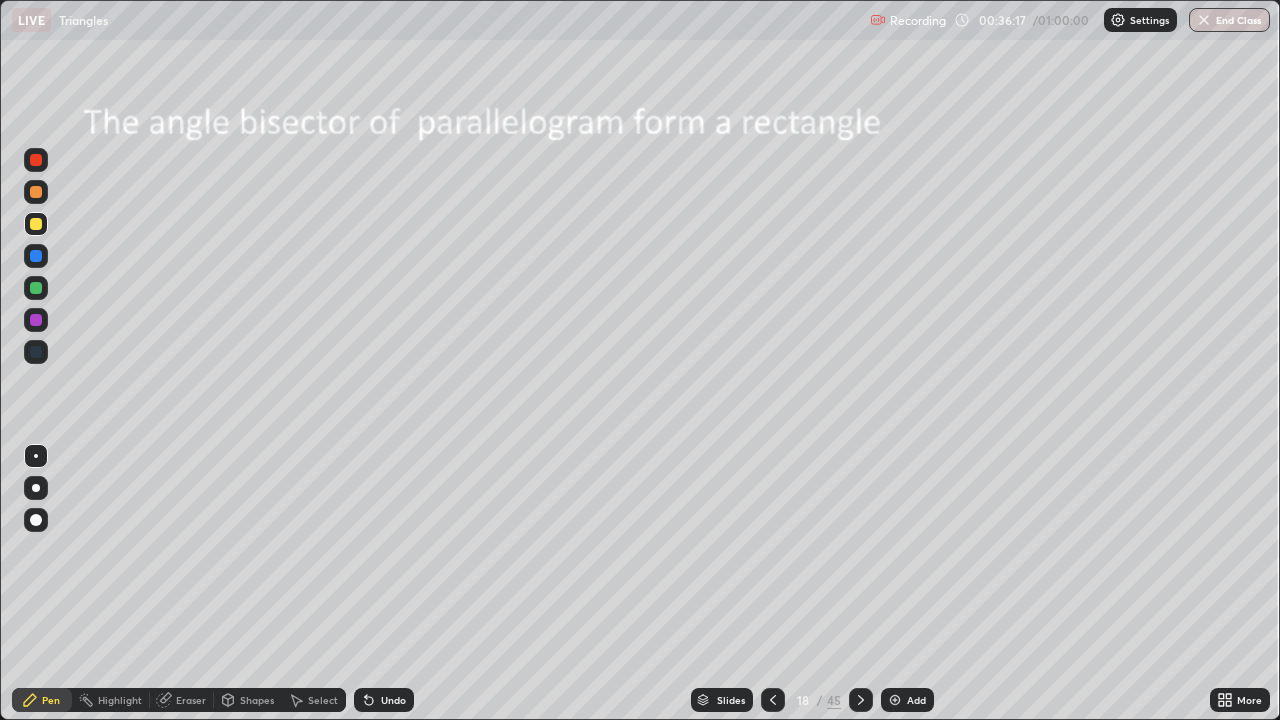 click 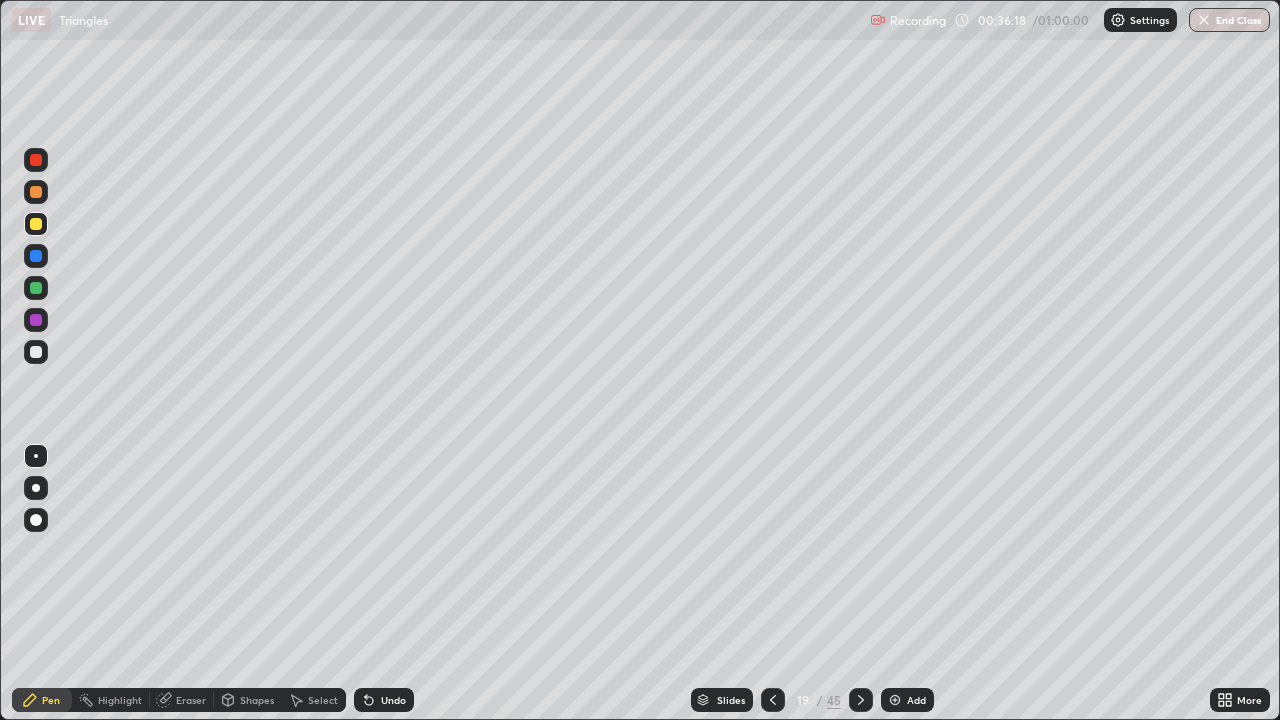 click 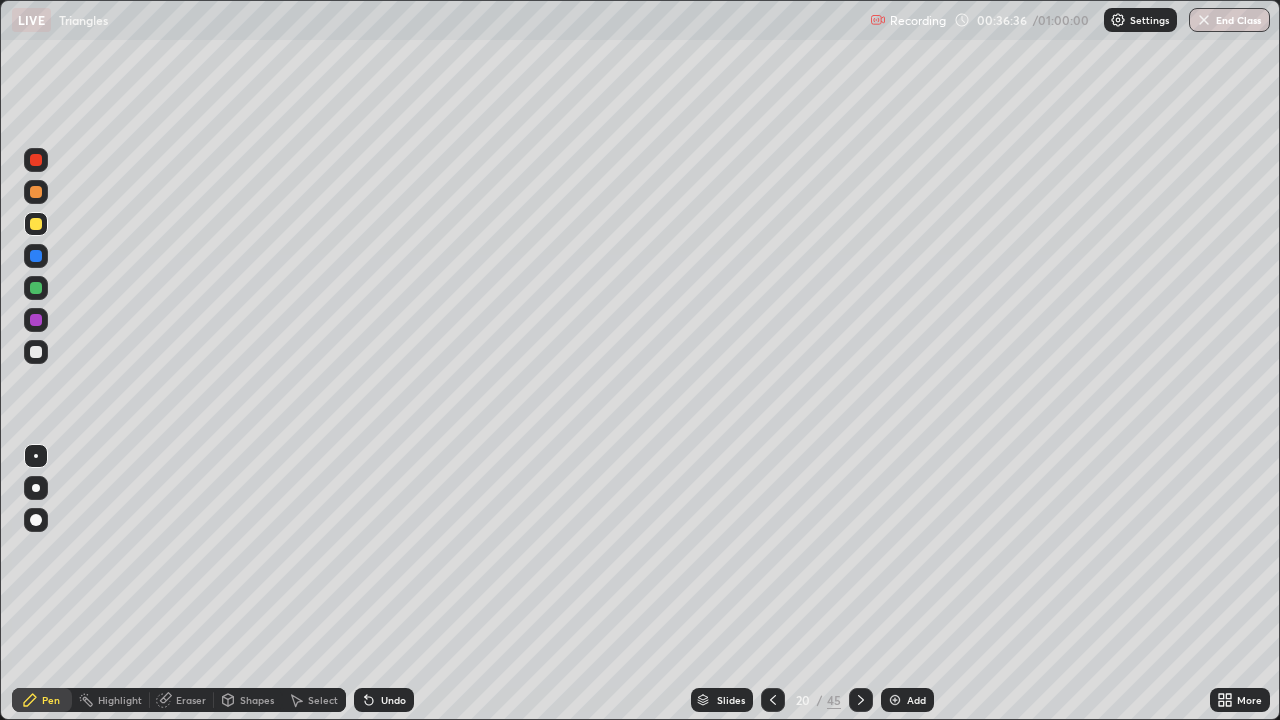 click 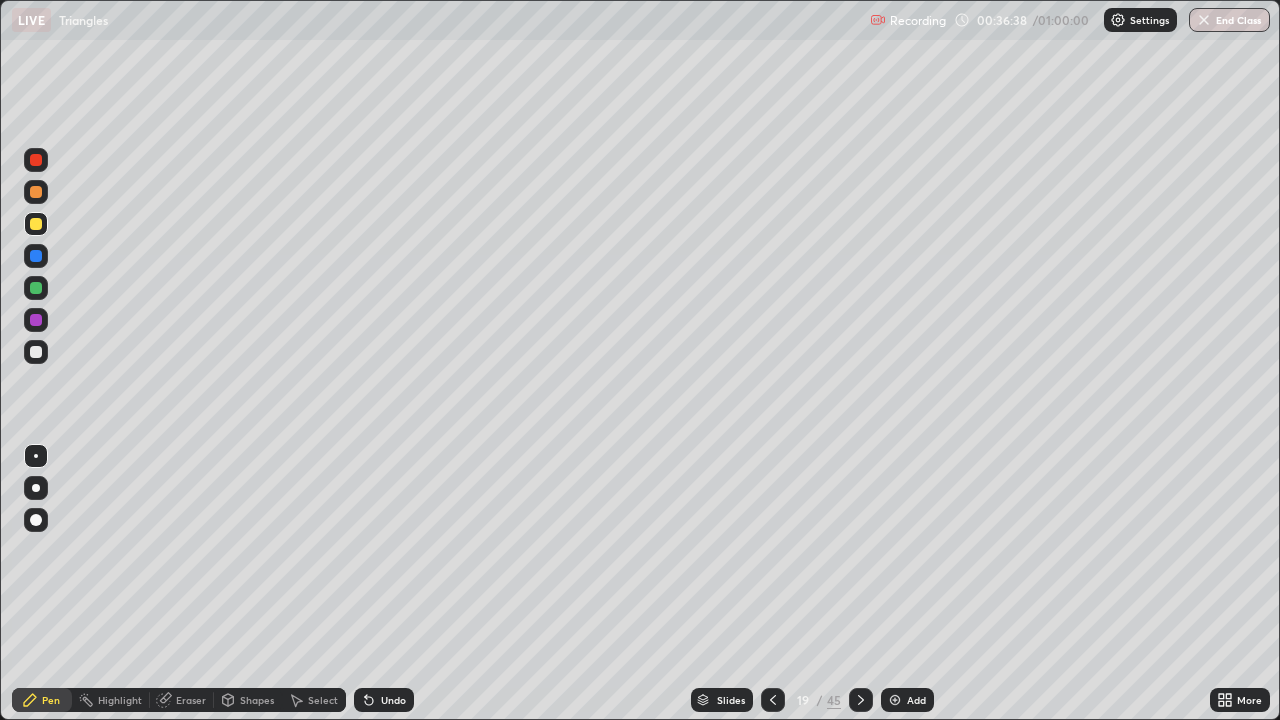 click at bounding box center (773, 700) 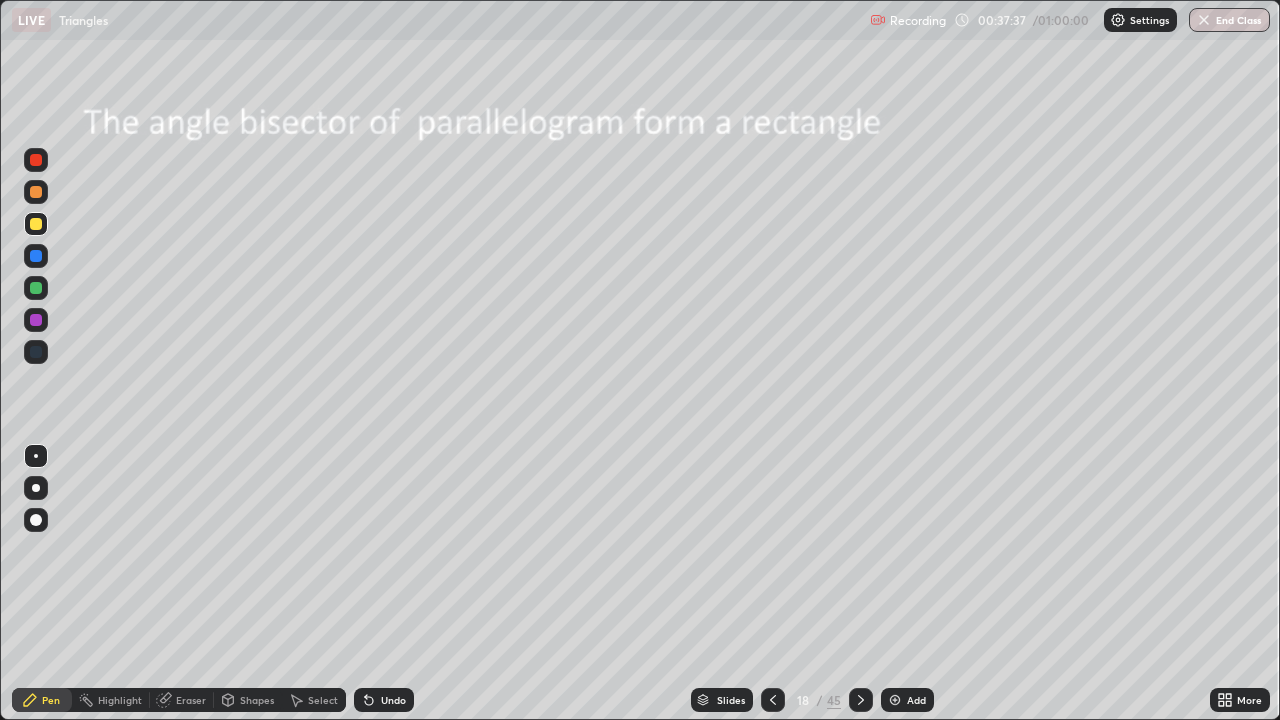 click on "Slides" at bounding box center [722, 700] 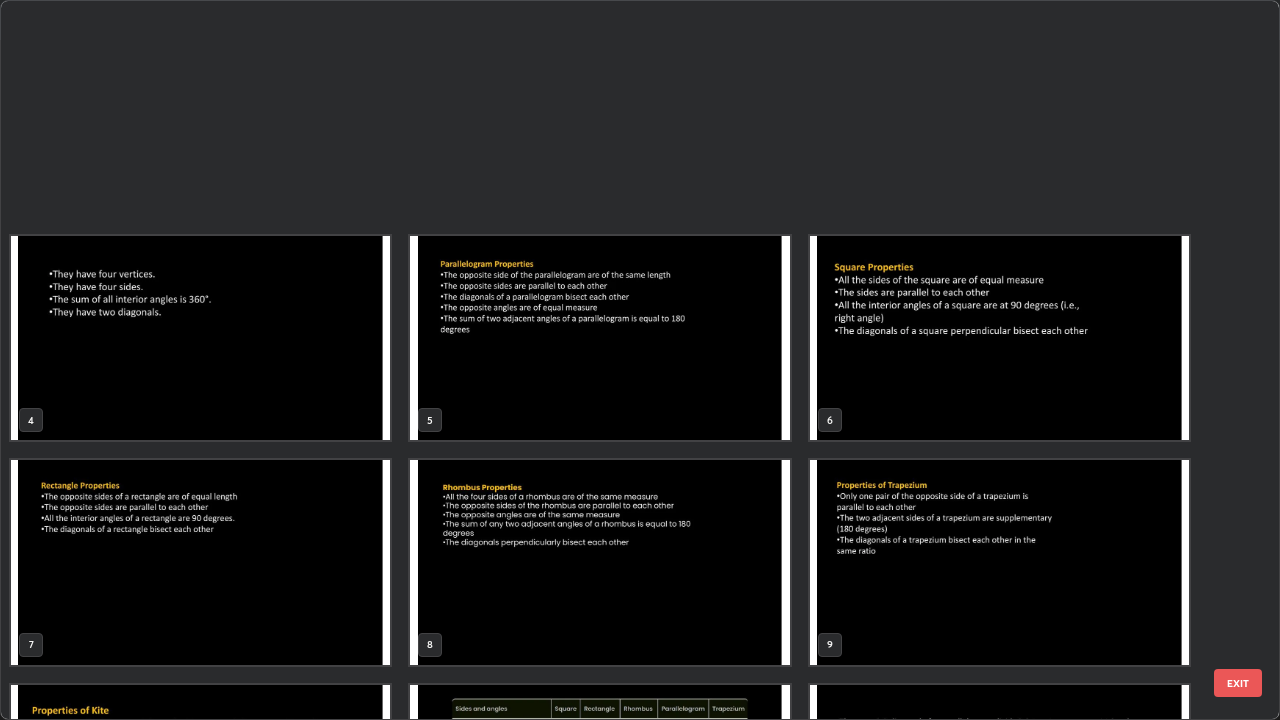 scroll, scrollTop: 629, scrollLeft: 0, axis: vertical 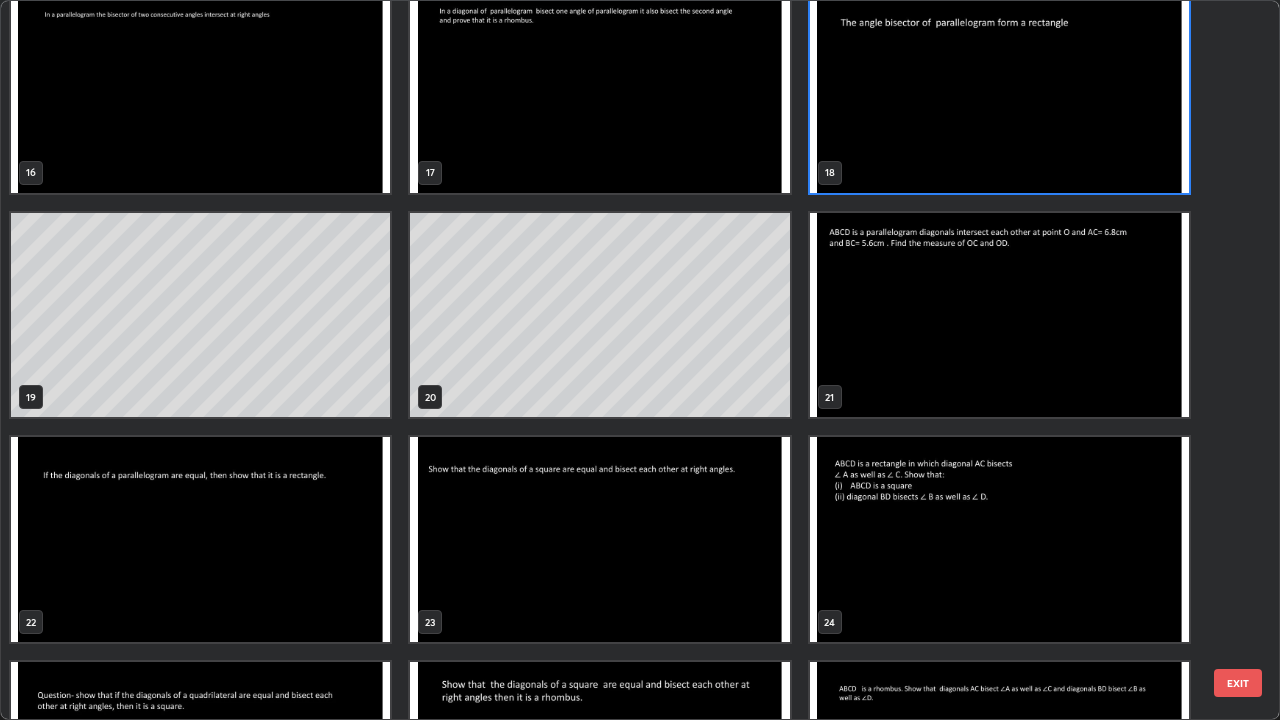 click at bounding box center (999, 539) 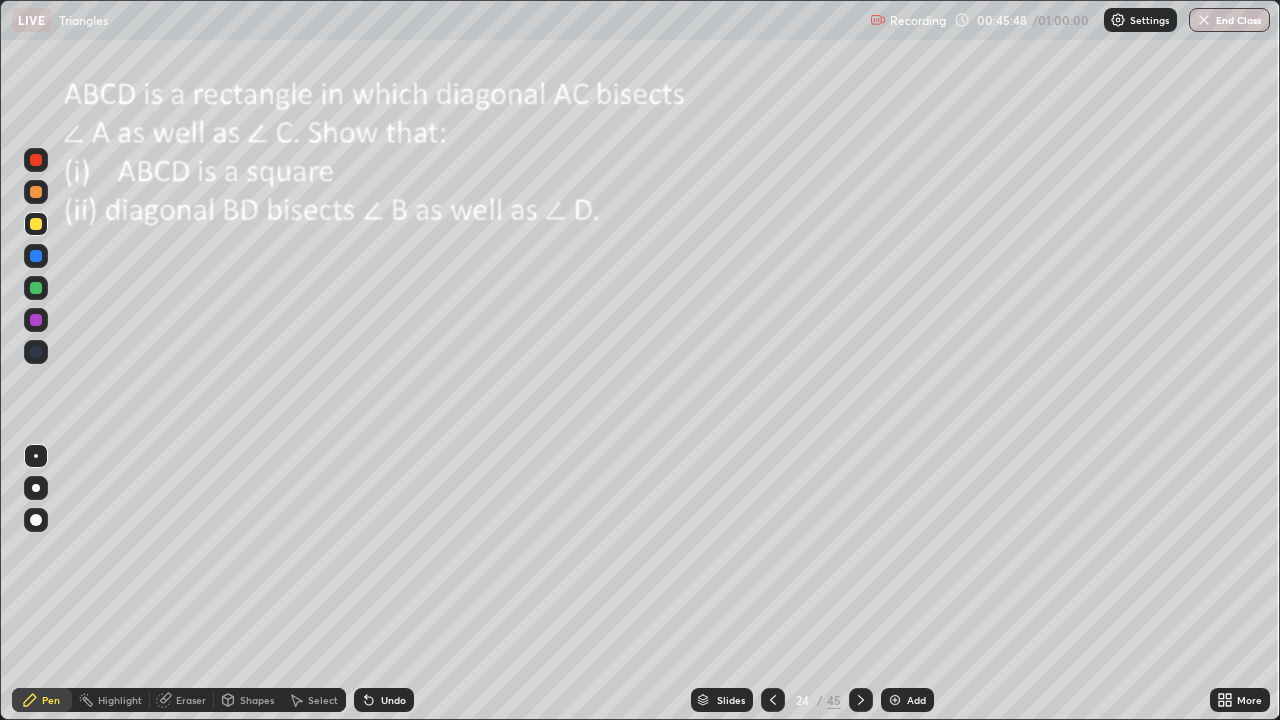 click on "Add" at bounding box center (907, 700) 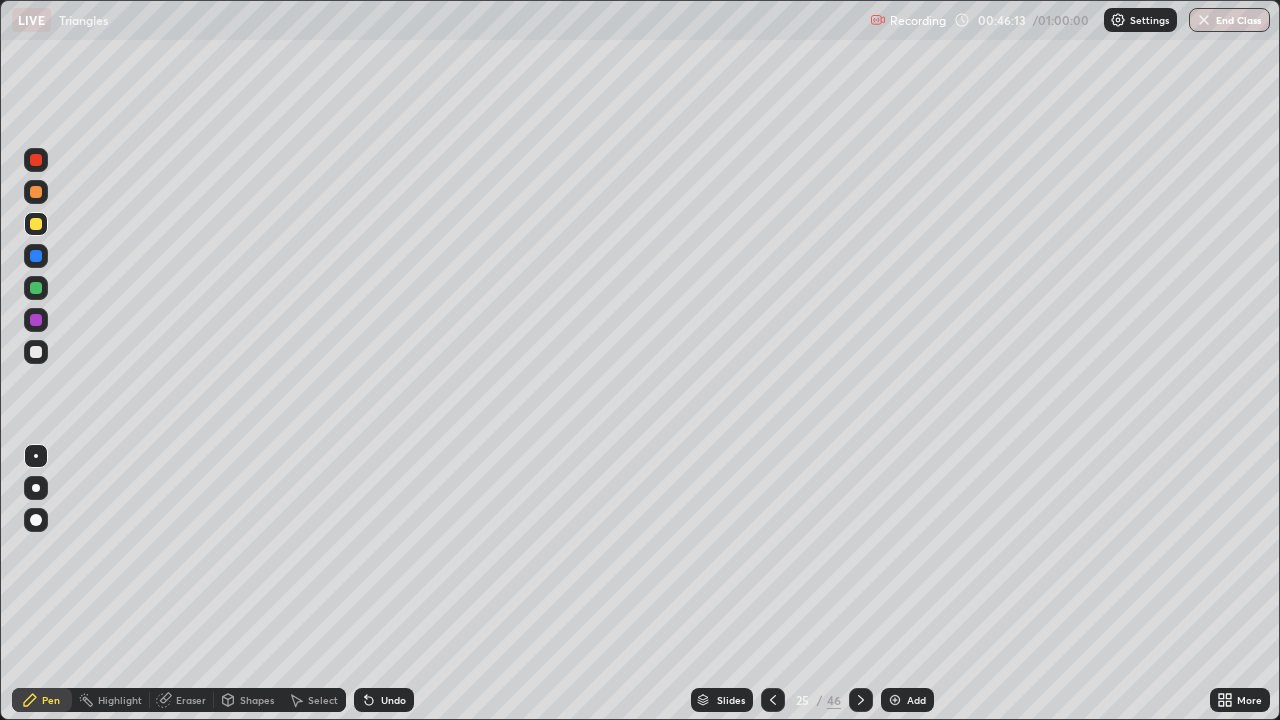click at bounding box center (773, 700) 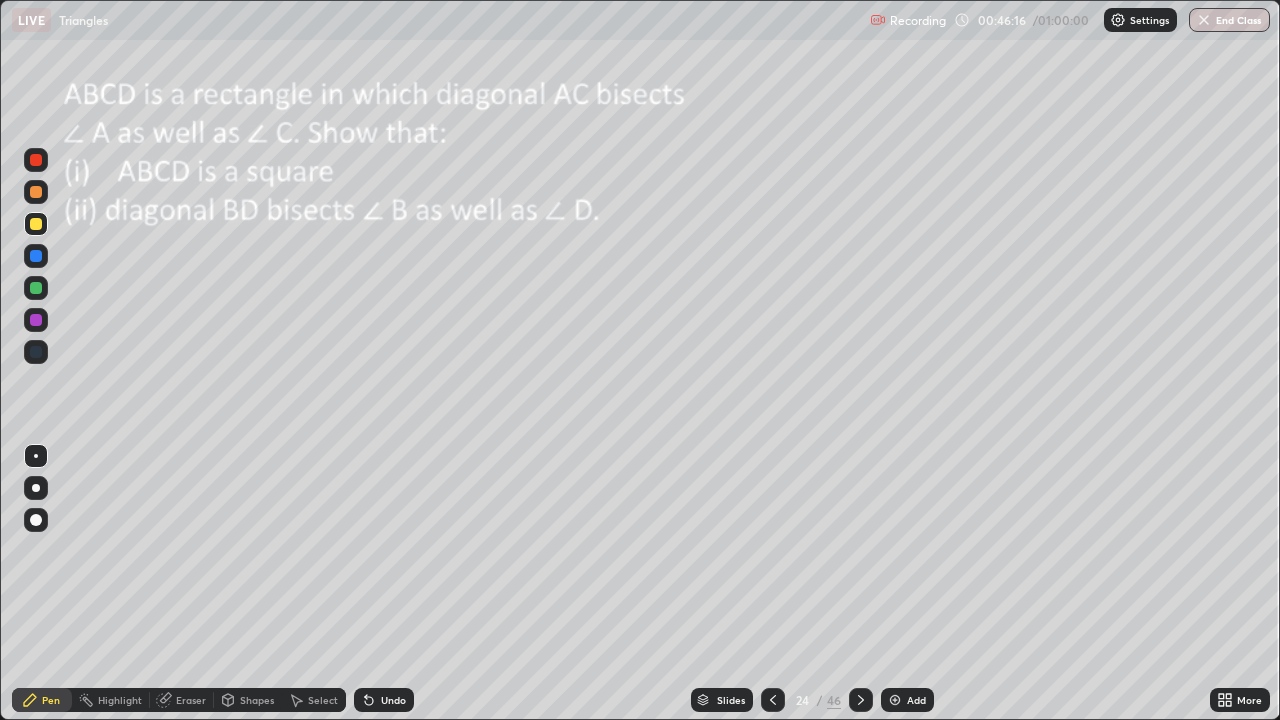 click 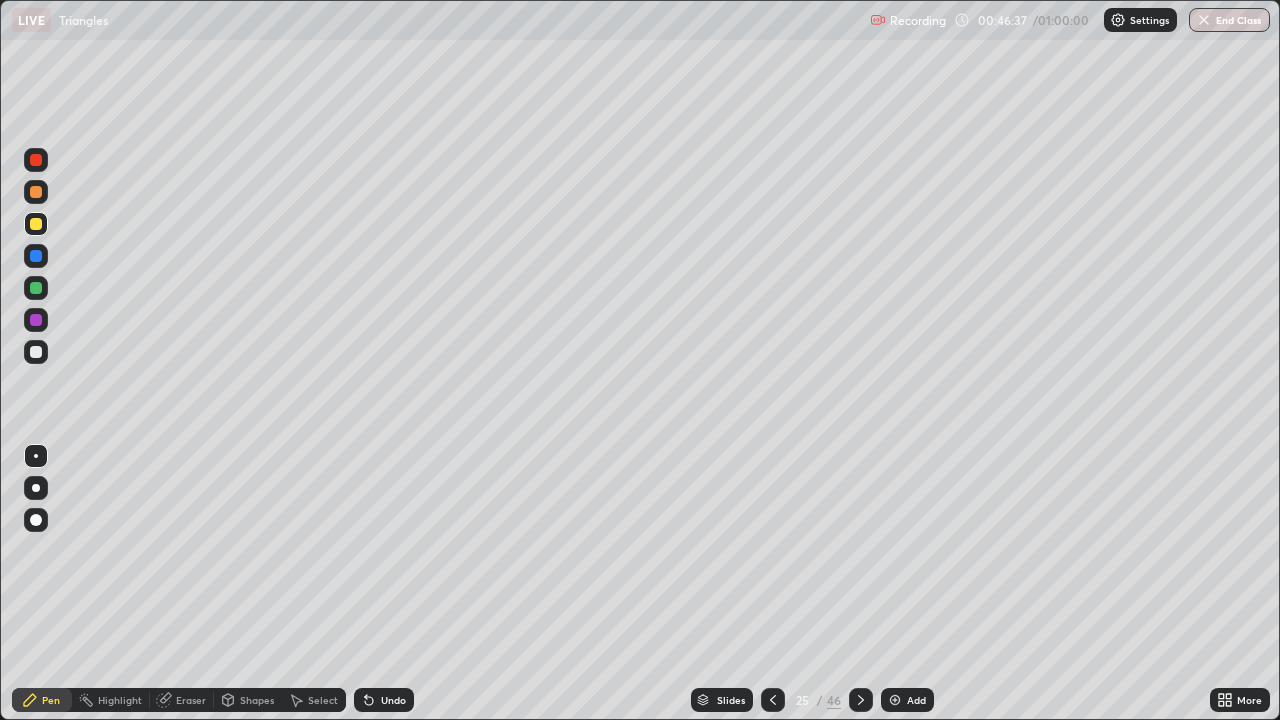 click 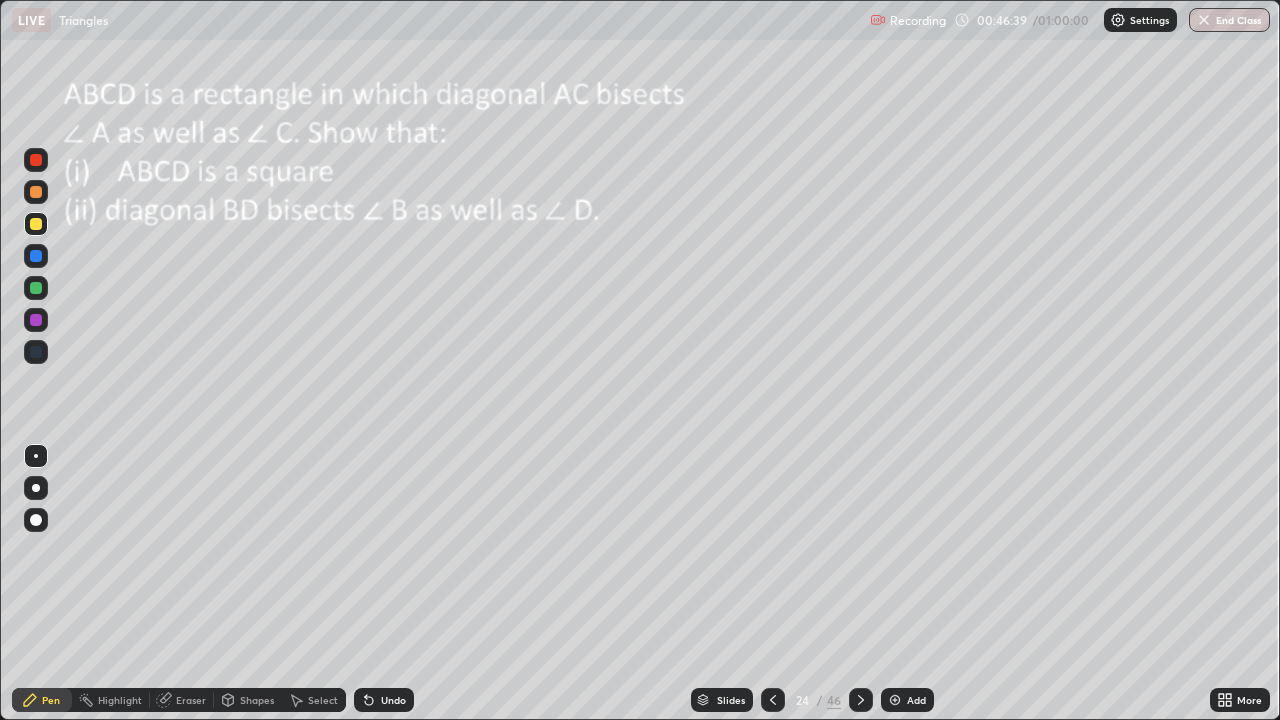 click 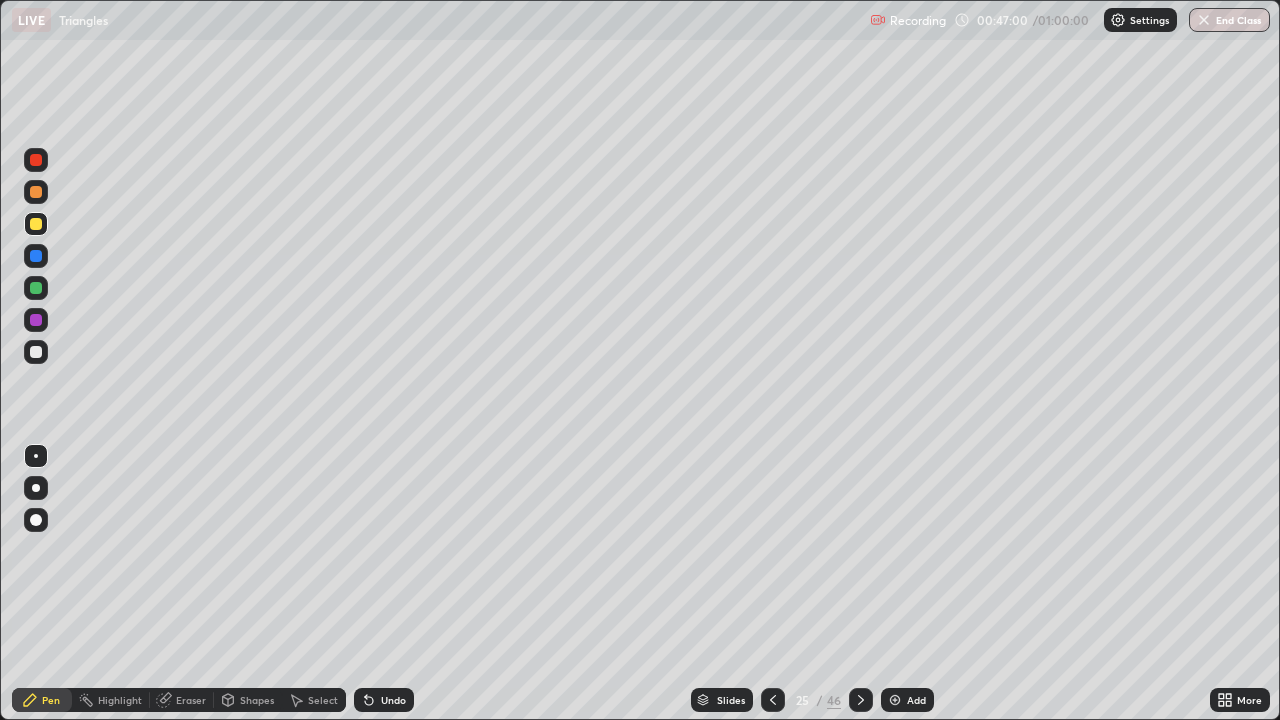 click on "Undo" at bounding box center (384, 700) 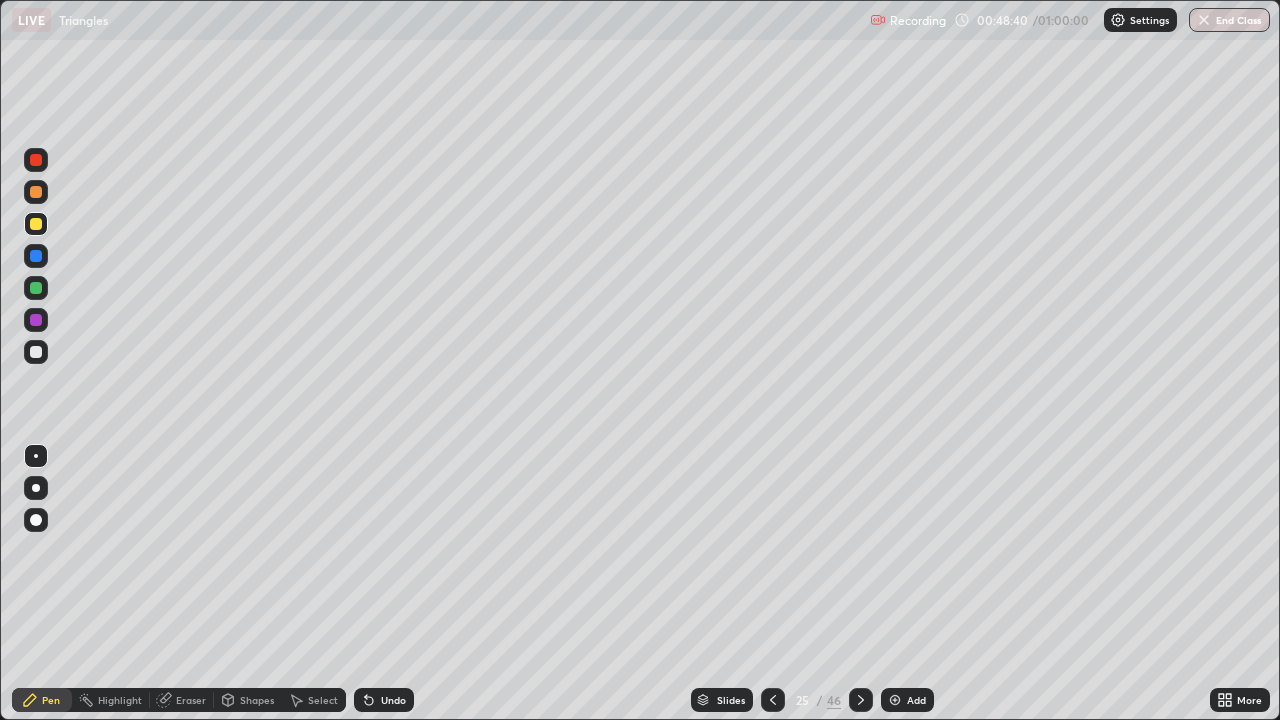 click 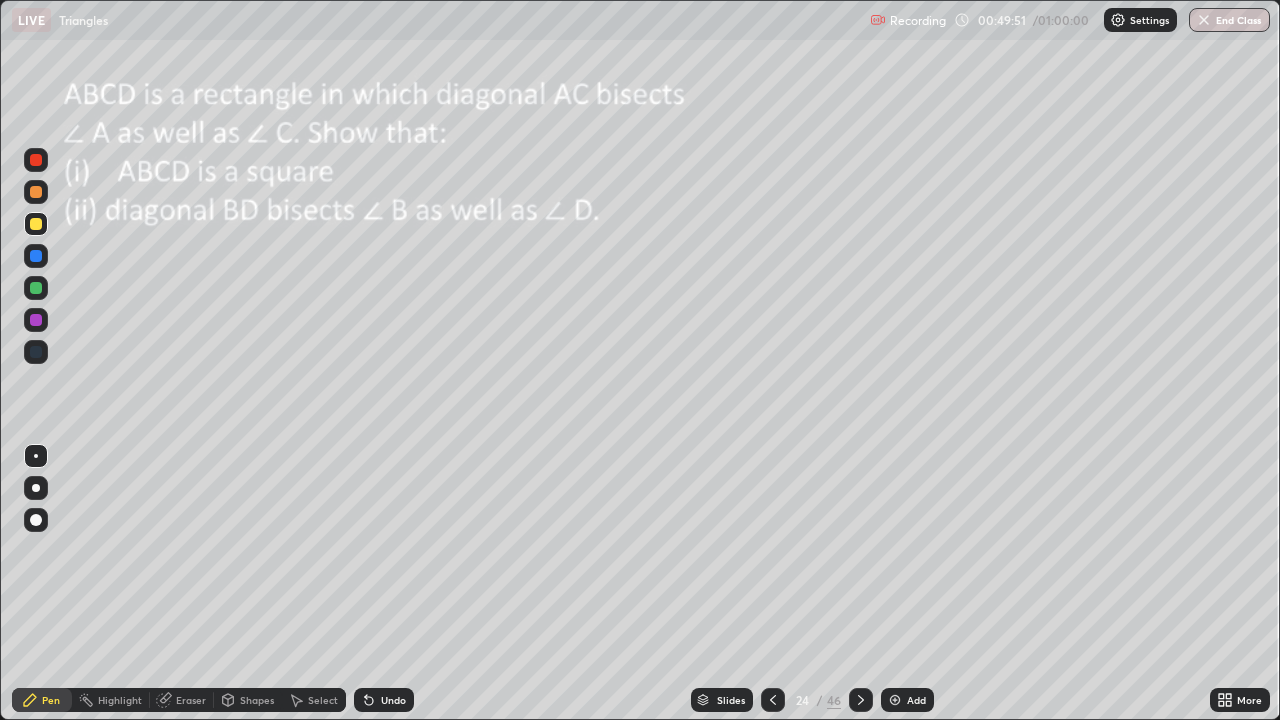 click on "End Class" at bounding box center (1229, 20) 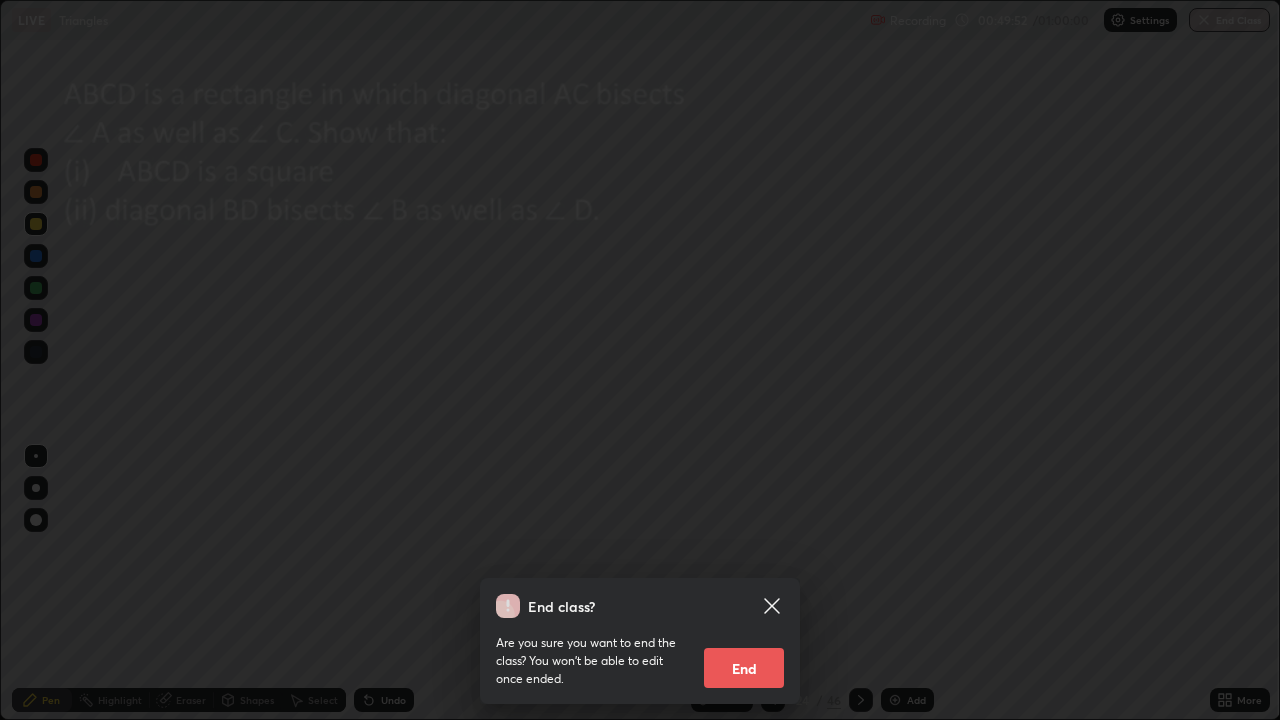 click on "End" at bounding box center [744, 668] 